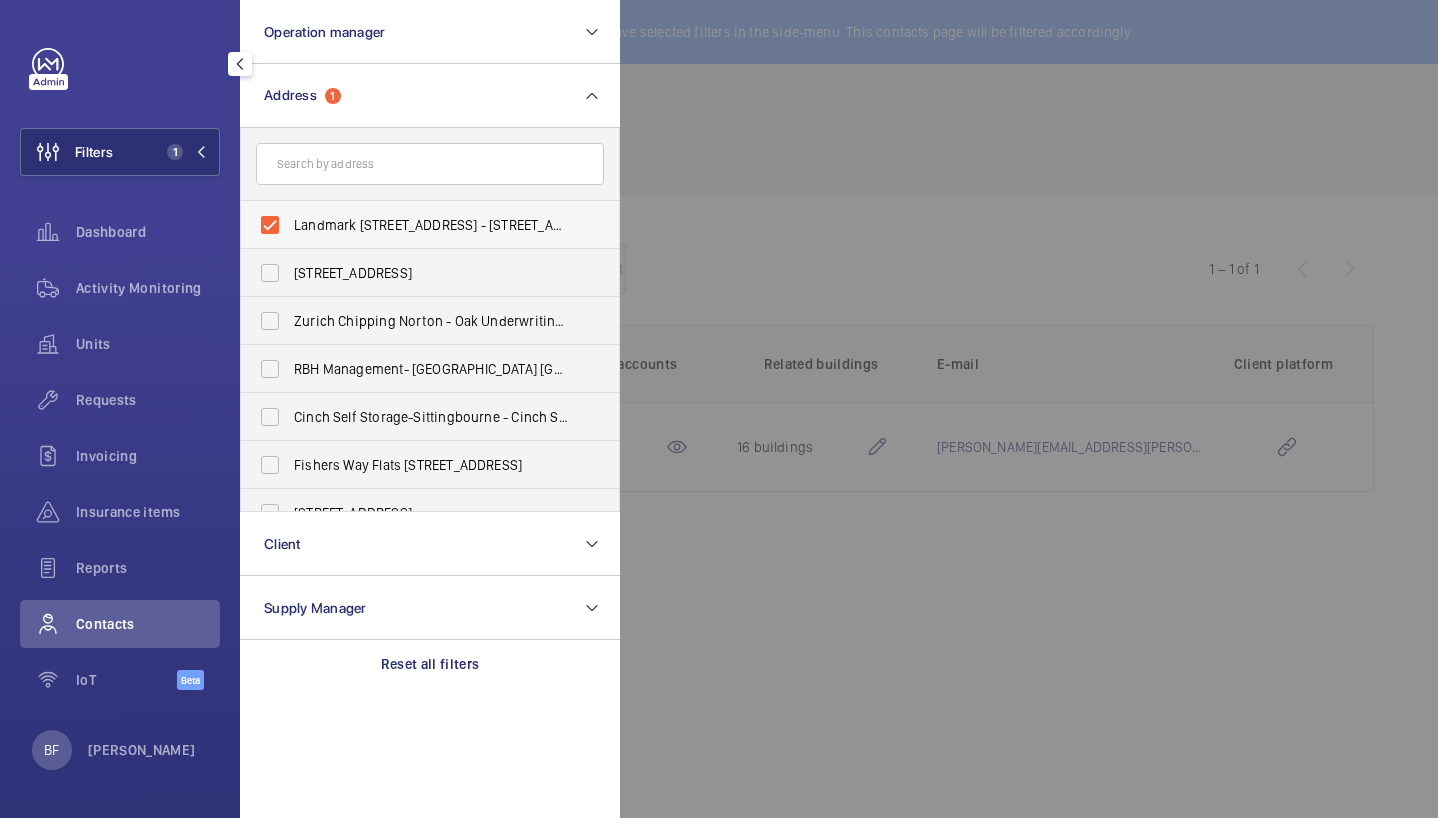scroll, scrollTop: 0, scrollLeft: 0, axis: both 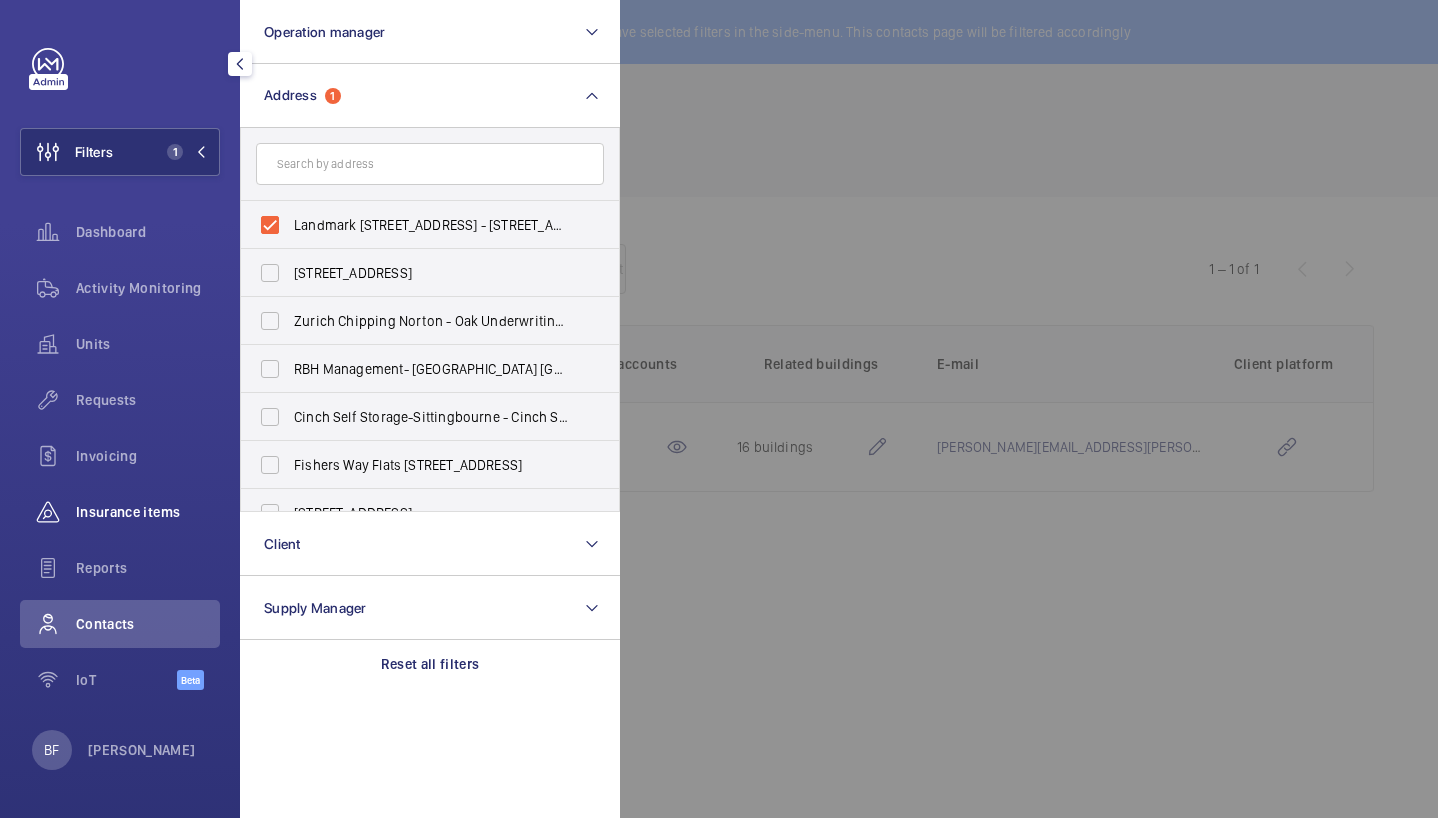 click on "Insurance items" 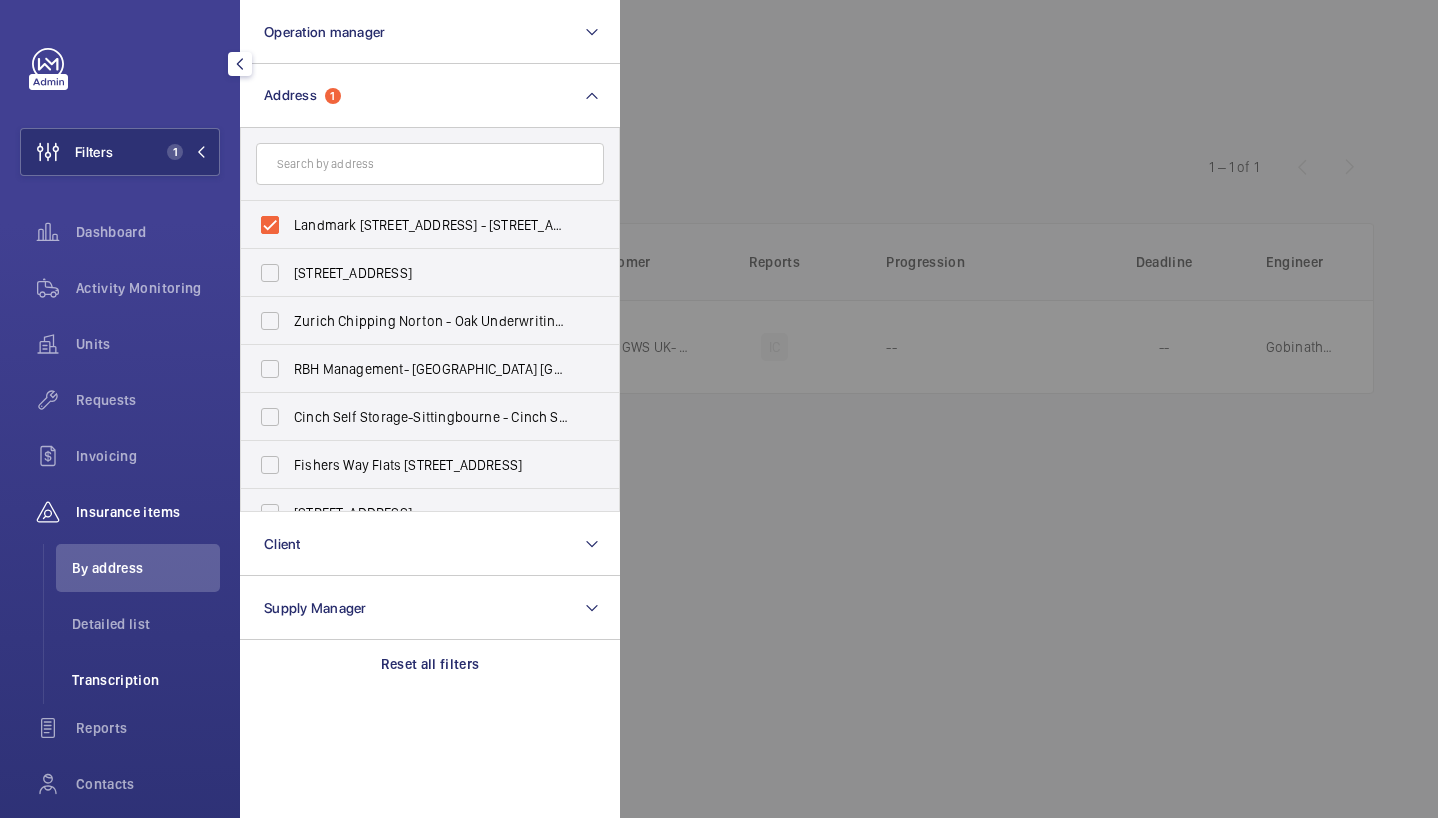 click on "Transcription" 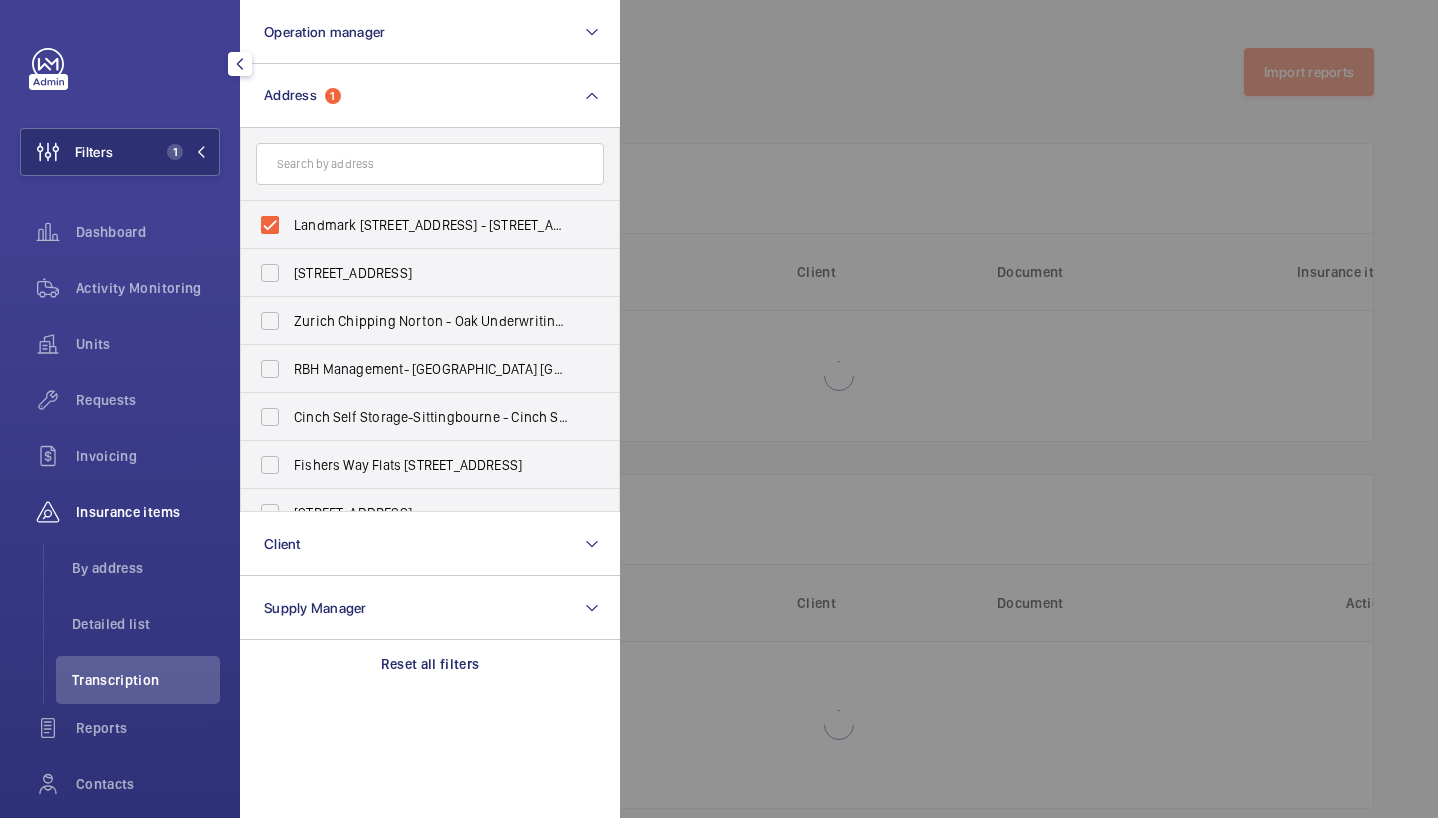 click 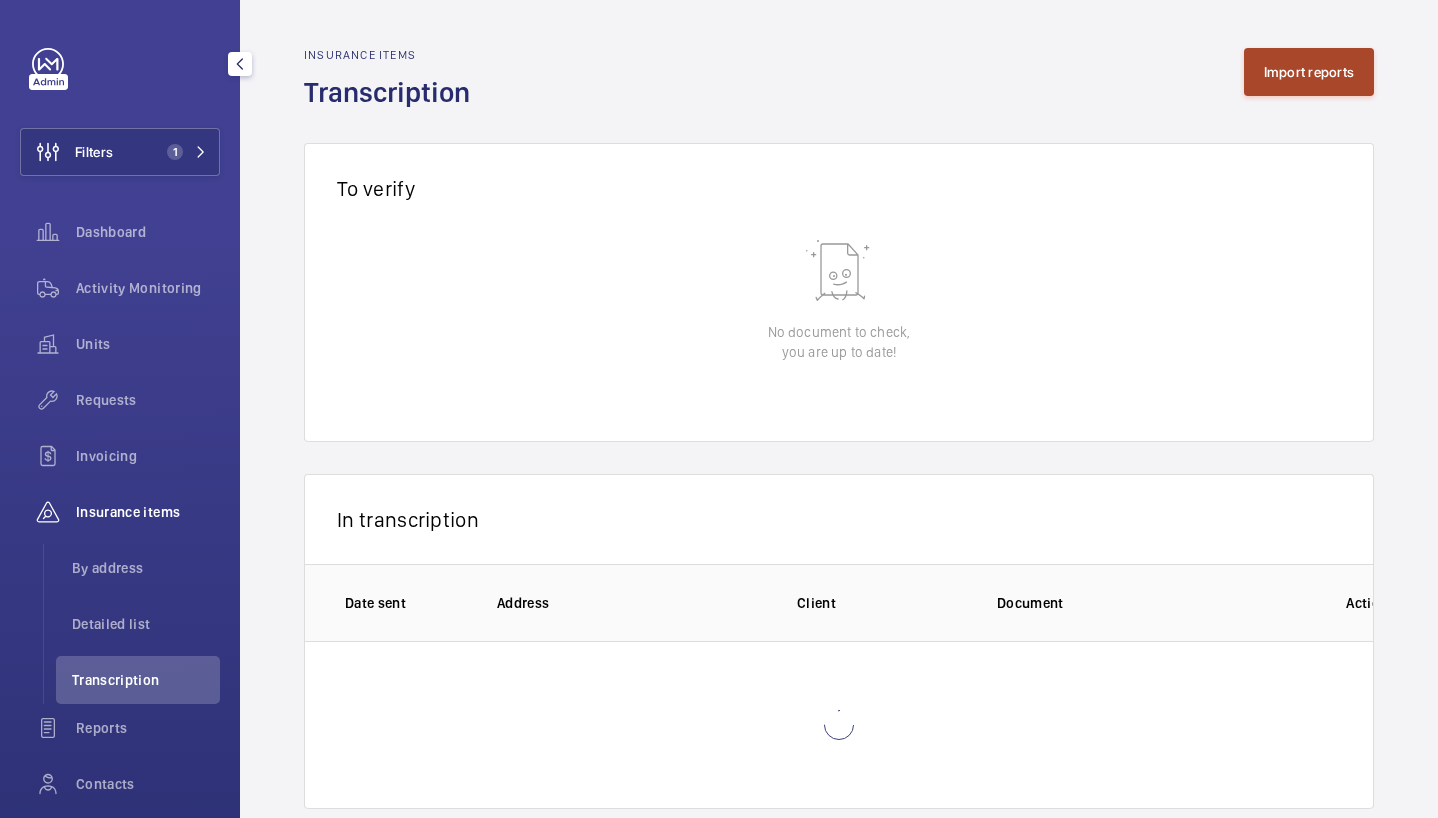 click on "Import reports" 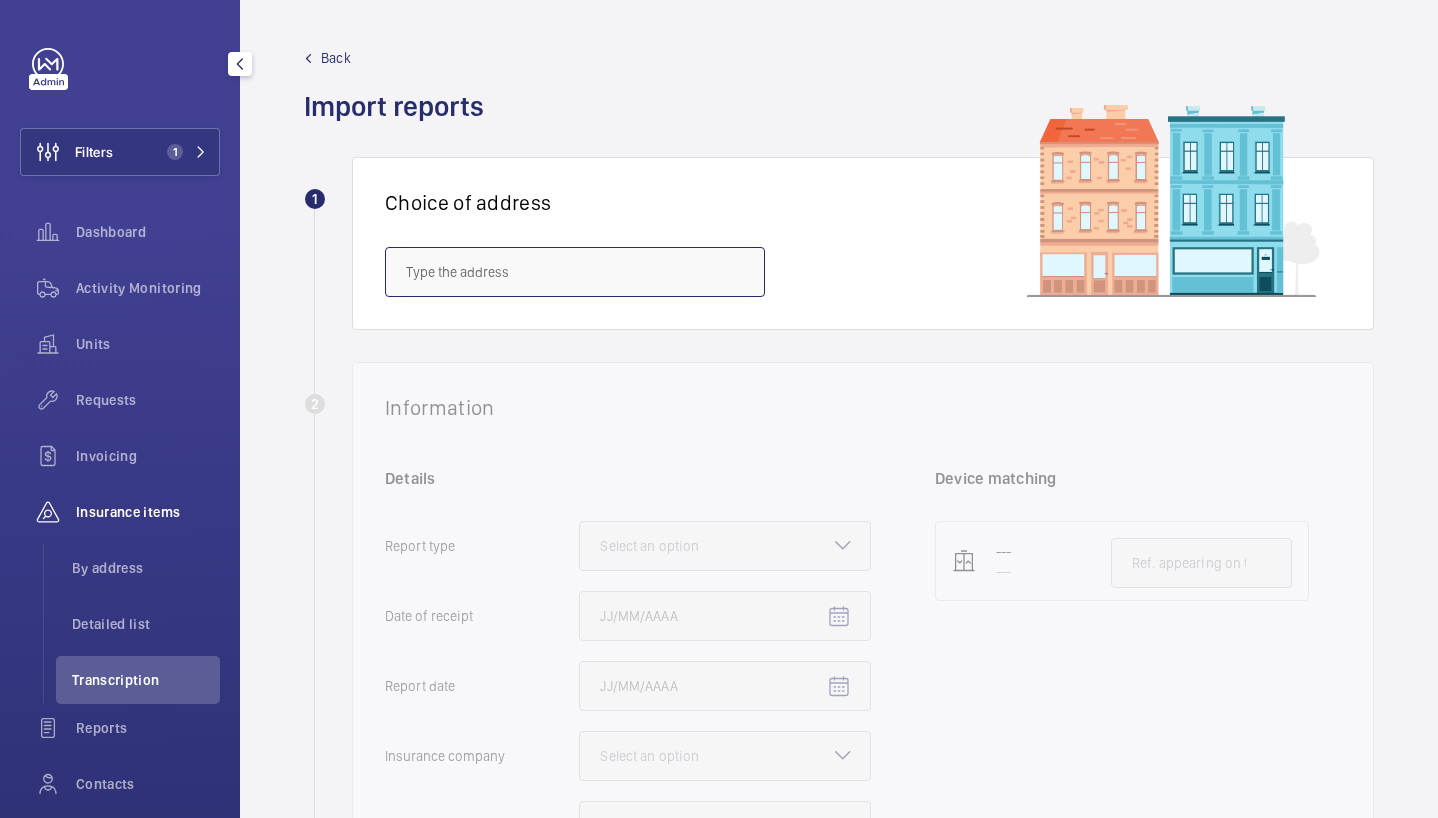 click at bounding box center [575, 272] 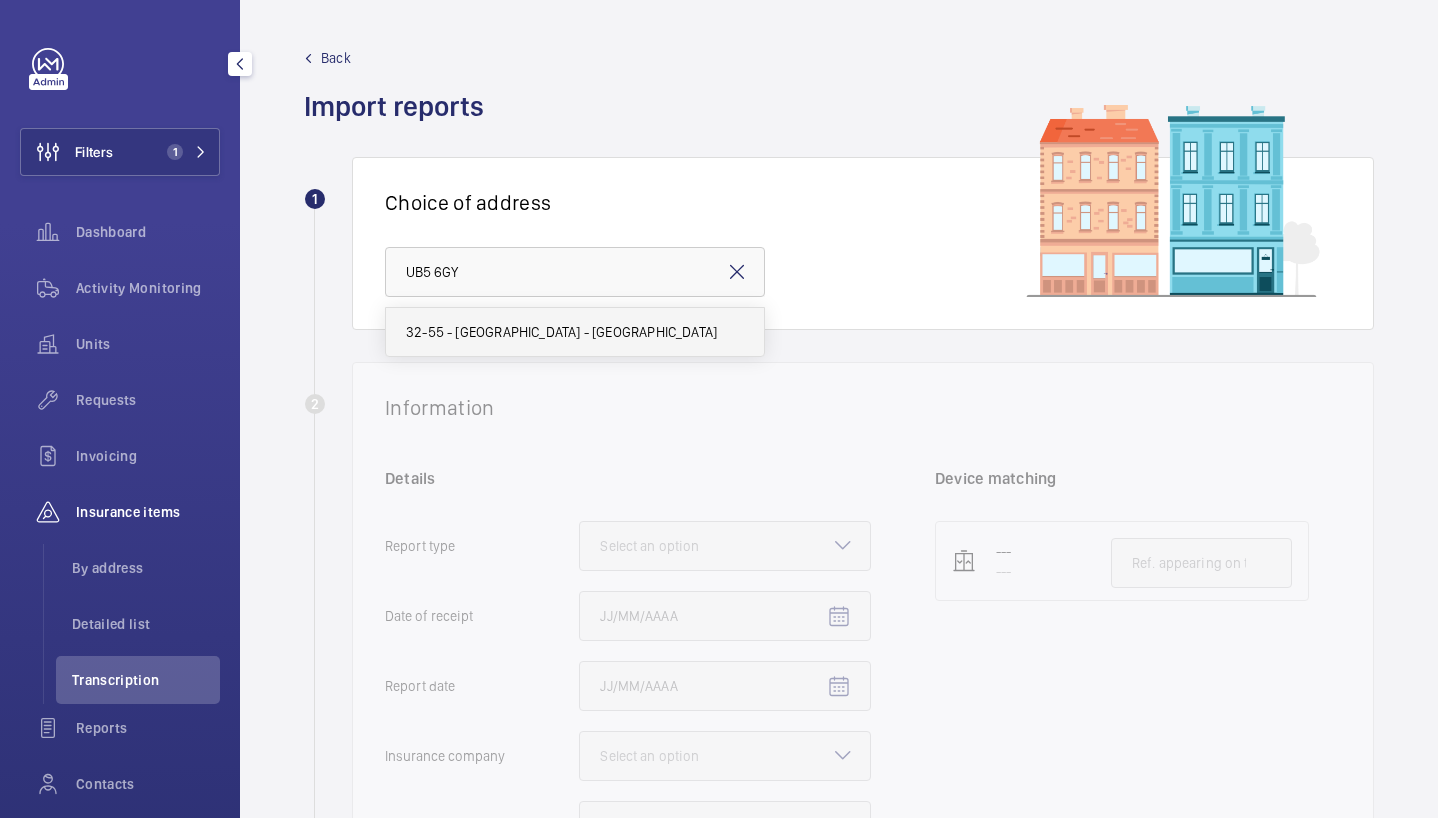 click on "32-55 - [GEOGRAPHIC_DATA] - [GEOGRAPHIC_DATA]" at bounding box center (561, 332) 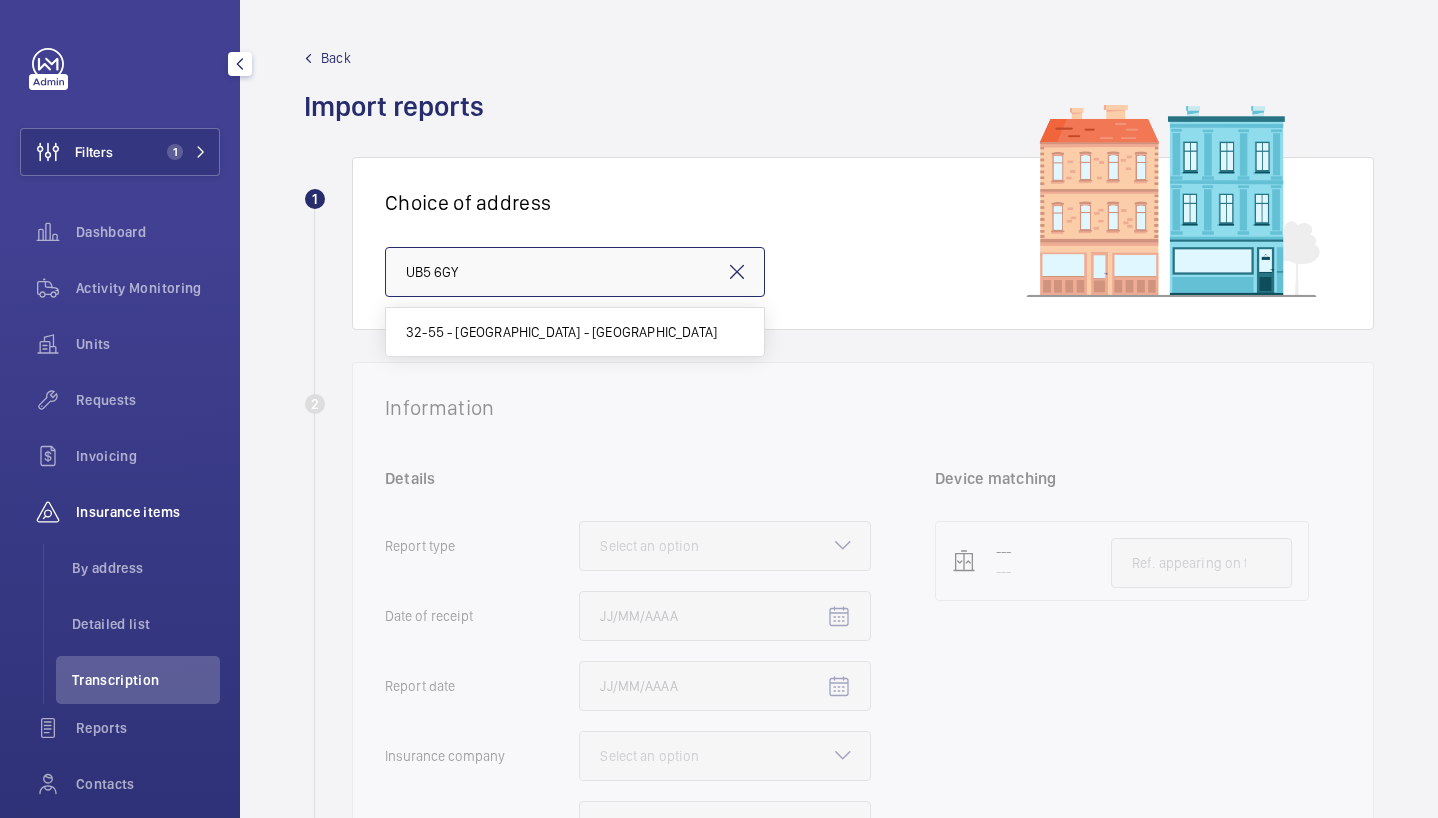 type on "32-55 - [GEOGRAPHIC_DATA] - [GEOGRAPHIC_DATA]" 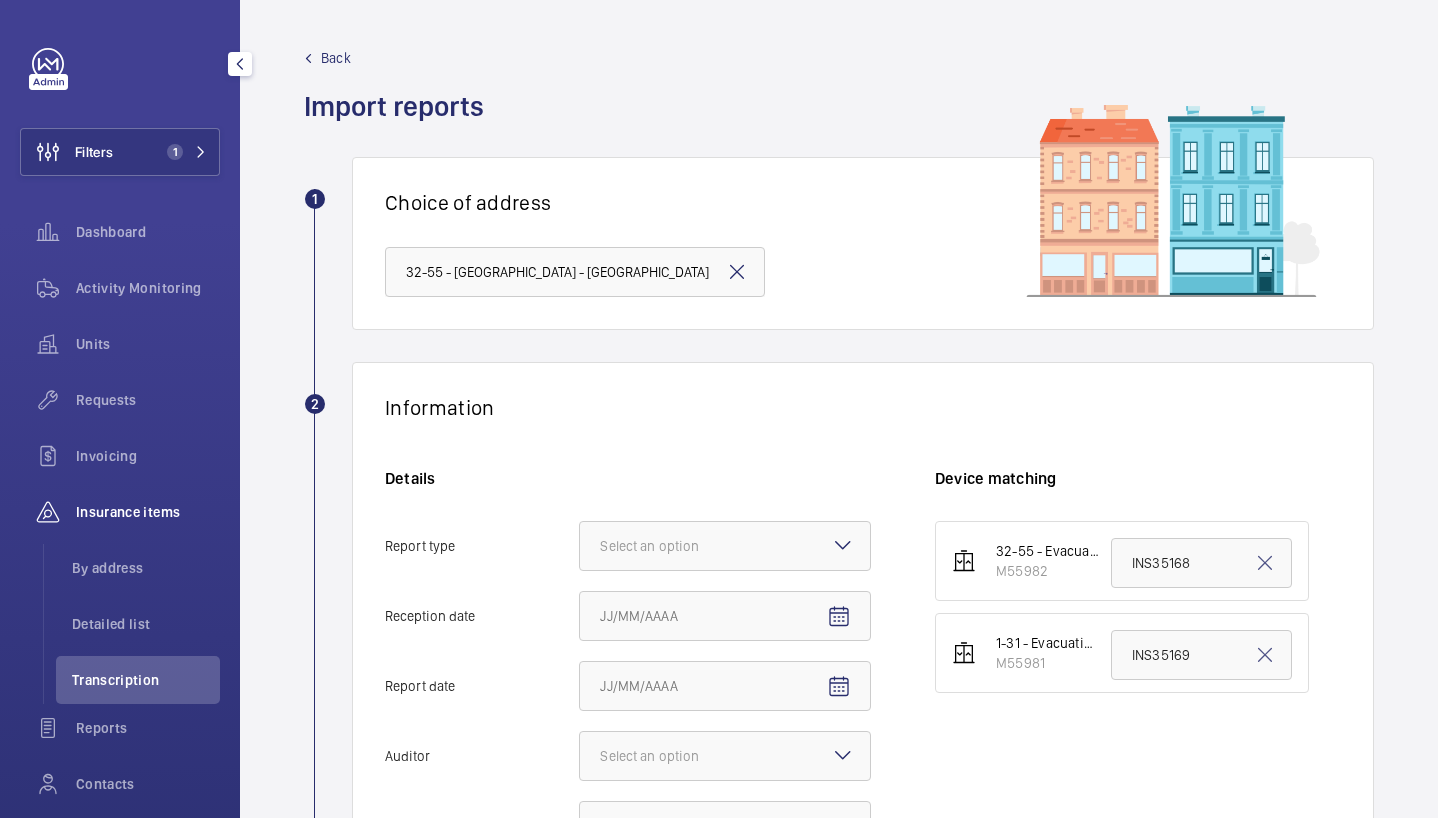 scroll, scrollTop: 0, scrollLeft: 0, axis: both 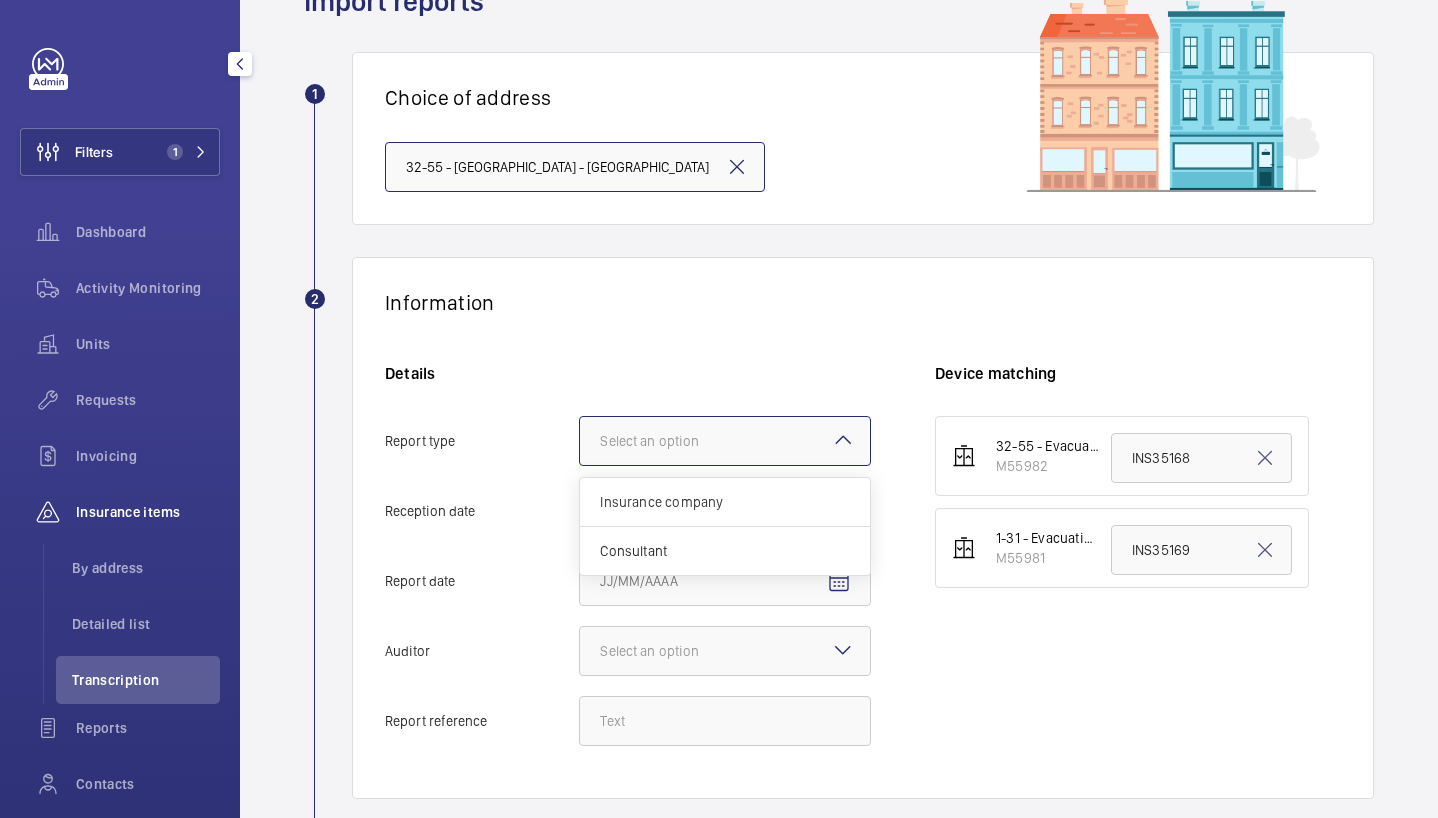 click on "Select an option" 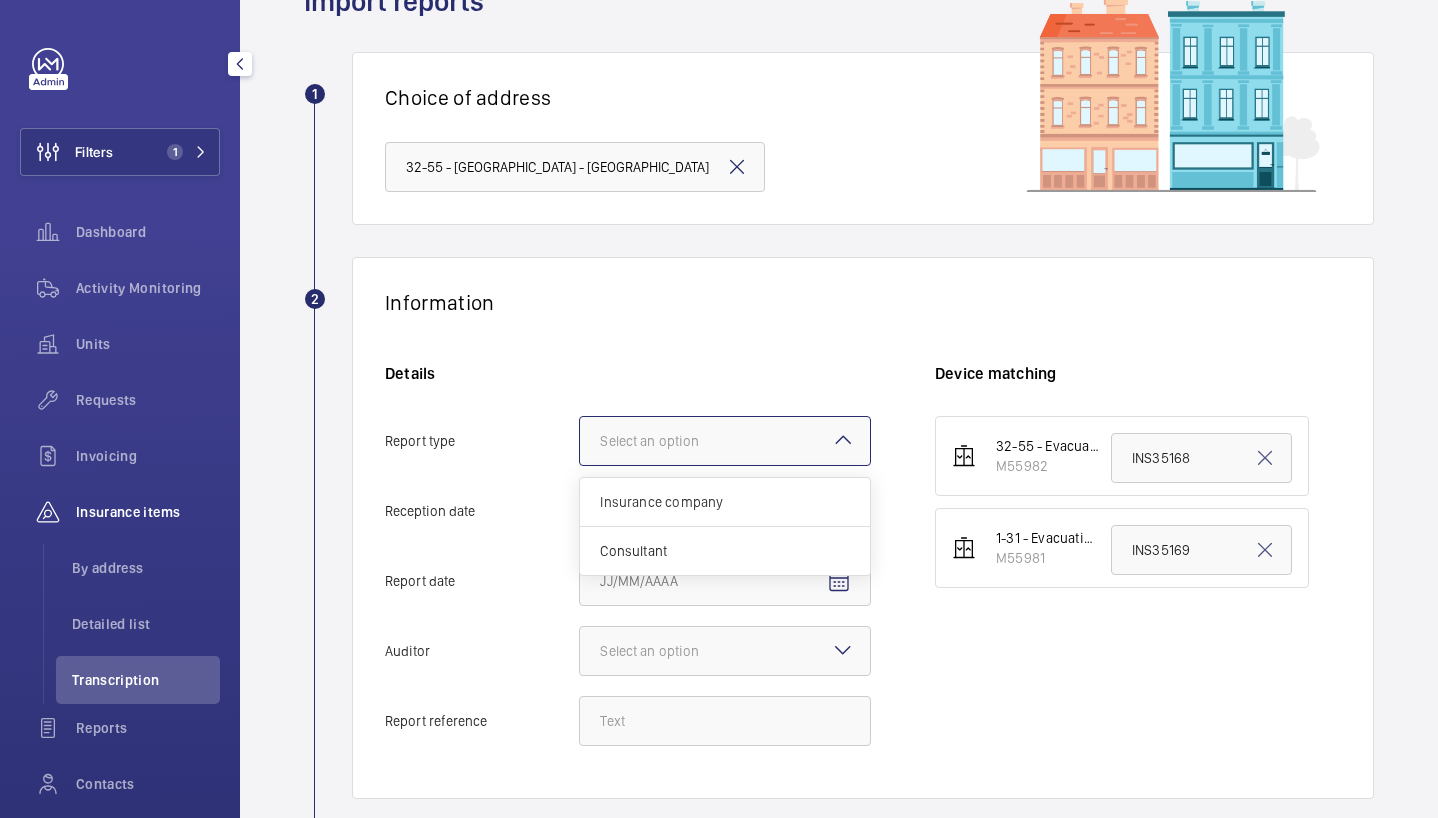 click on "Report type Select an option Insurance company Consultant" 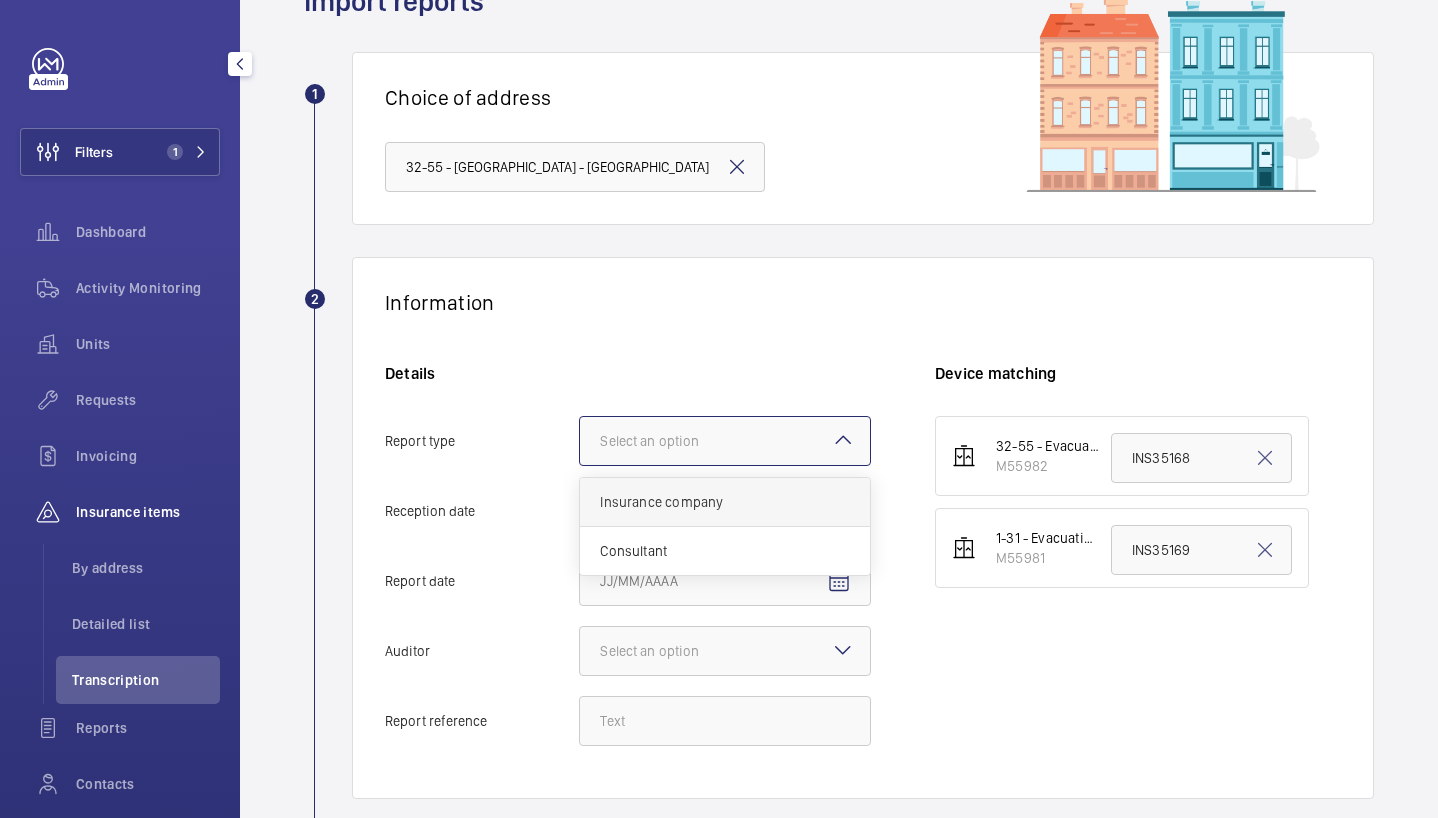click on "Insurance company" at bounding box center (725, 502) 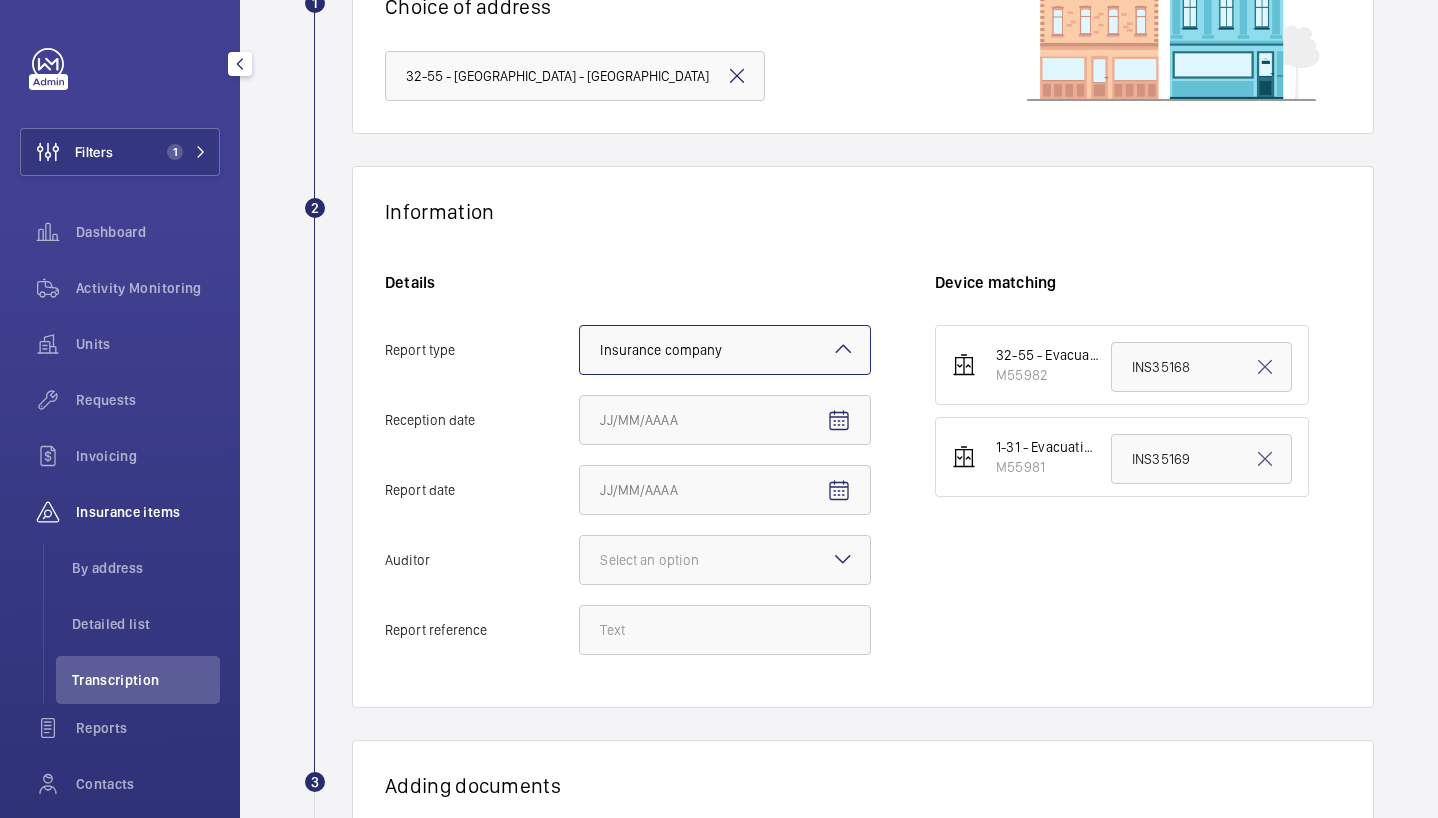 scroll, scrollTop: 199, scrollLeft: 0, axis: vertical 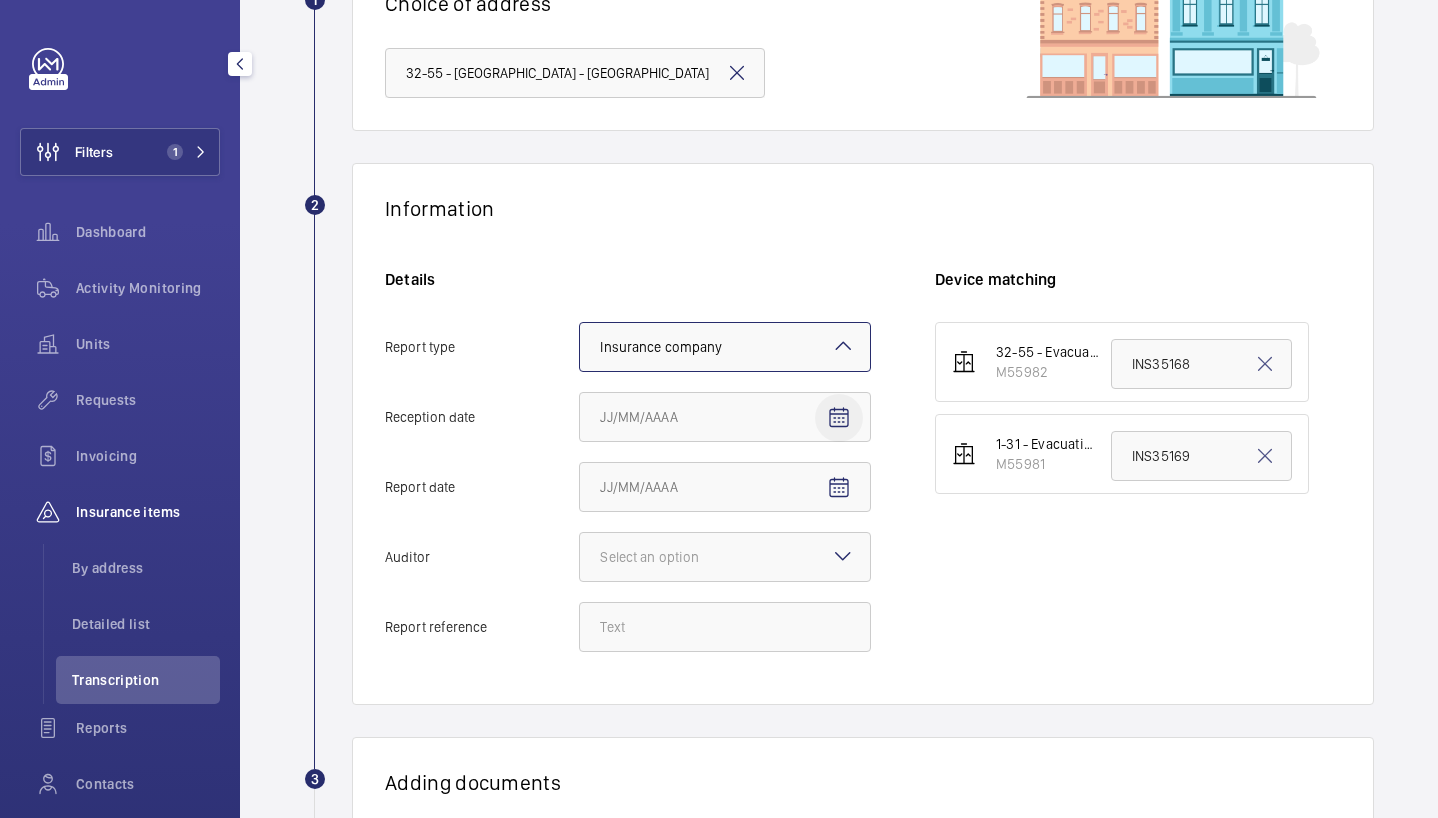 click 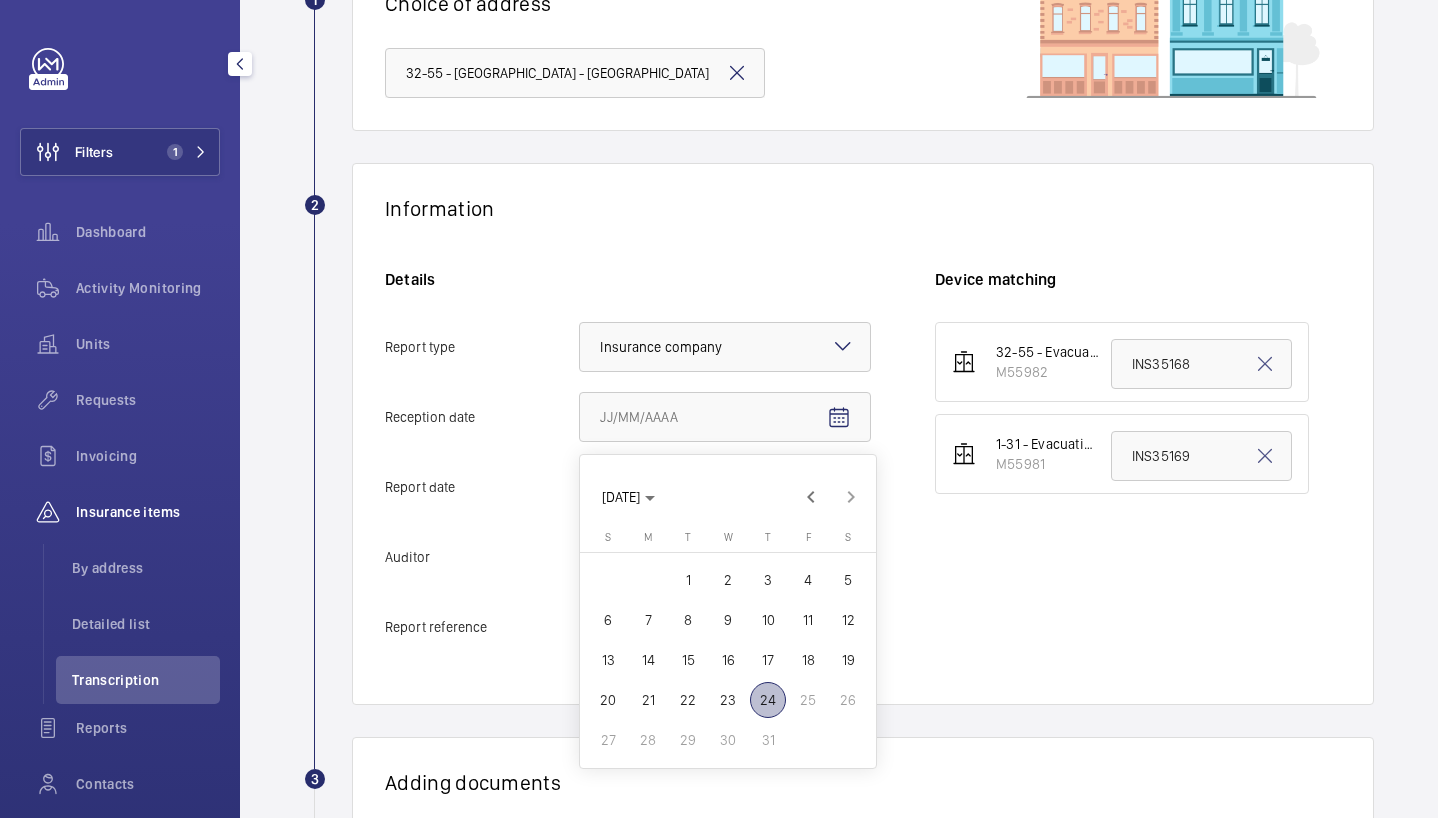 click on "24" at bounding box center (768, 700) 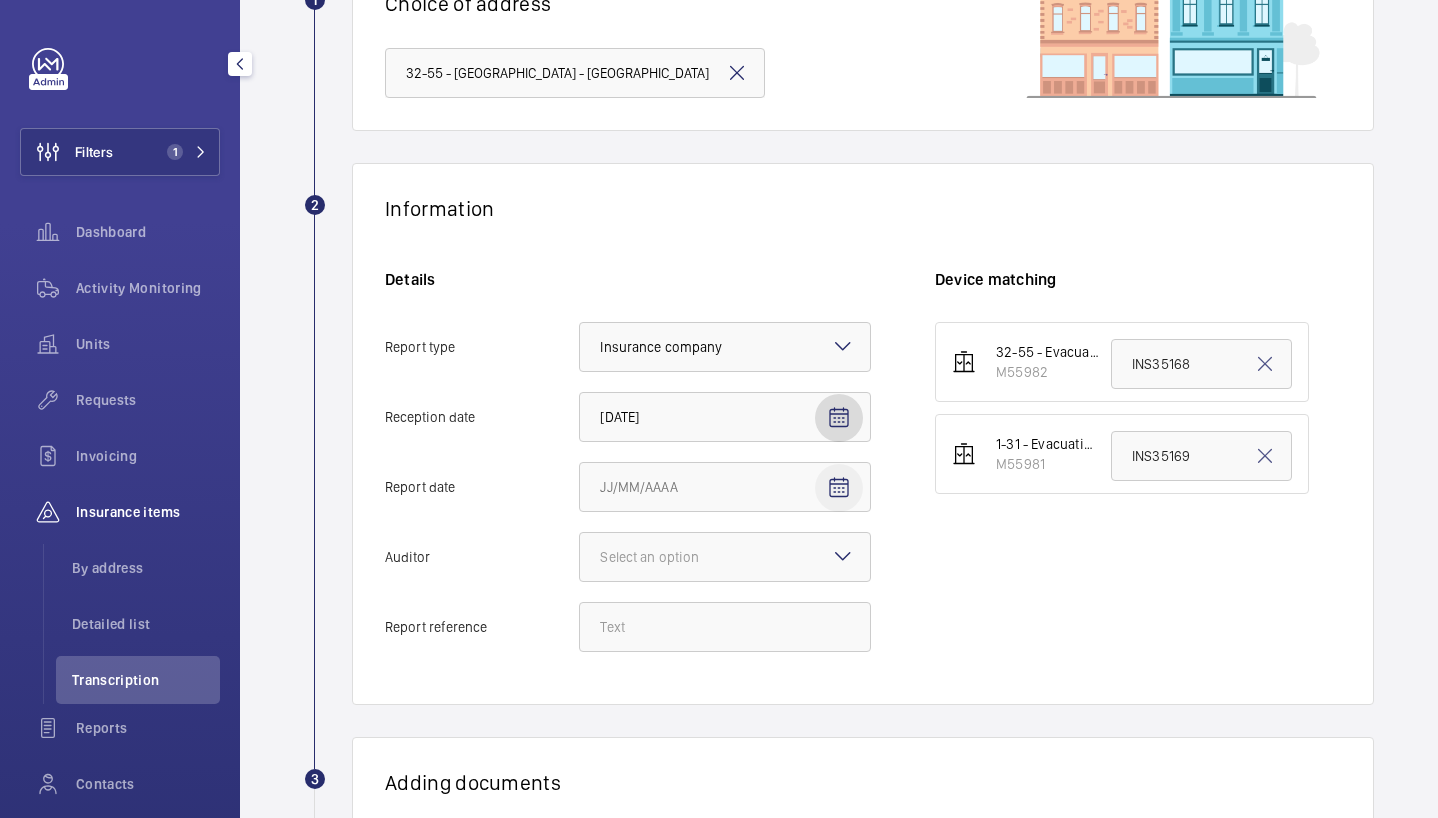 click 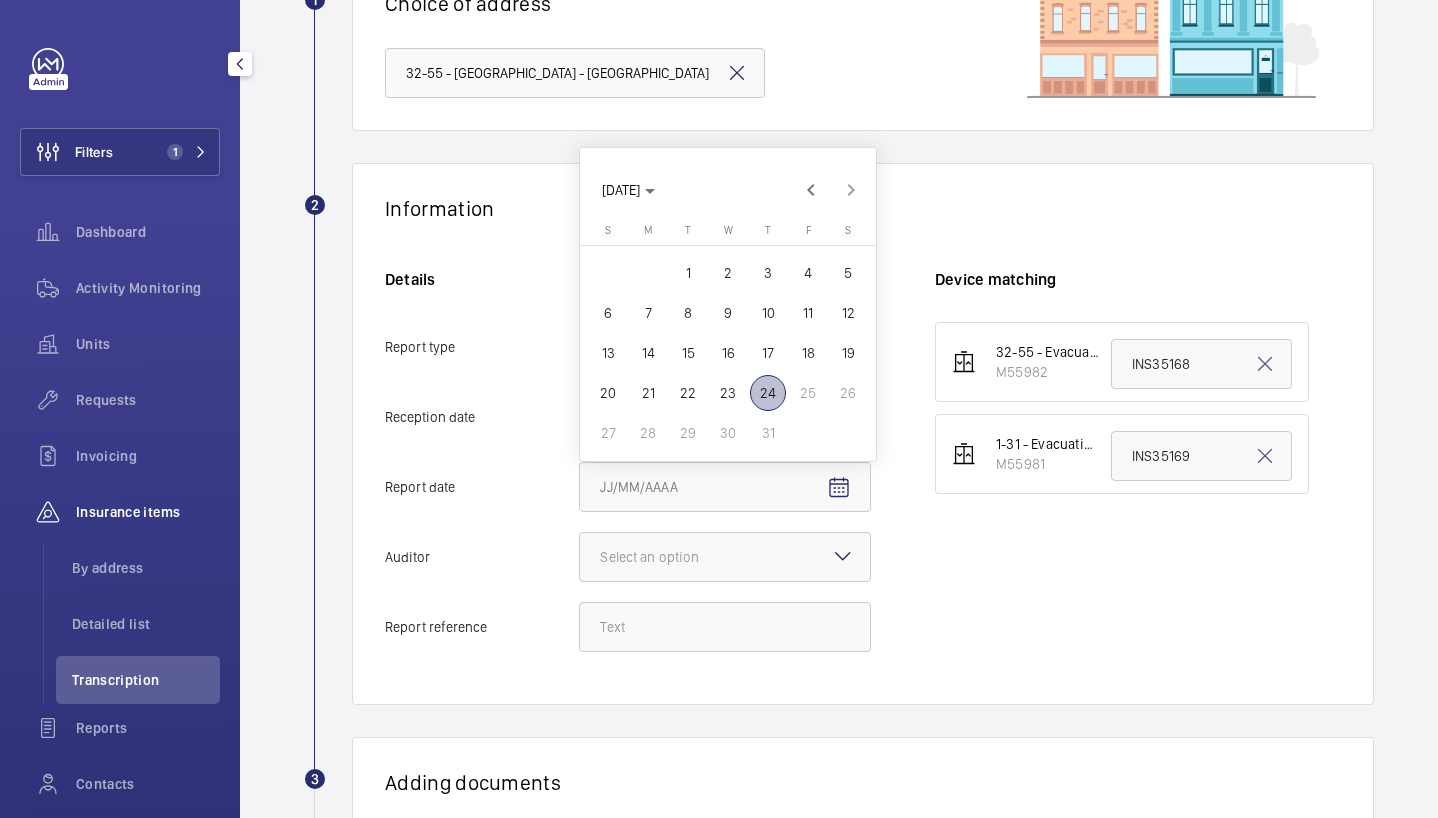 click on "23" at bounding box center [728, 393] 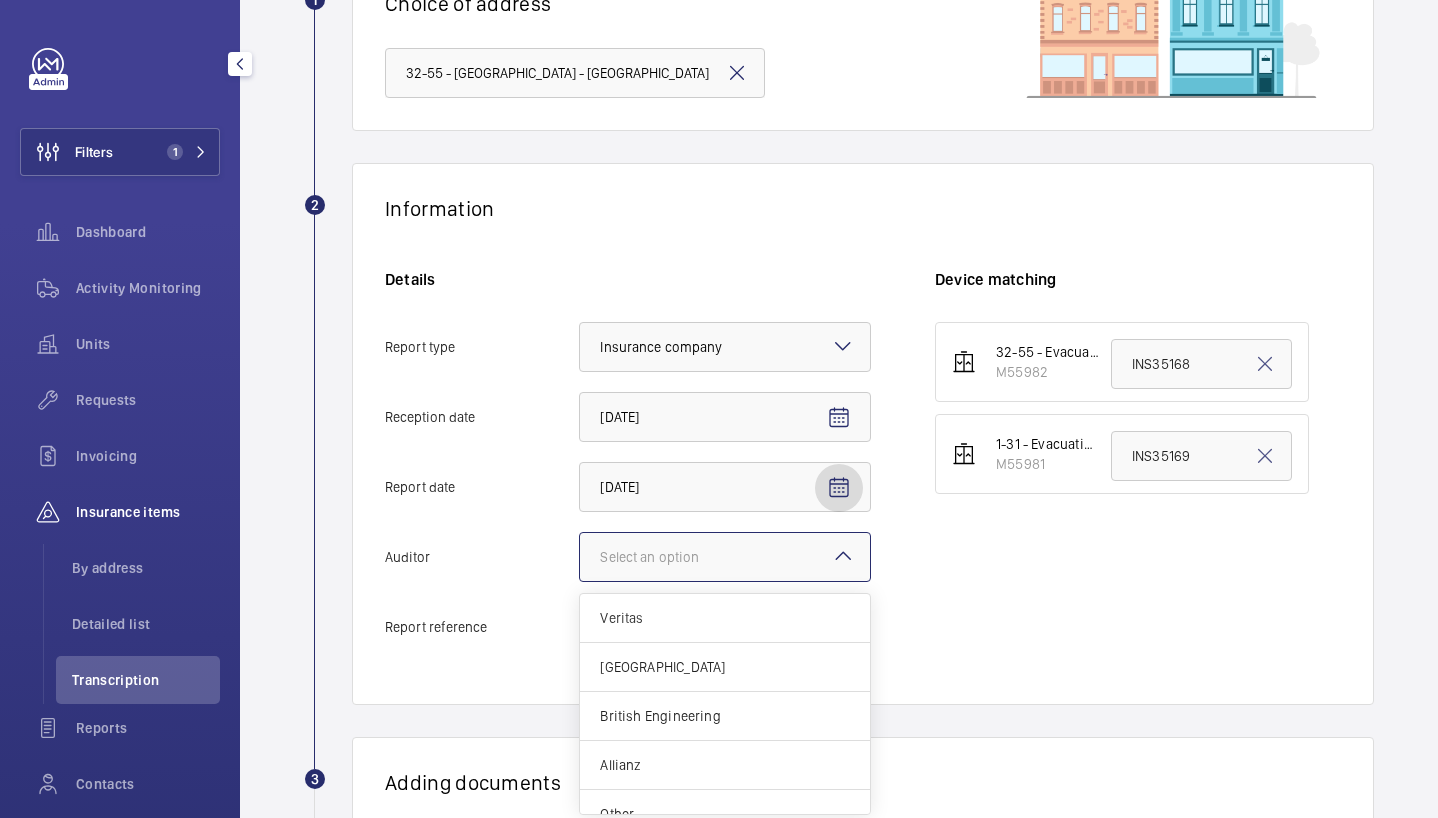 click 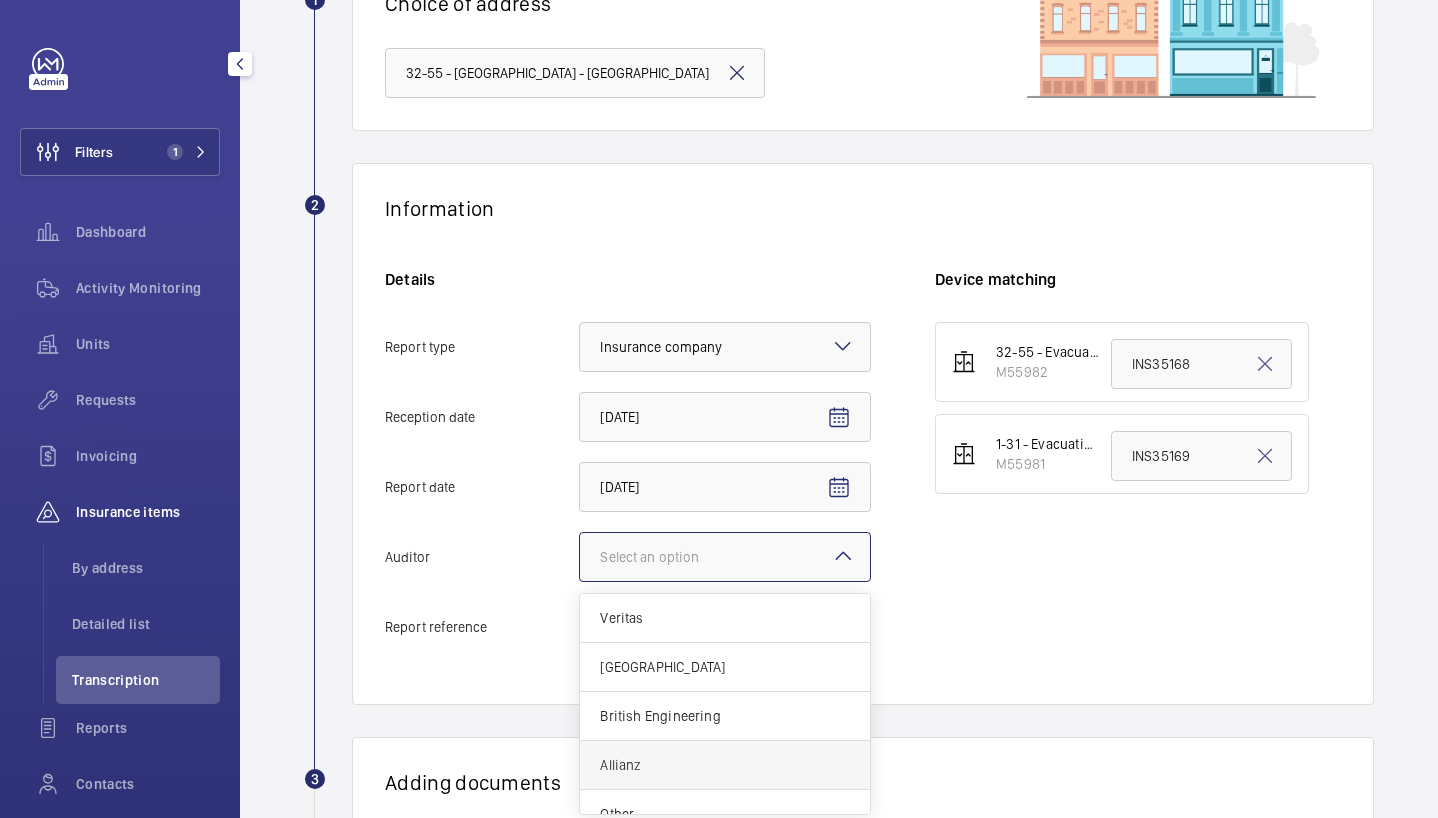 scroll, scrollTop: 24, scrollLeft: 0, axis: vertical 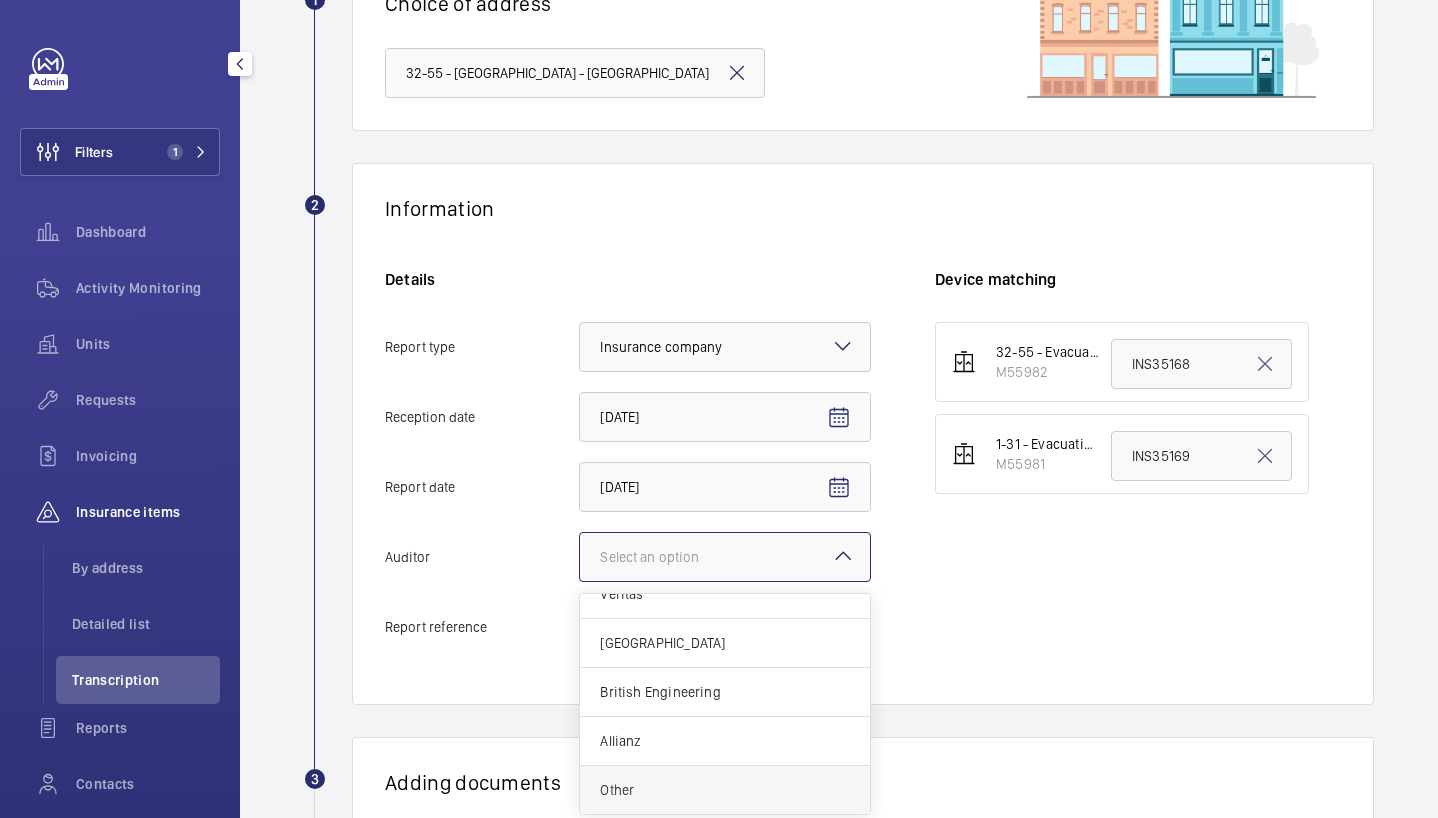 click on "Other" at bounding box center [725, 790] 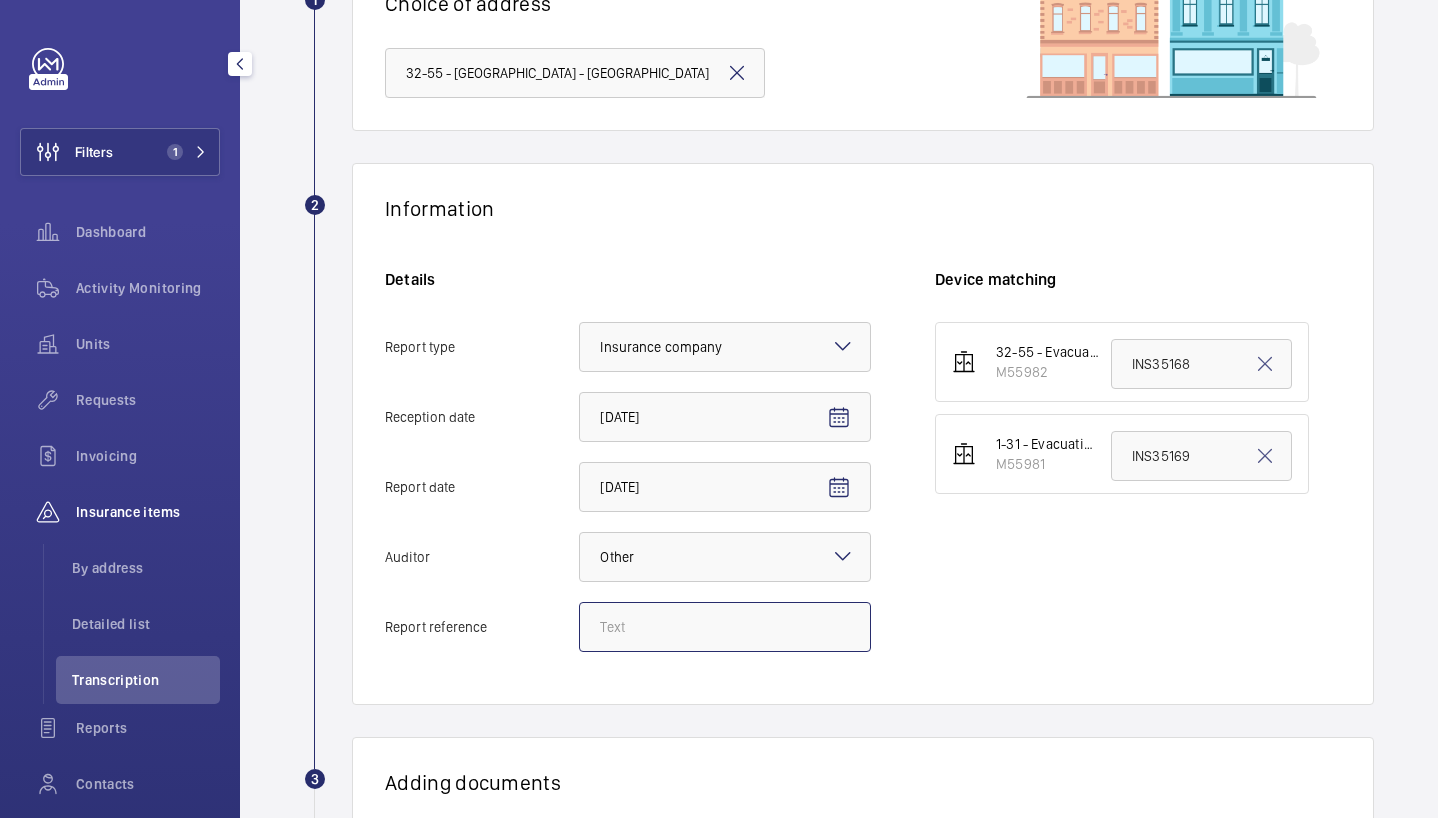 click on "Report reference" 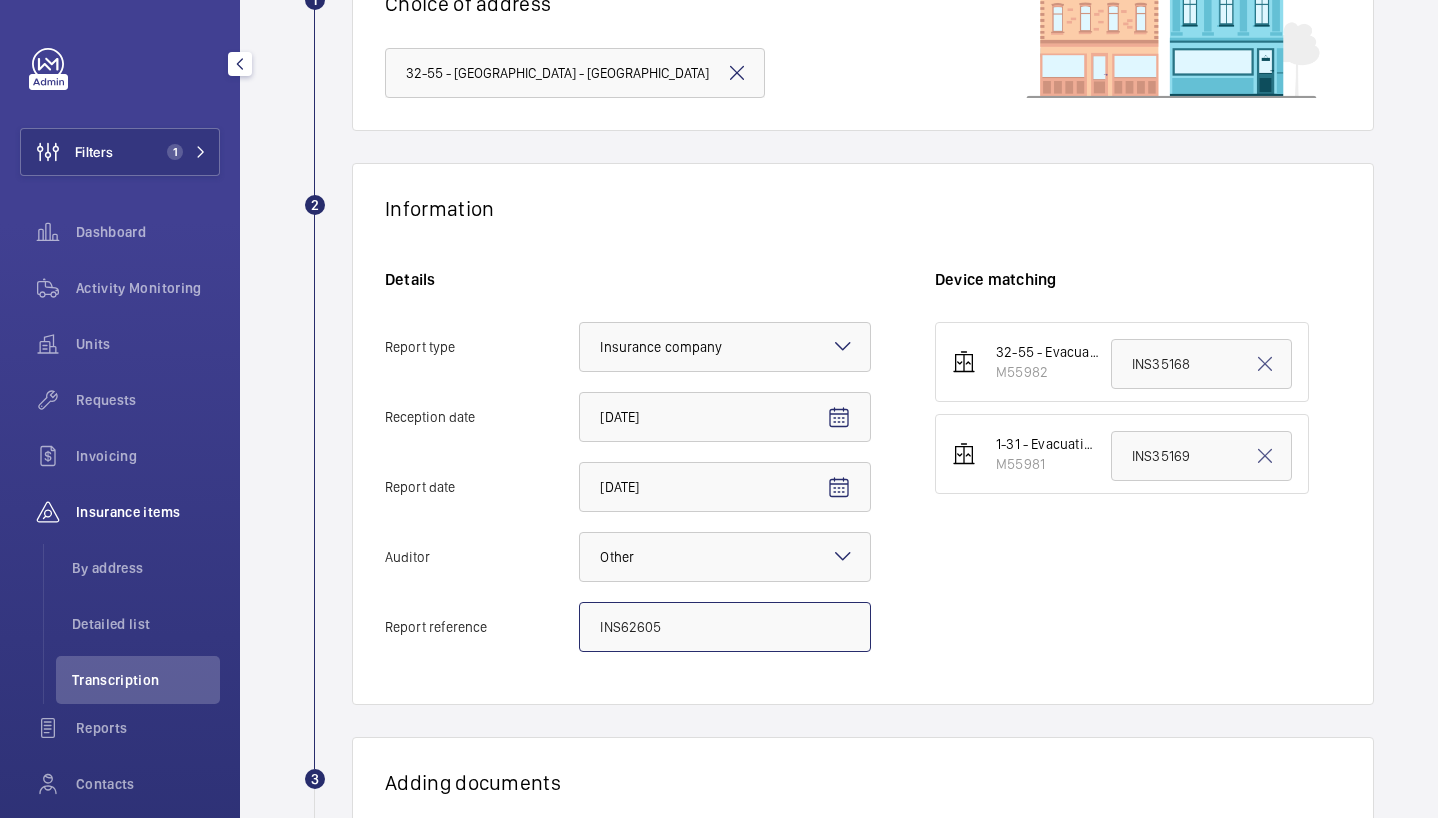 type on "INS62605" 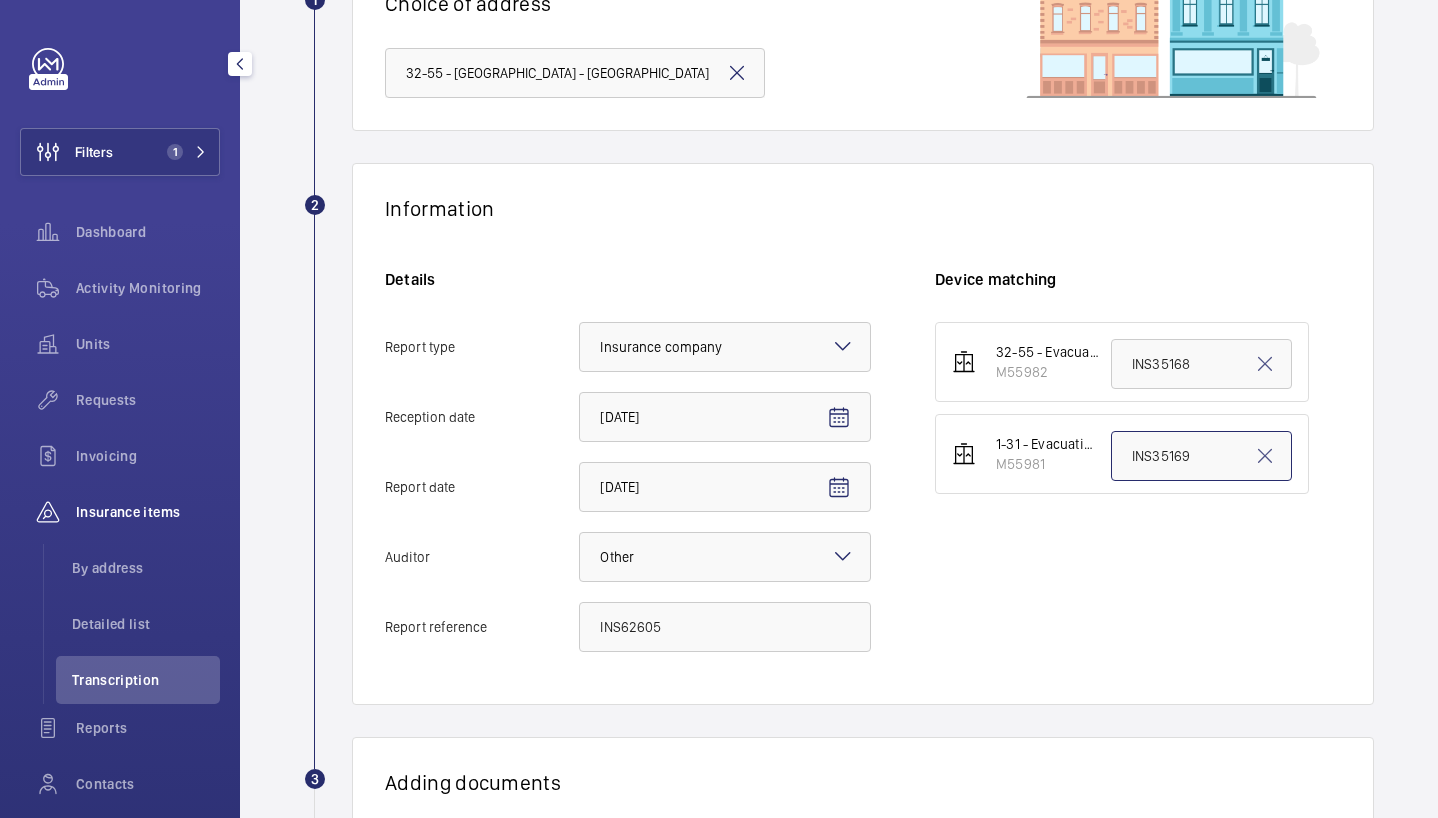 click on "INS35169" 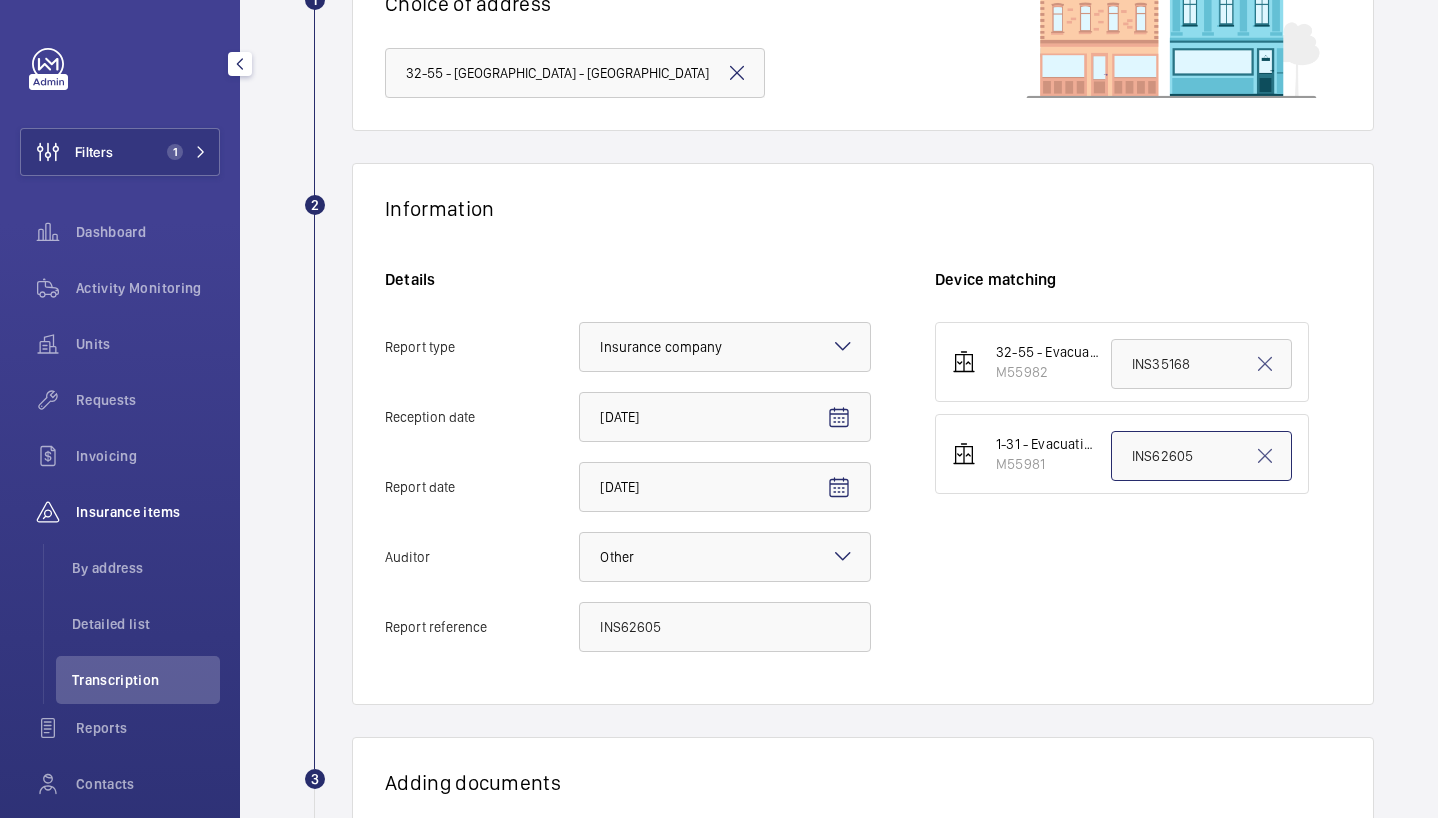 type on "INS62605" 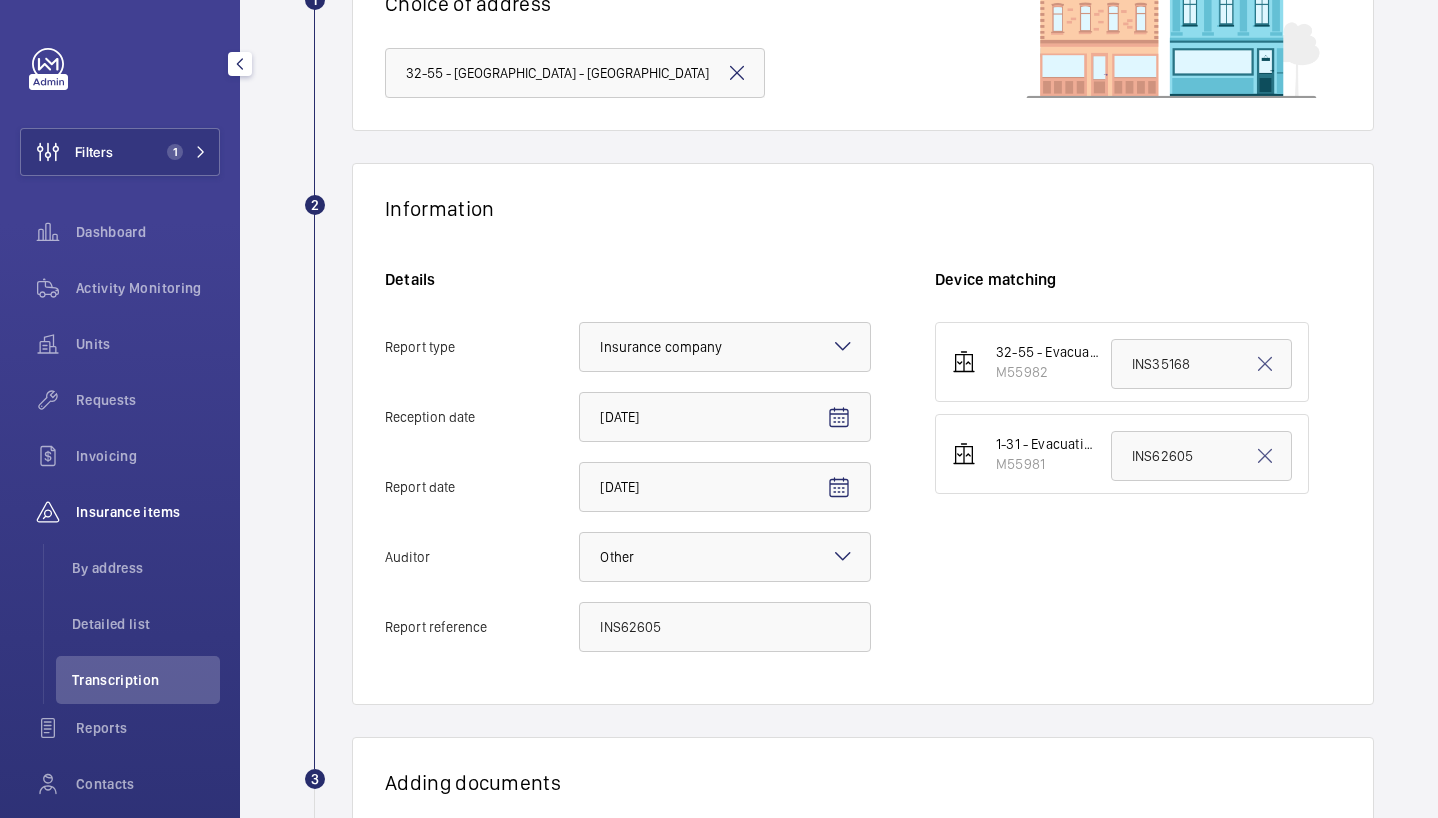 click on "32-55 - Evacuation - EPL Passenger Lift No 2   M55982  INS35168  1-31 - Evacuation - EPL Passenger Lift No 1   M55981  INS62605" 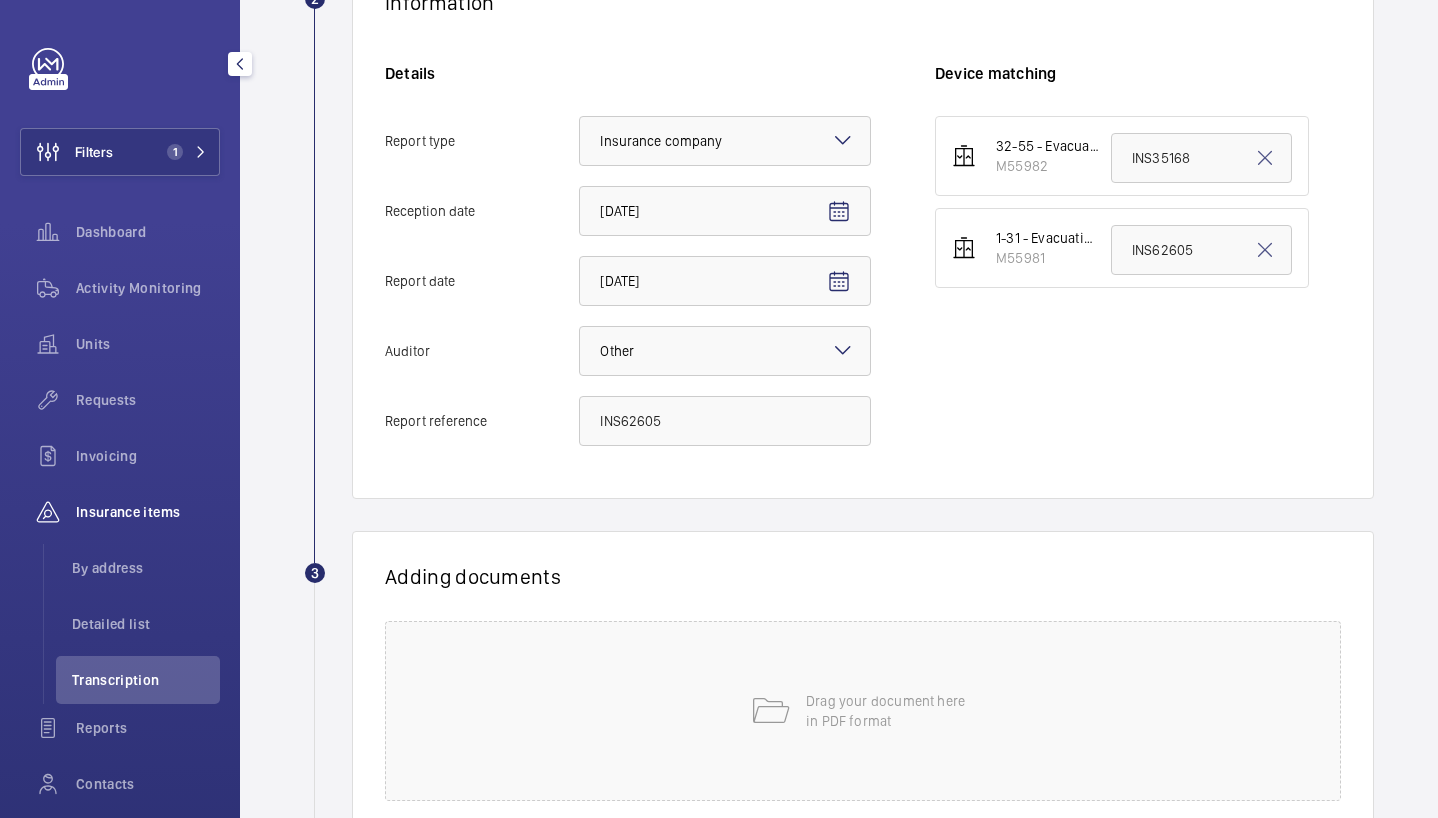 scroll, scrollTop: 413, scrollLeft: 0, axis: vertical 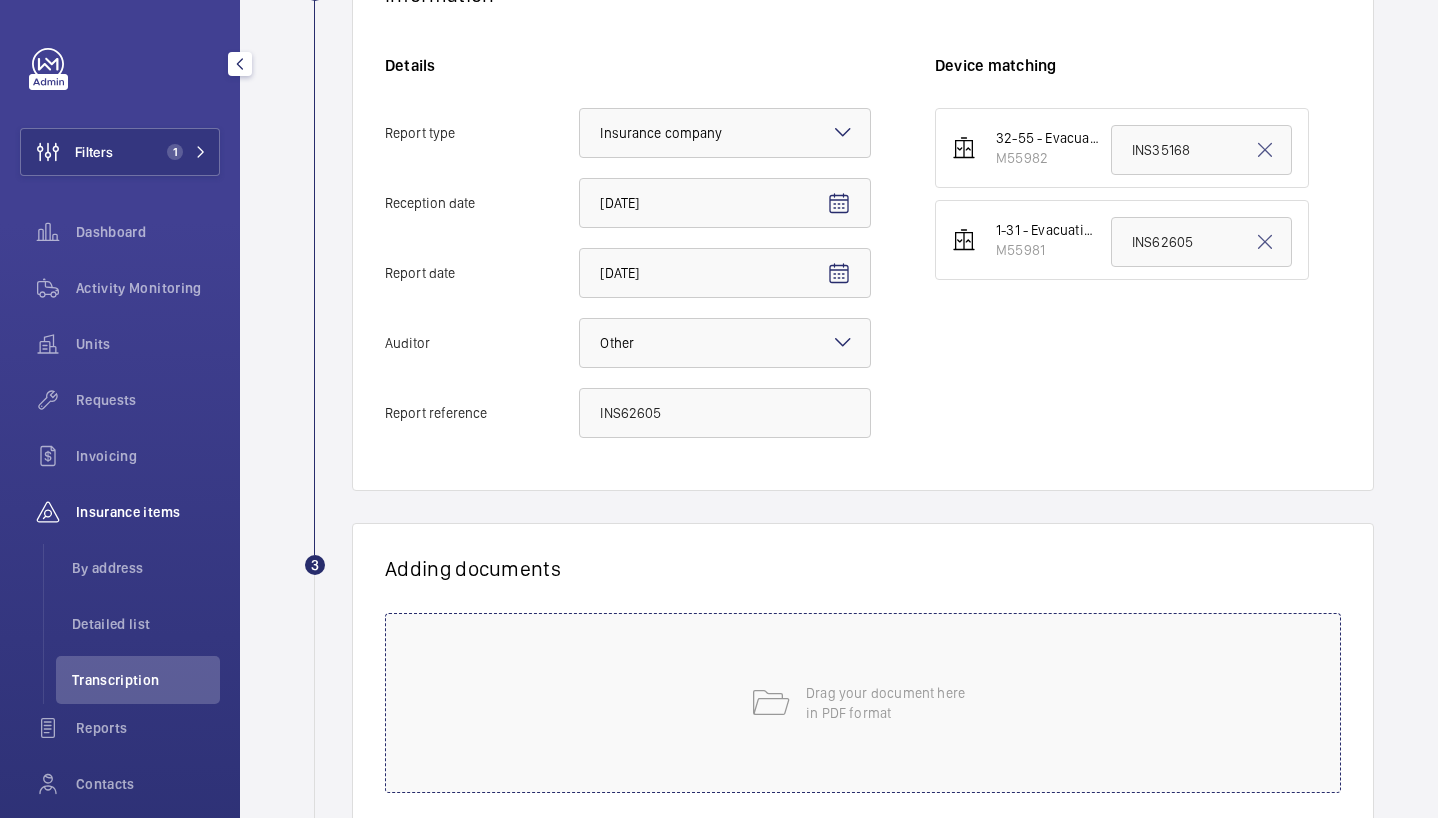 click on "Drag your document here
in PDF format" 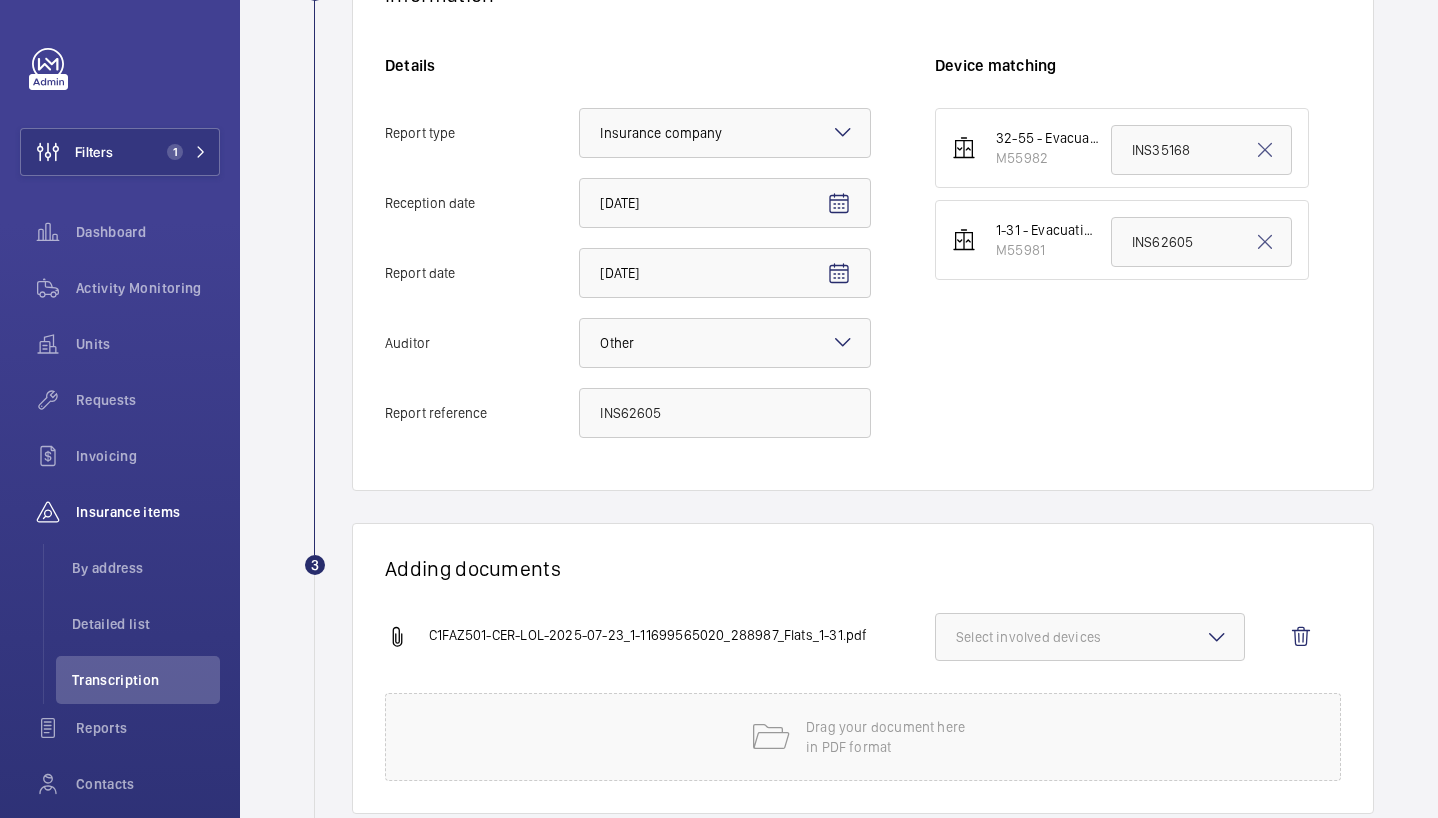 click on "Select involved devices" 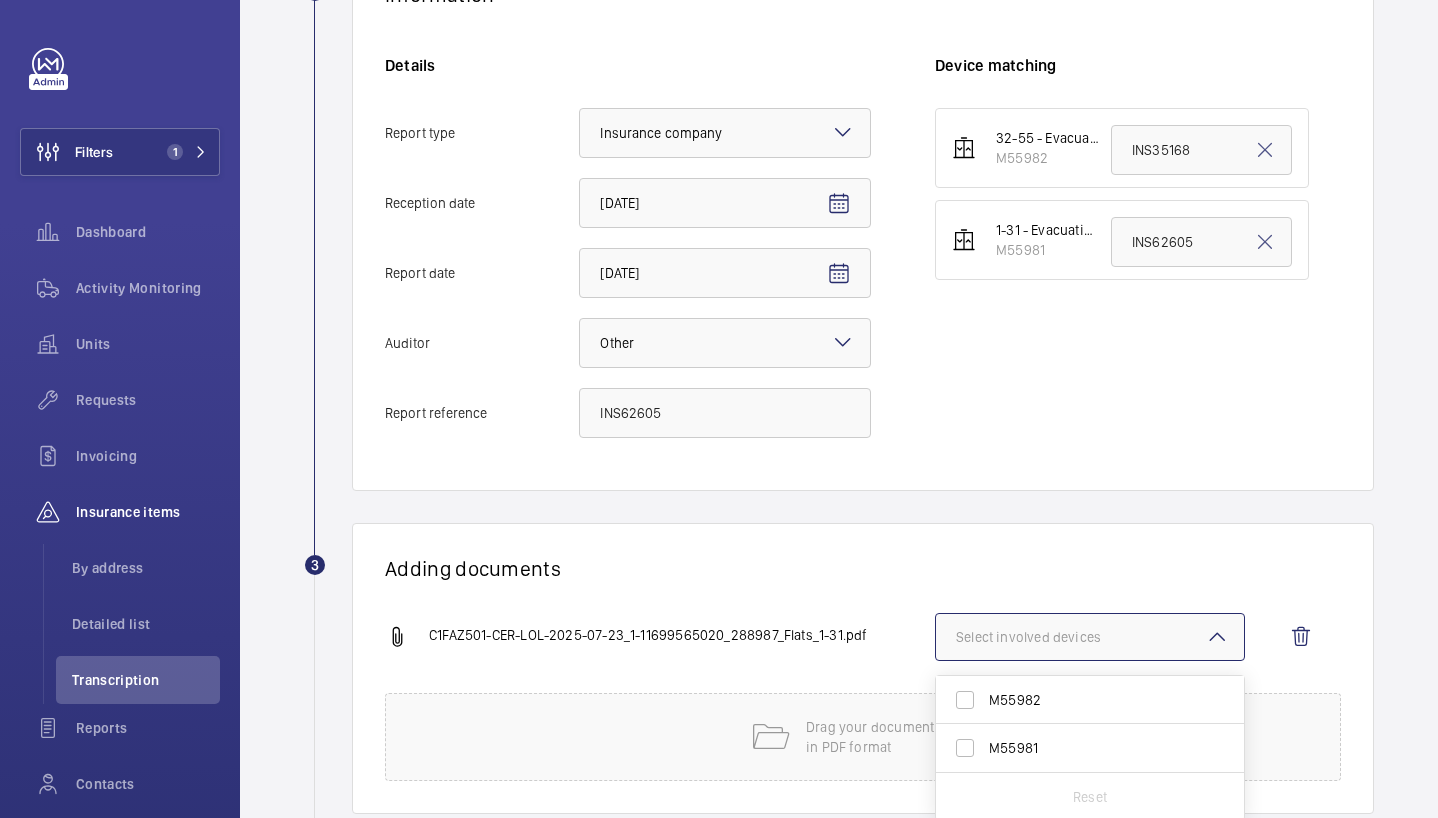 click on "M55981" at bounding box center [1091, 748] 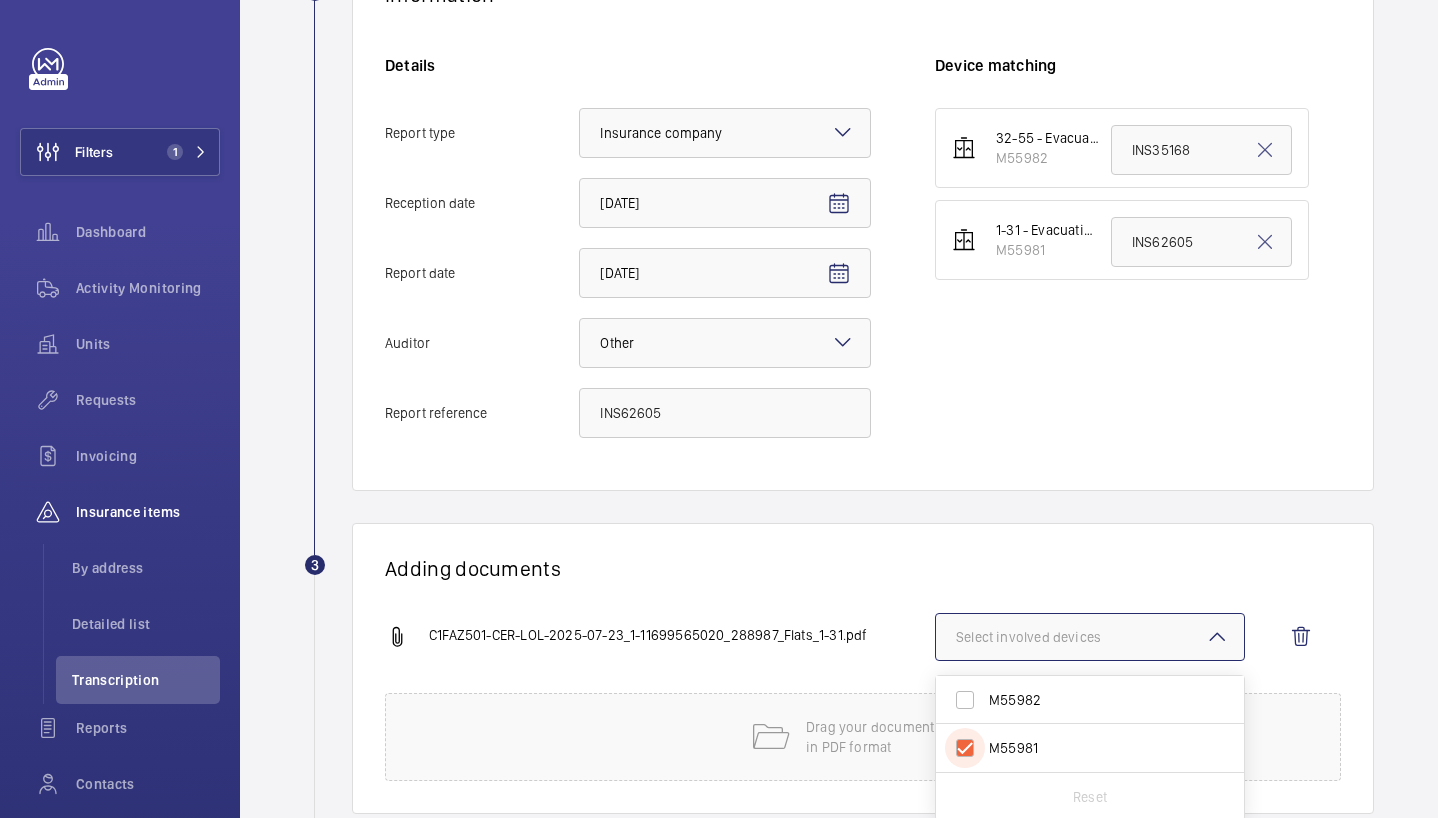 checkbox on "true" 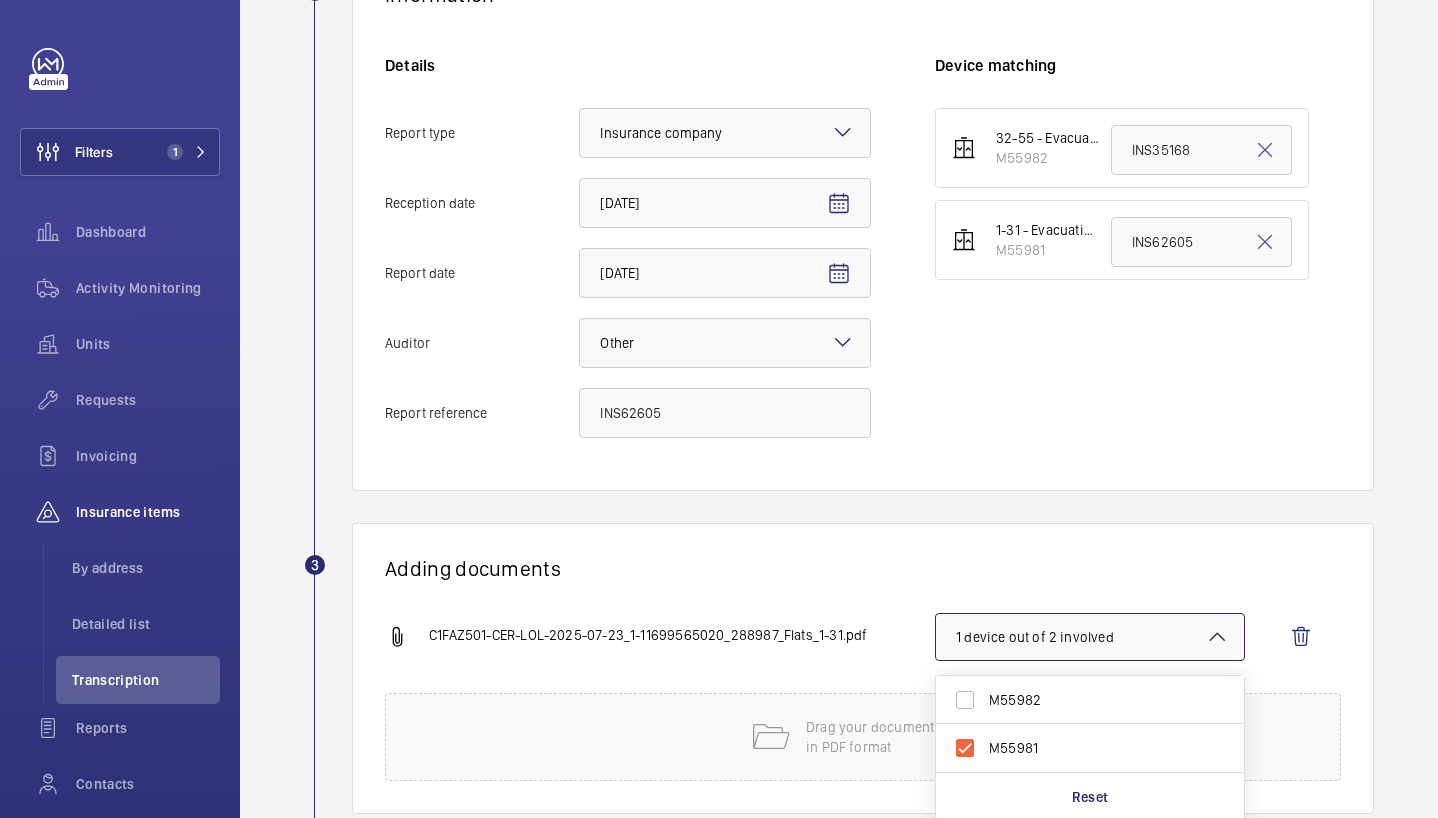 click on "2 Information Details Report type Select an option × Insurance company × Reception date [DATE] Report date [DATE] Auditor Select an option × Other × Report reference INS62605  Device matching  32-55 - Evacuation - EPL Passenger Lift No 2   M55982  INS35168  1-31 - Evacuation - EPL Passenger Lift No 1   M55981  INS62605 3 Adding documents C1FAZ501-CER-LOL-2025-07-23_1-11699565020_288987_Flats_1-31.pdf 1 device out of 2 involved  M55982 M55981 Reset Drag your document here
in PDF format 4 Send document" 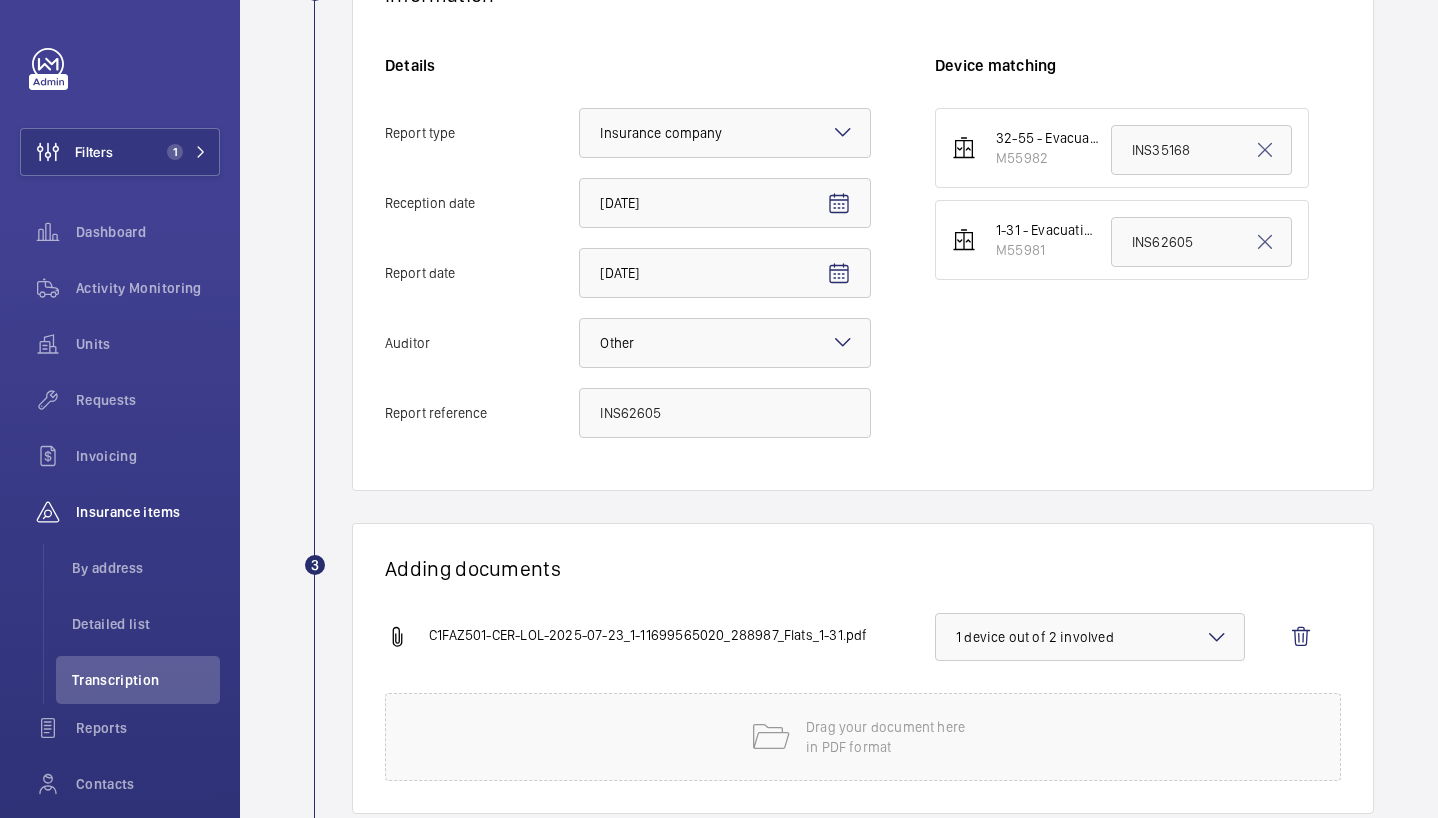 scroll, scrollTop: 537, scrollLeft: 0, axis: vertical 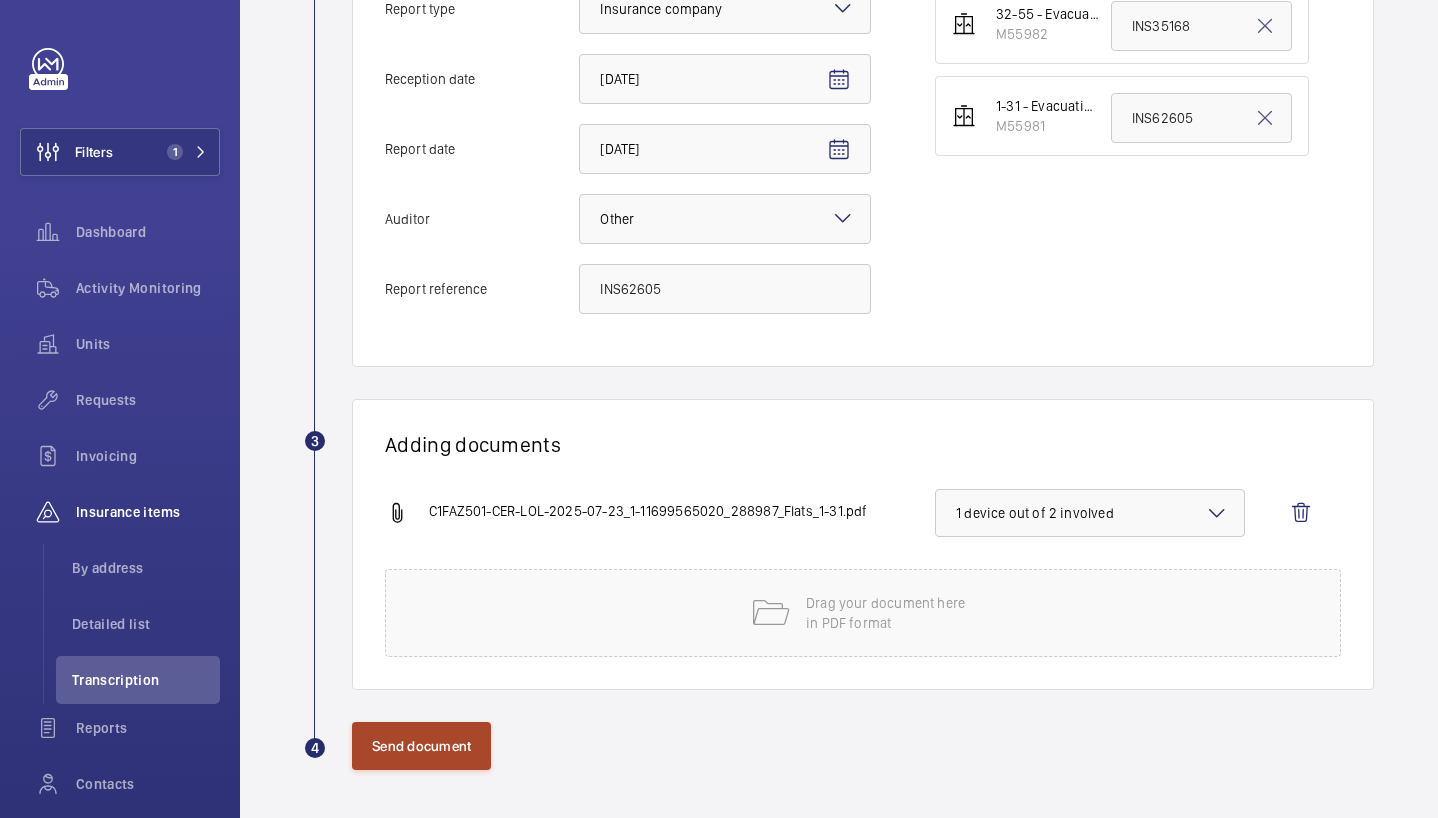 click on "Send document" 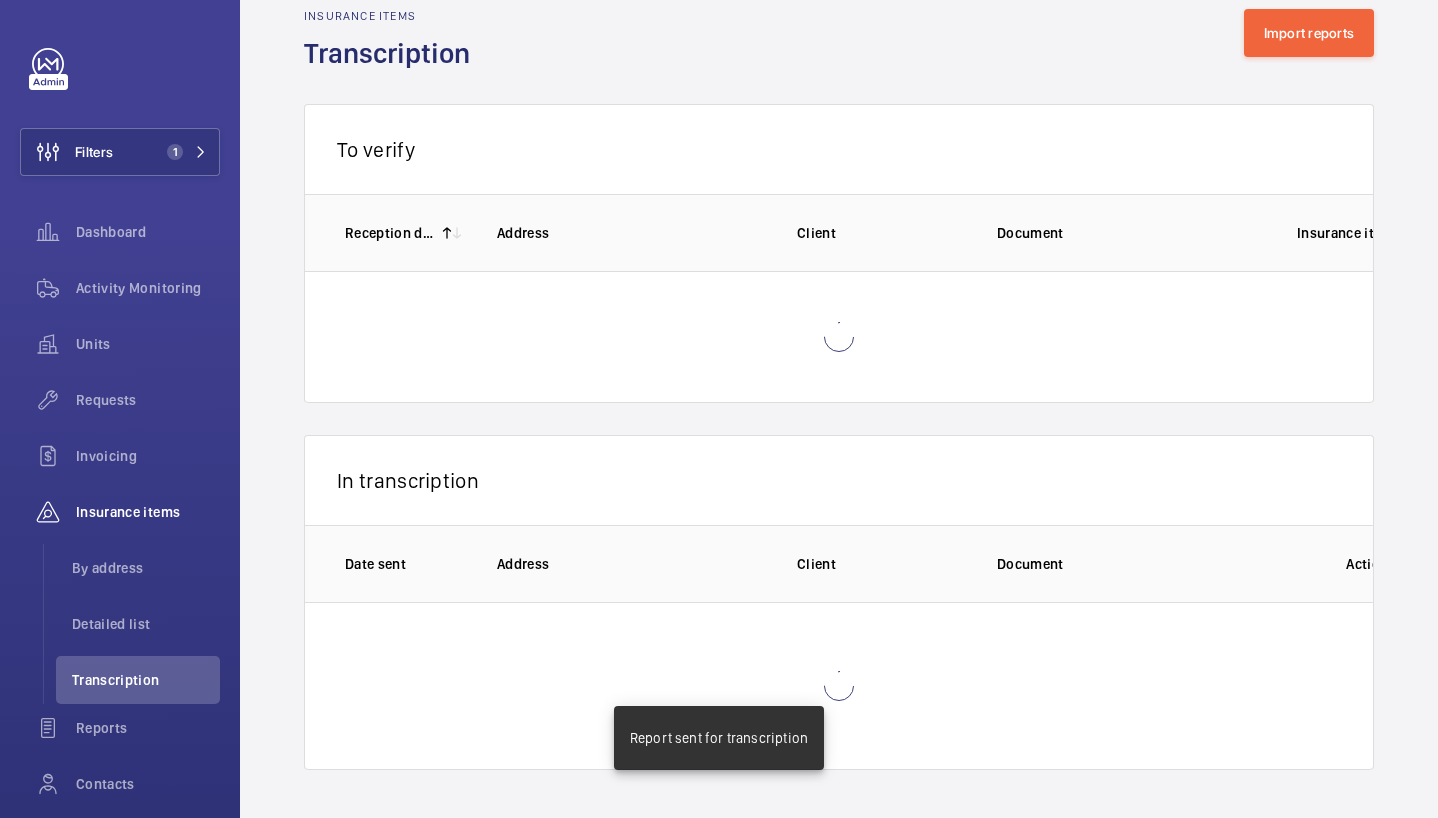 scroll, scrollTop: 3, scrollLeft: 0, axis: vertical 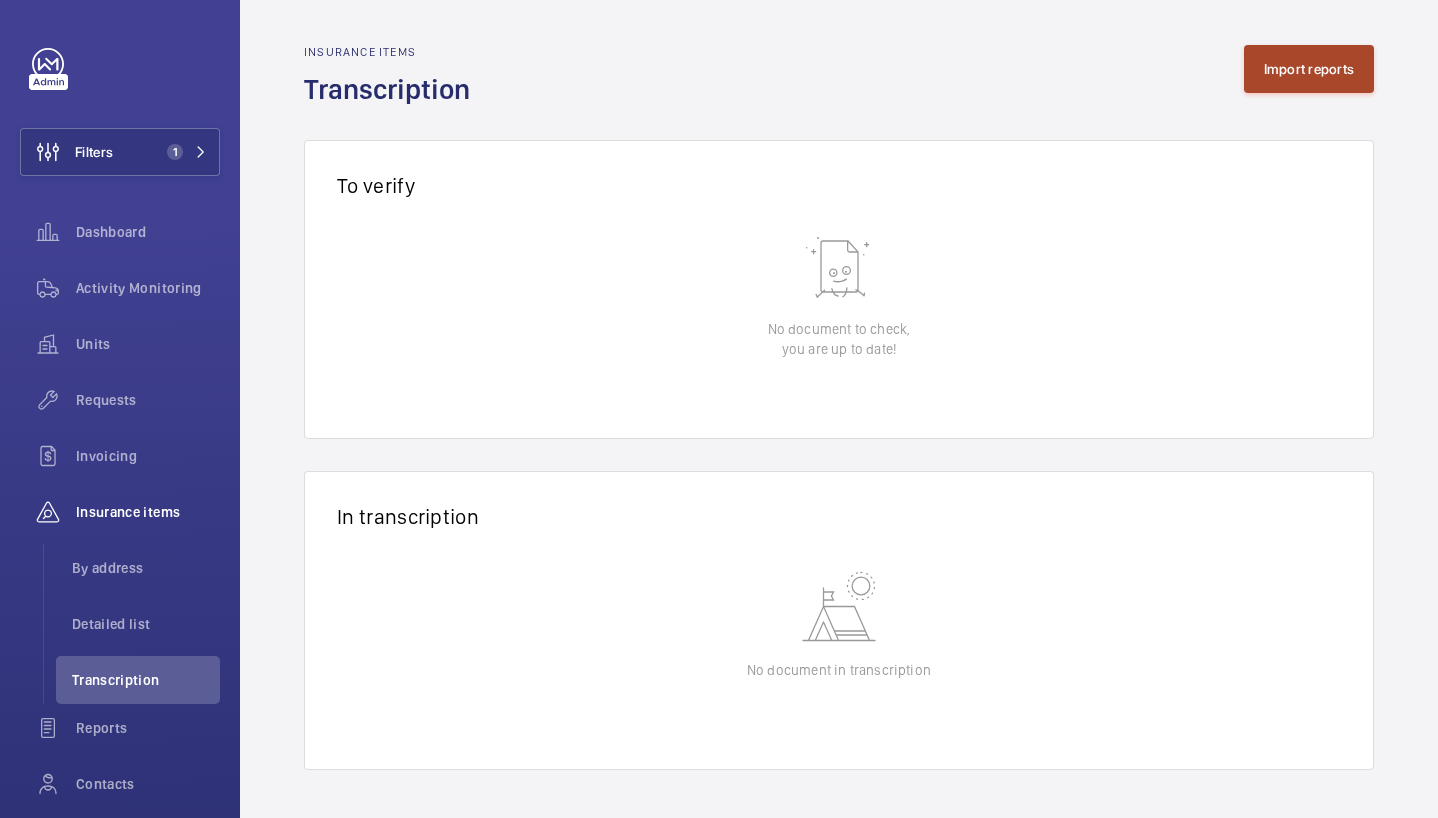 click on "Import reports" 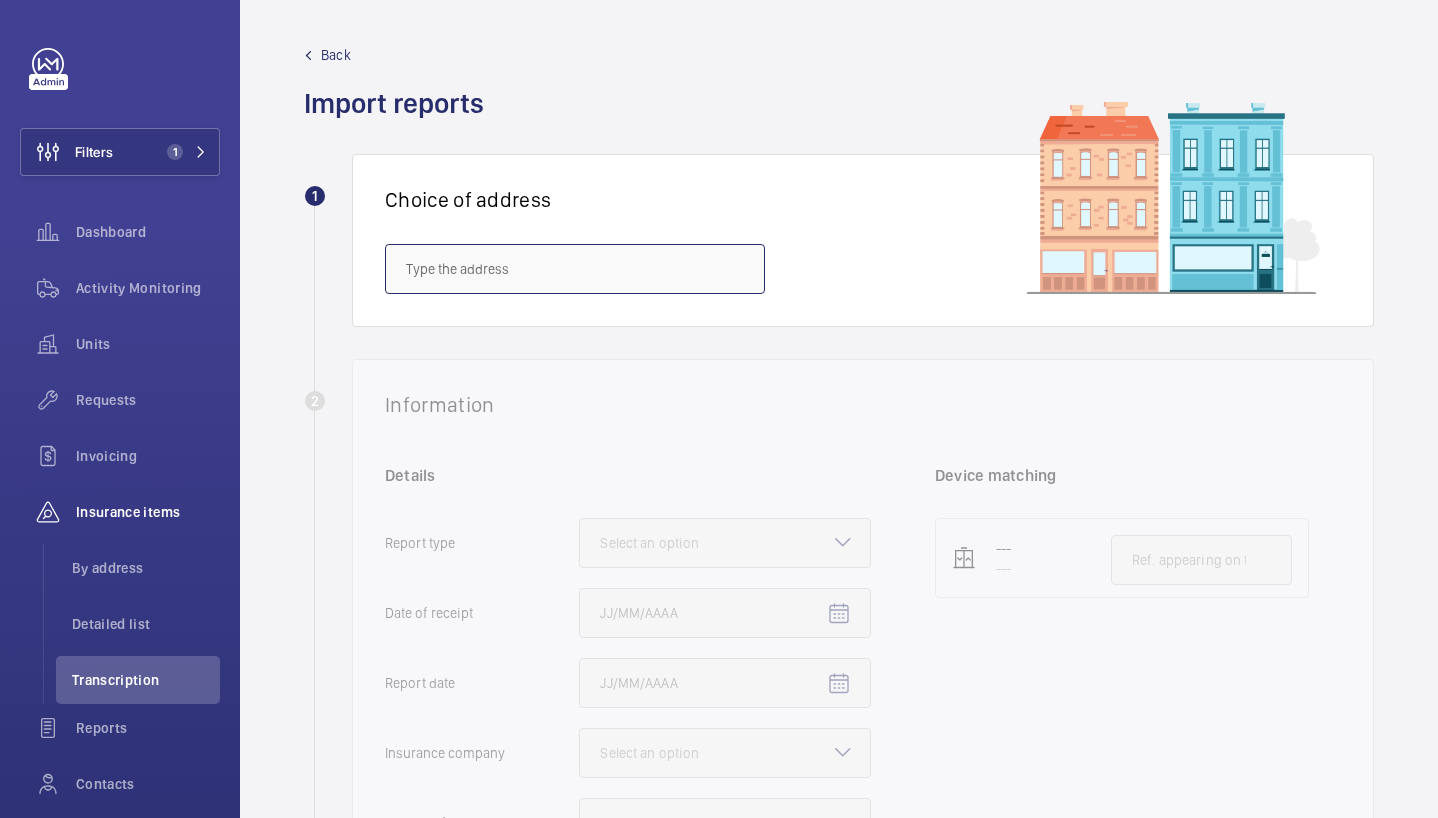 click at bounding box center (575, 269) 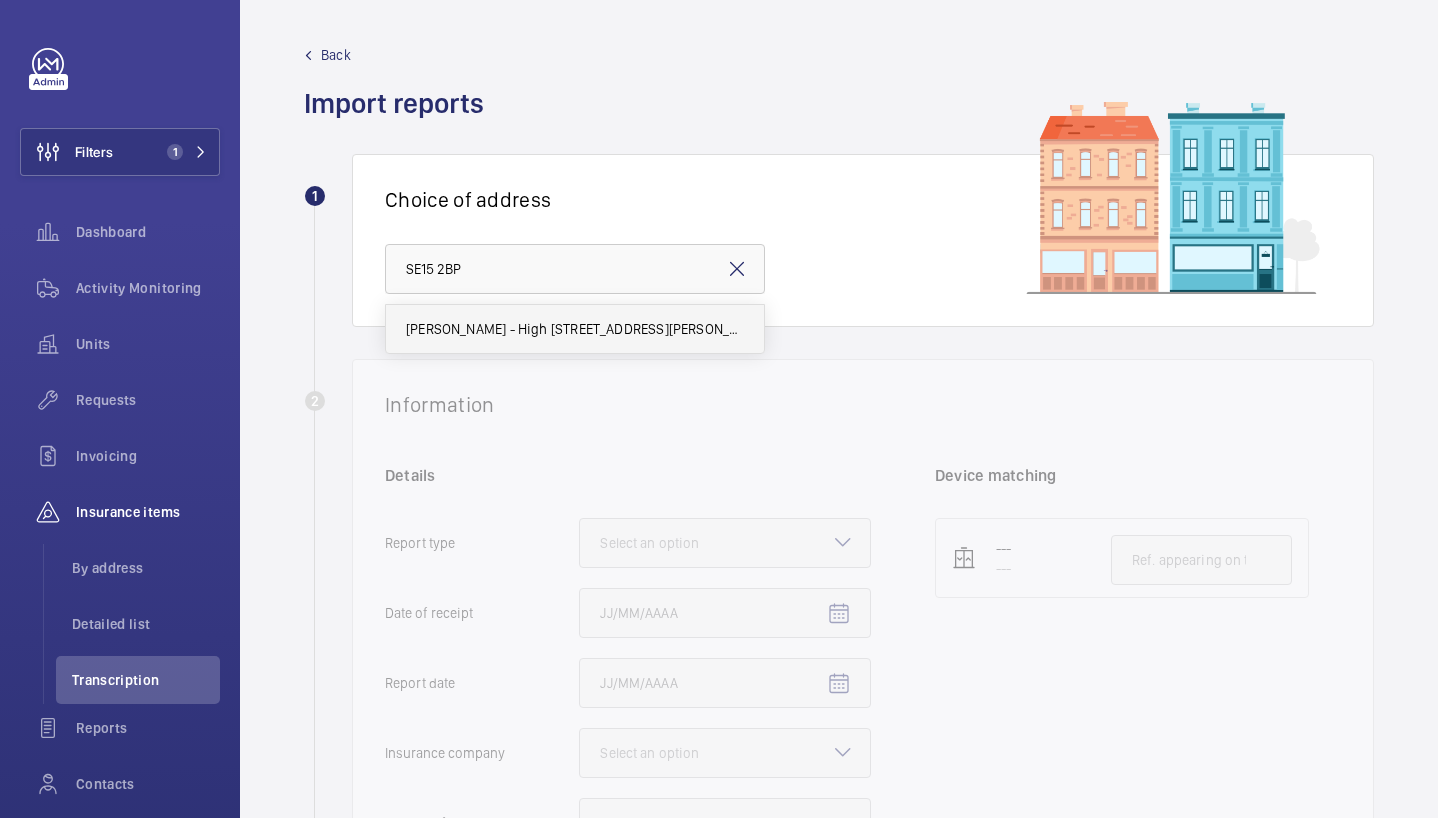 click on "[PERSON_NAME] - High [STREET_ADDRESS][PERSON_NAME]" at bounding box center (575, 329) 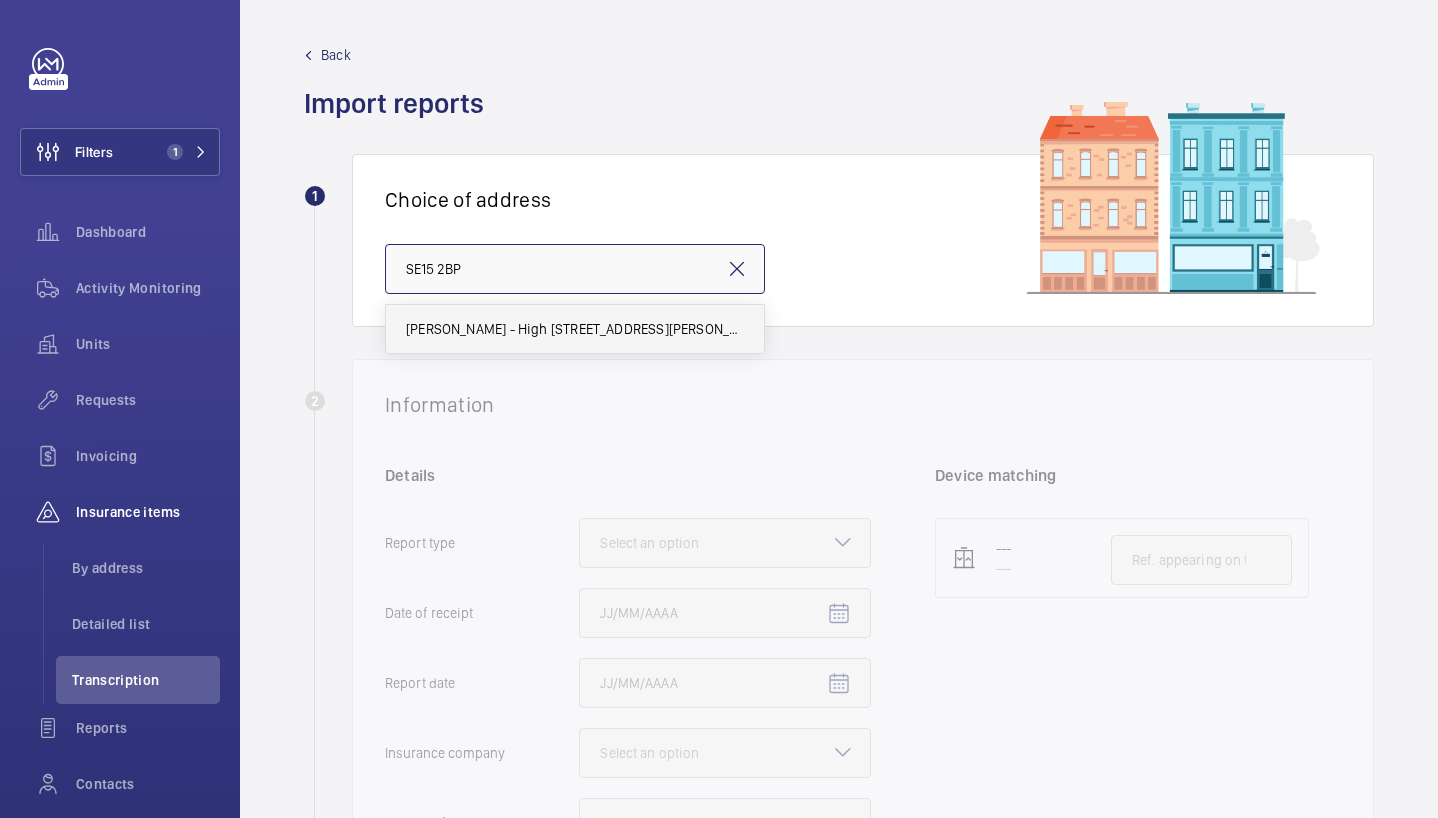 type on "[PERSON_NAME] - High [STREET_ADDRESS][PERSON_NAME]" 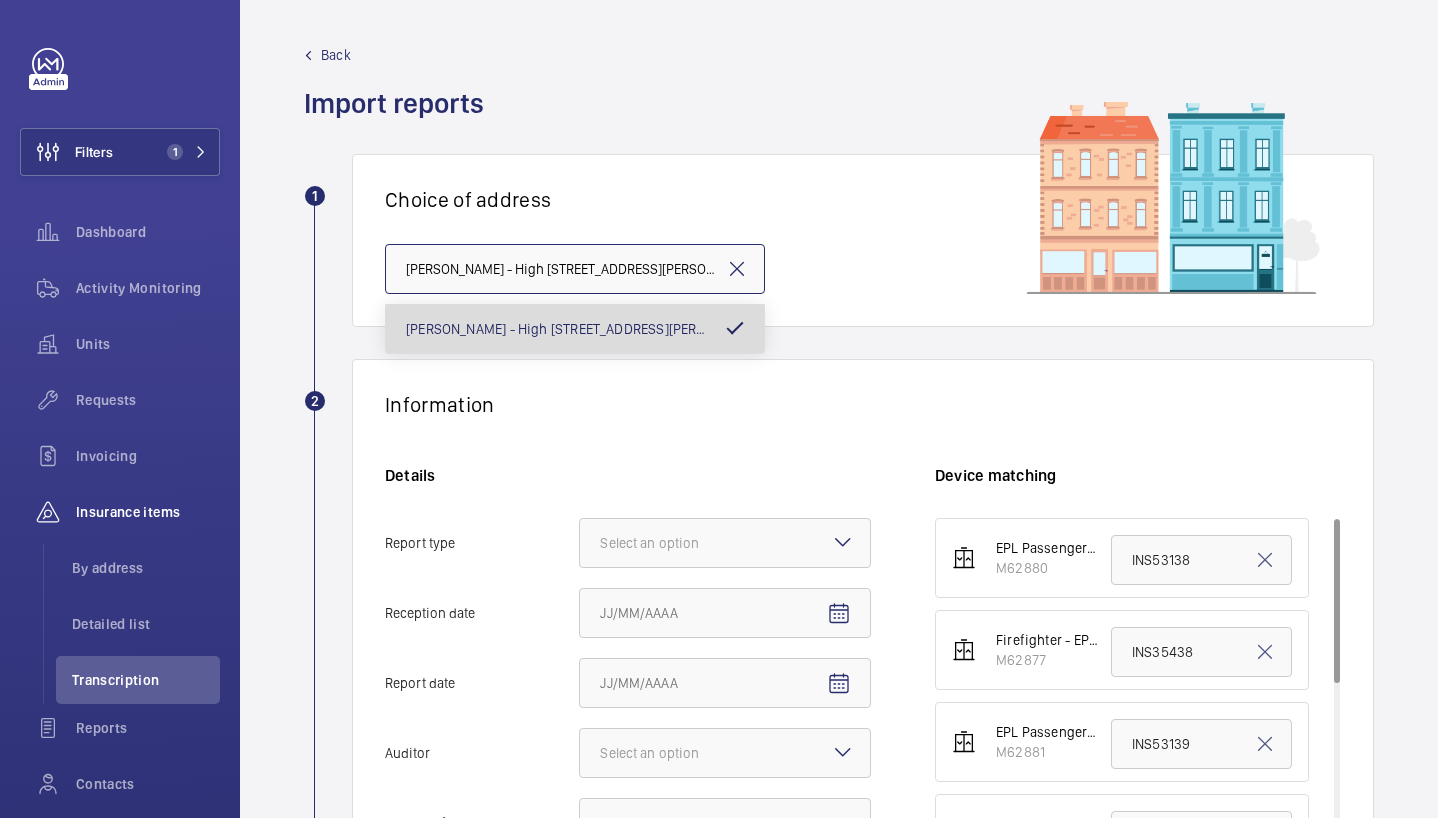 scroll, scrollTop: 0, scrollLeft: 103, axis: horizontal 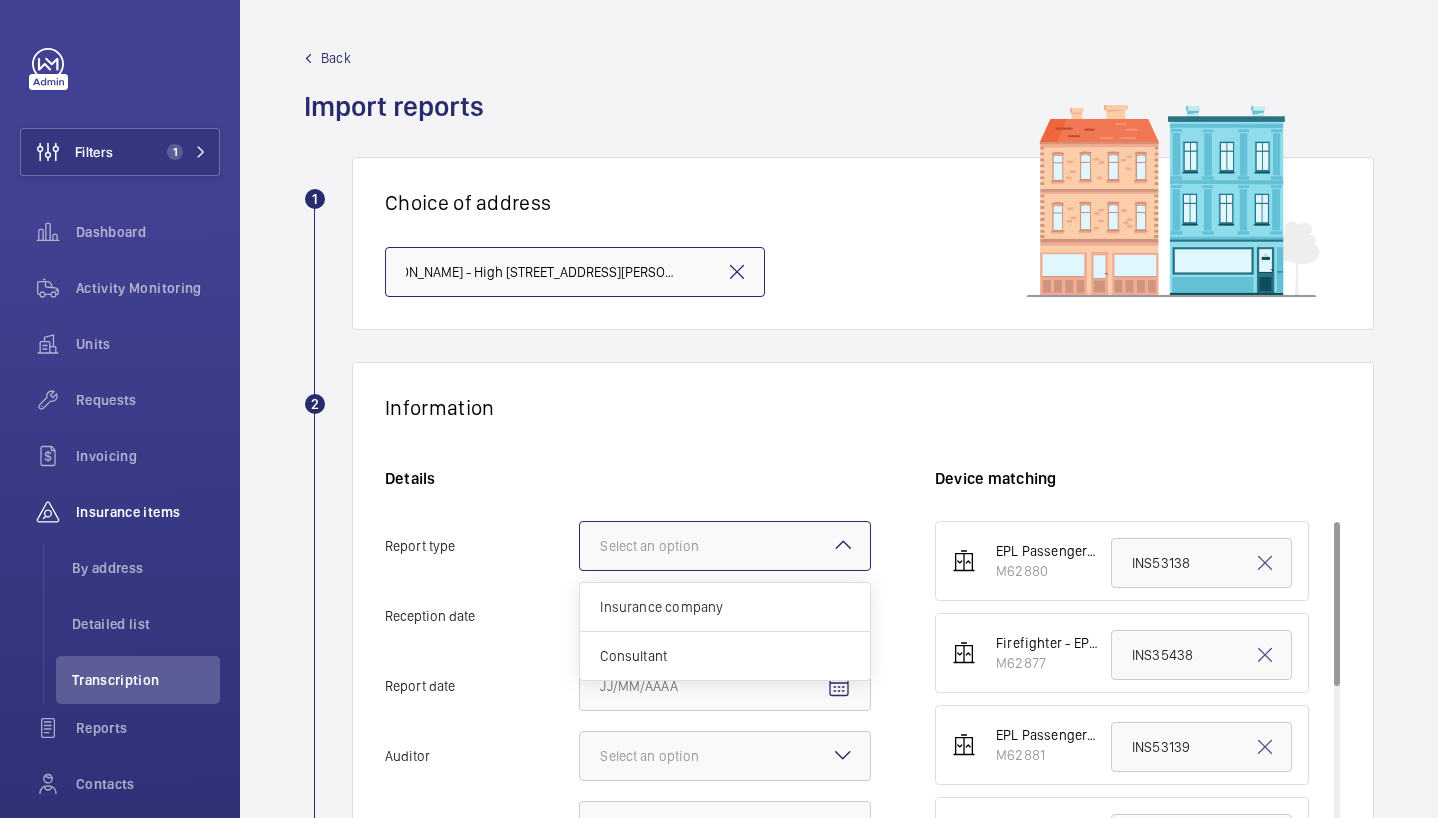 click on "Select an option" 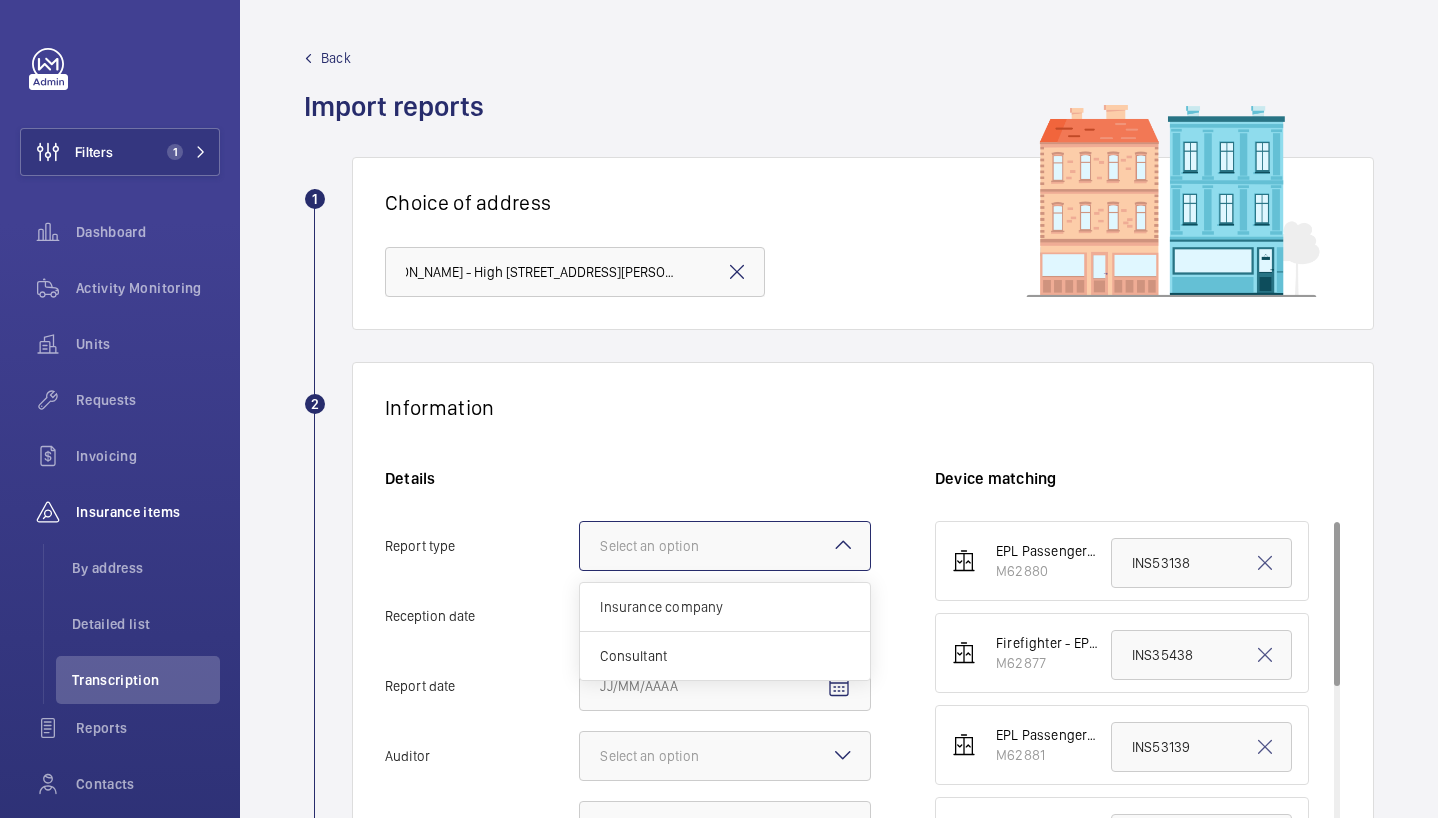 click on "Report type Select an option Insurance company Consultant" 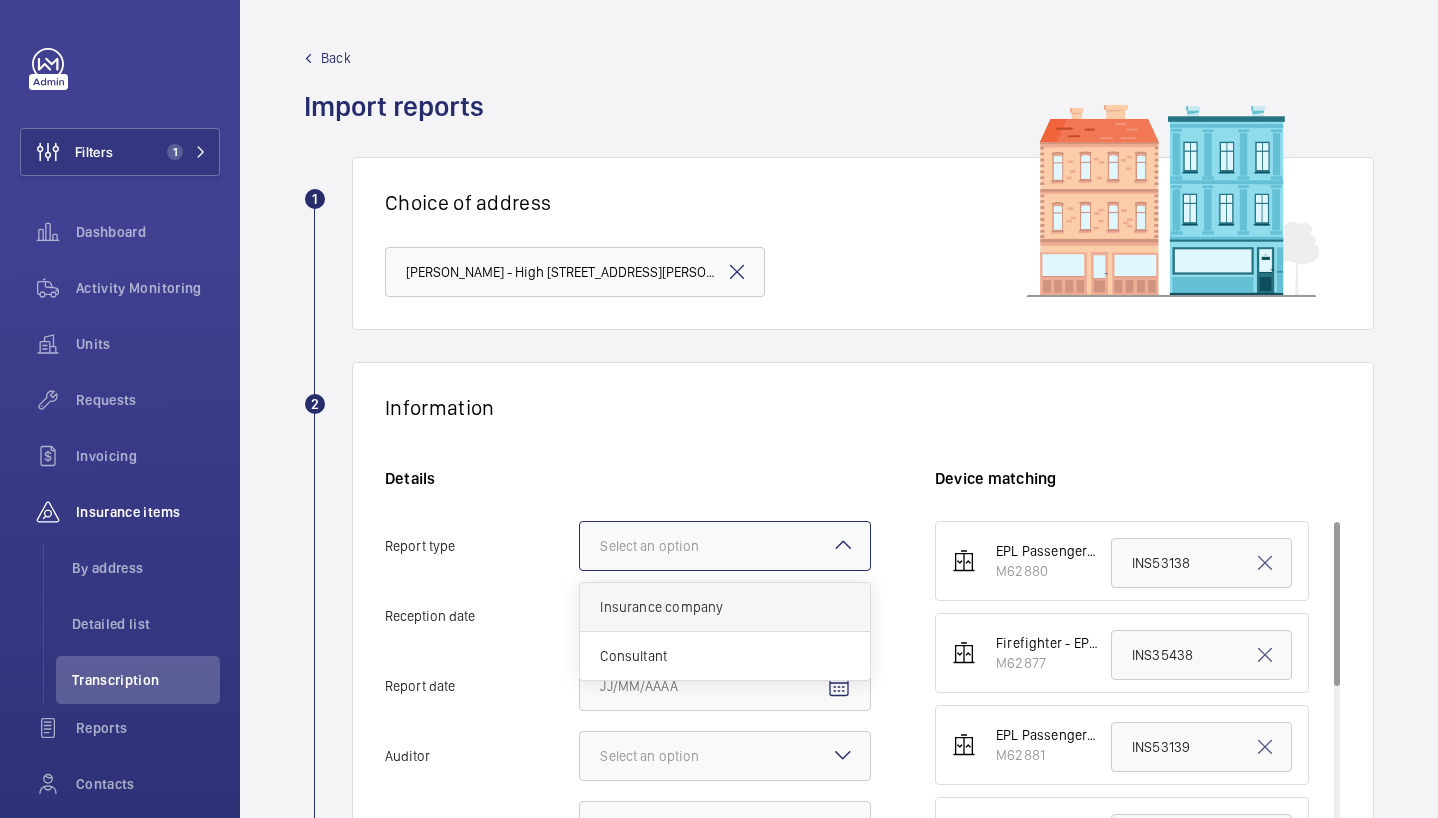 click on "Insurance company" at bounding box center [725, 607] 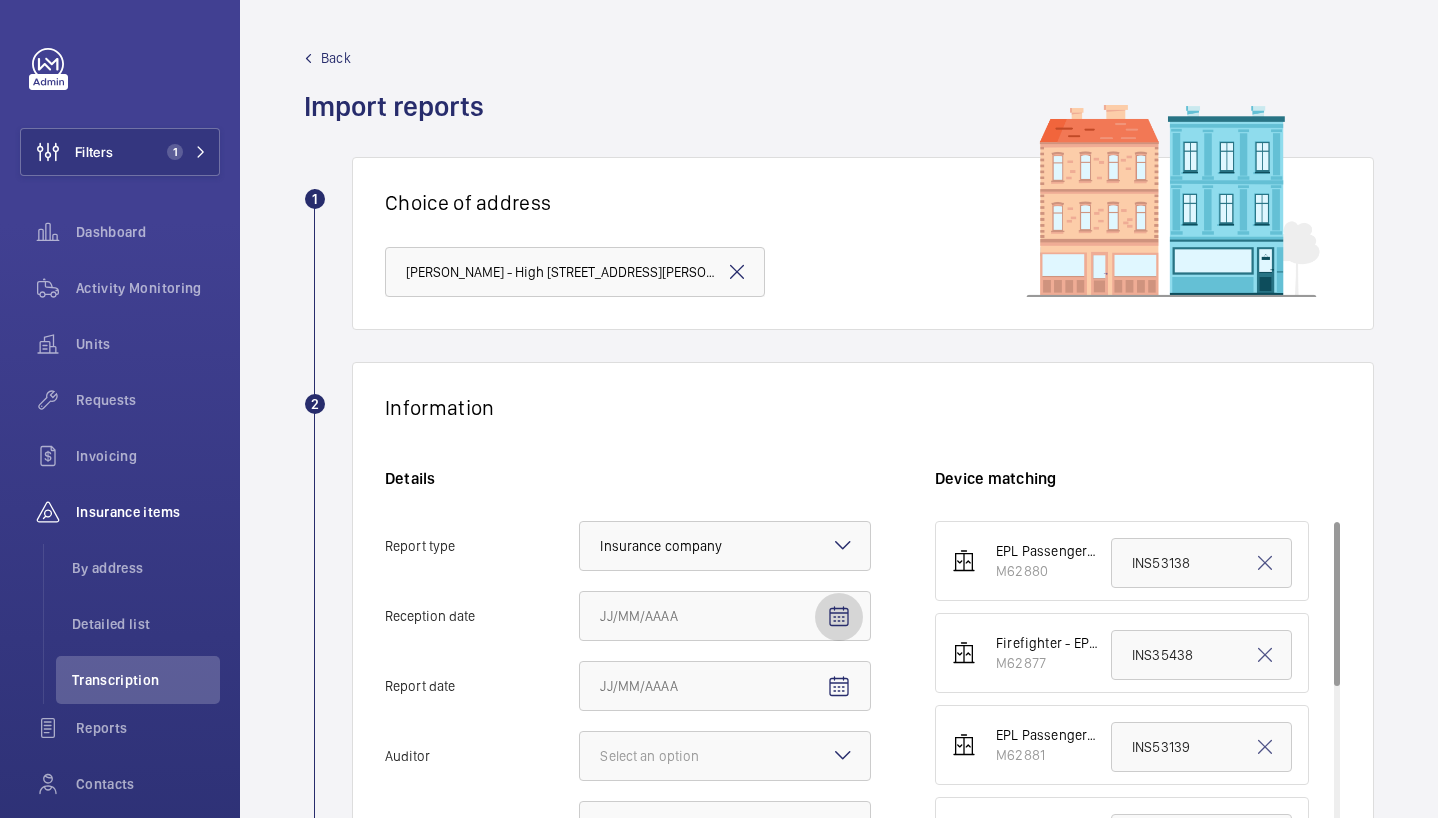 click 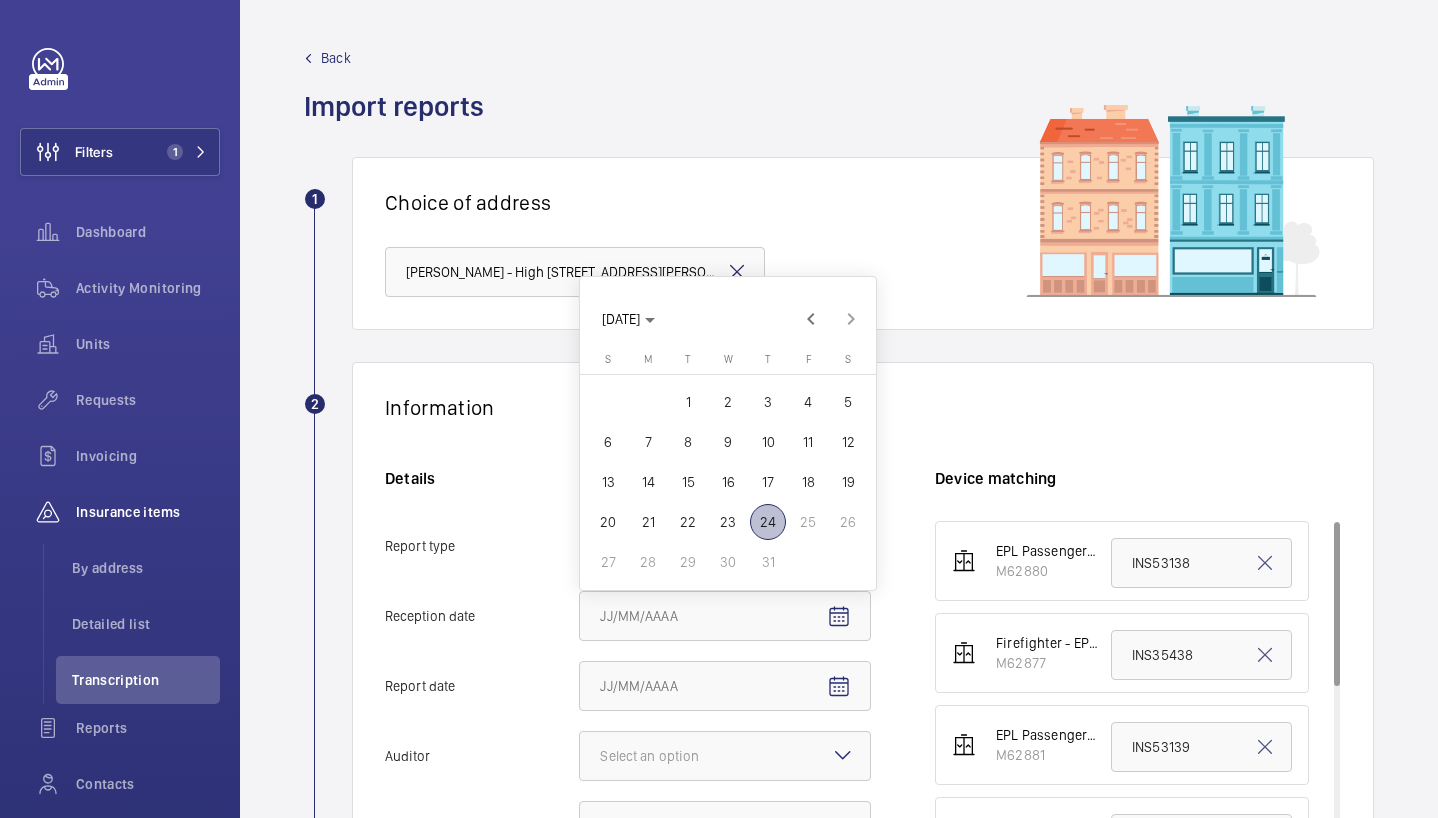 click on "24" at bounding box center [768, 522] 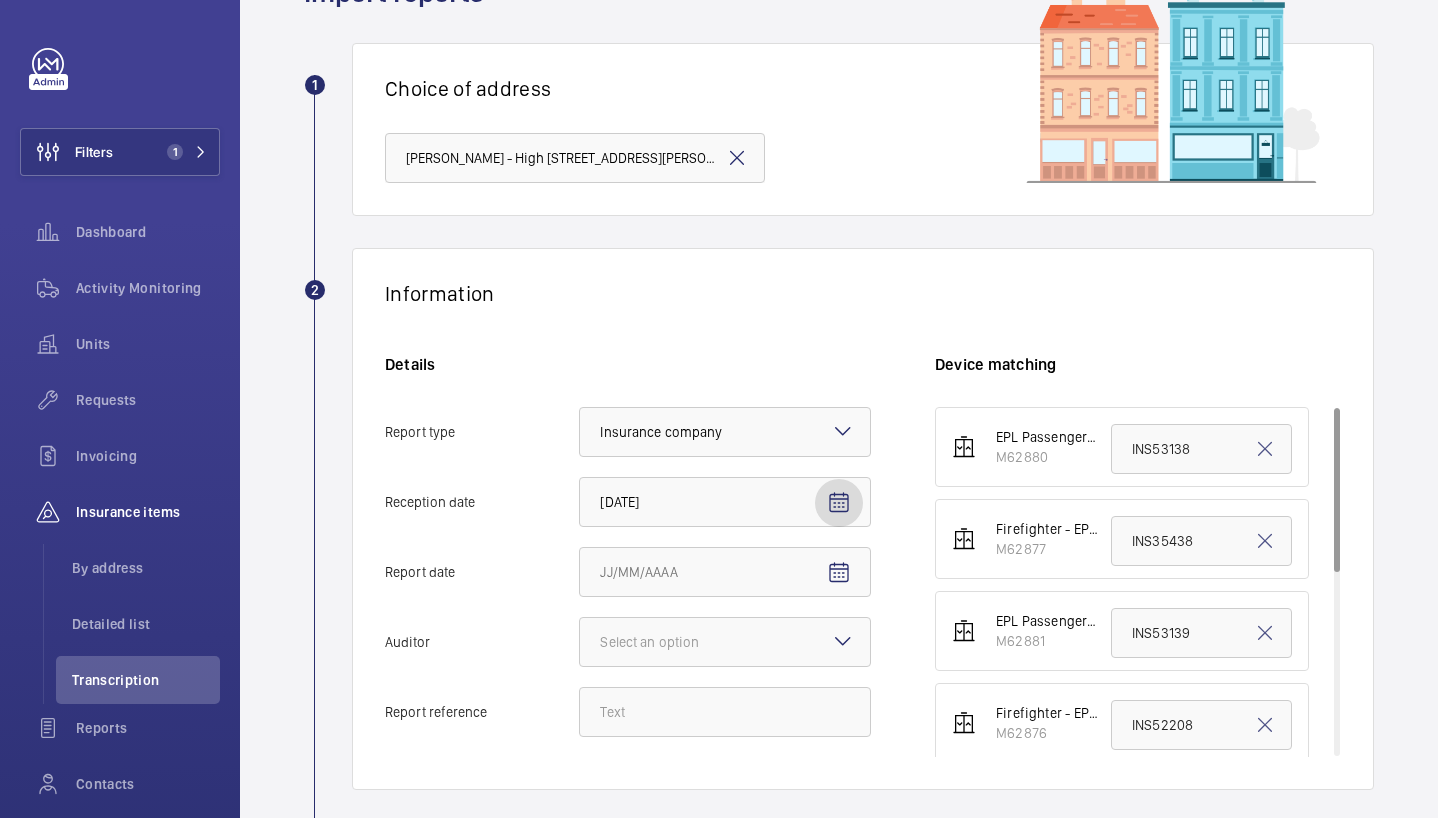 scroll, scrollTop: 116, scrollLeft: 0, axis: vertical 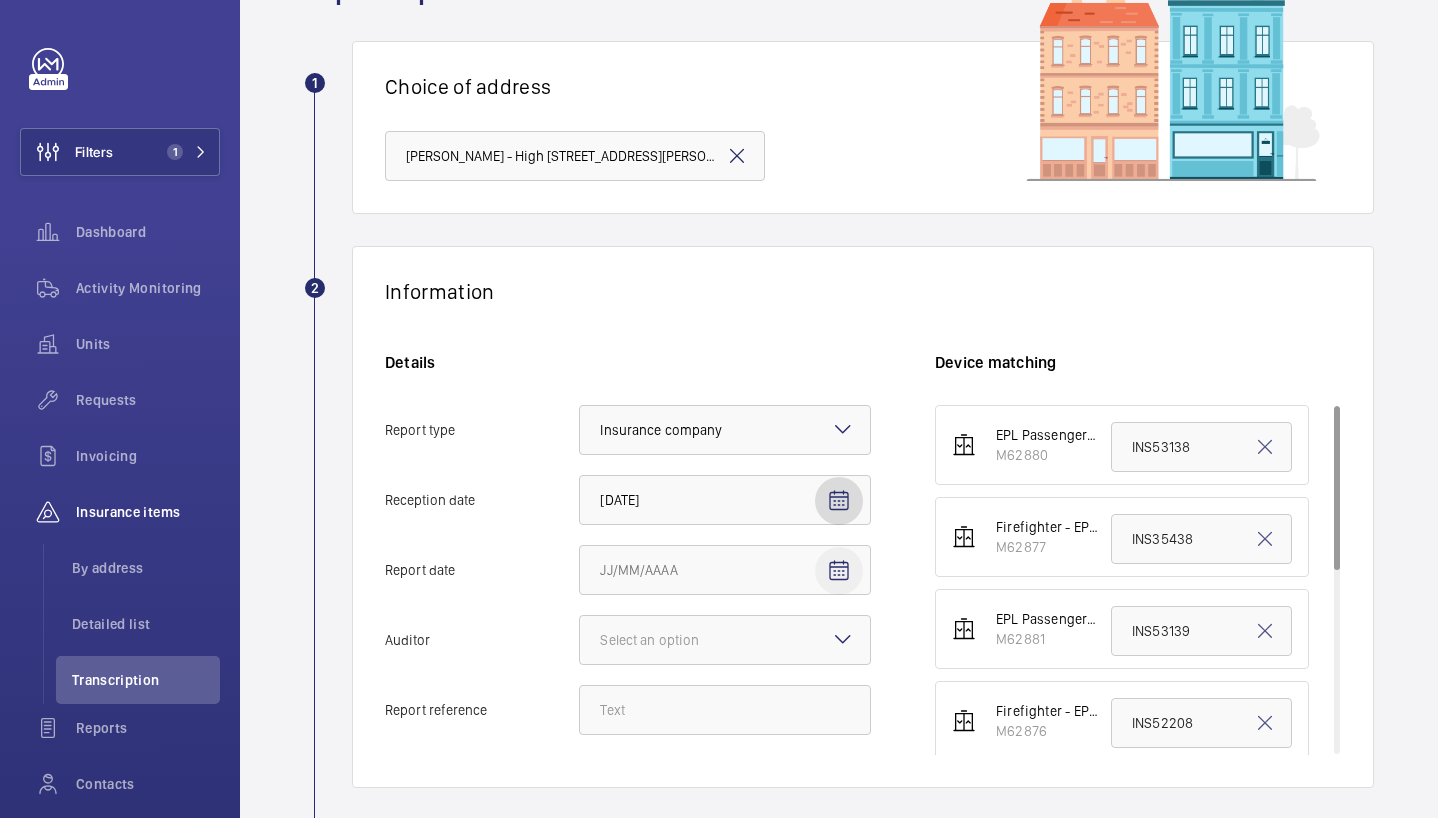 click 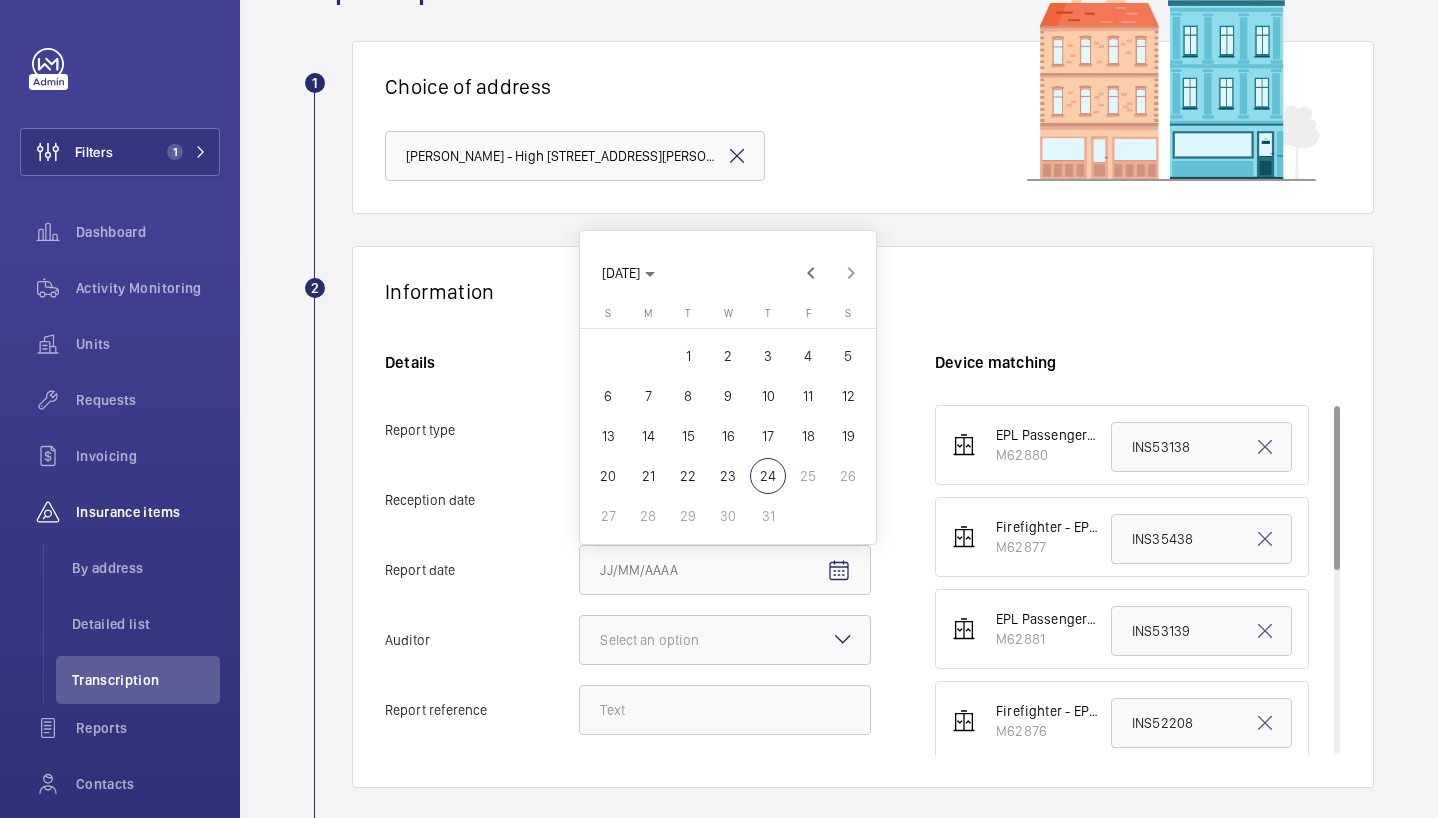 click on "22" at bounding box center [688, 476] 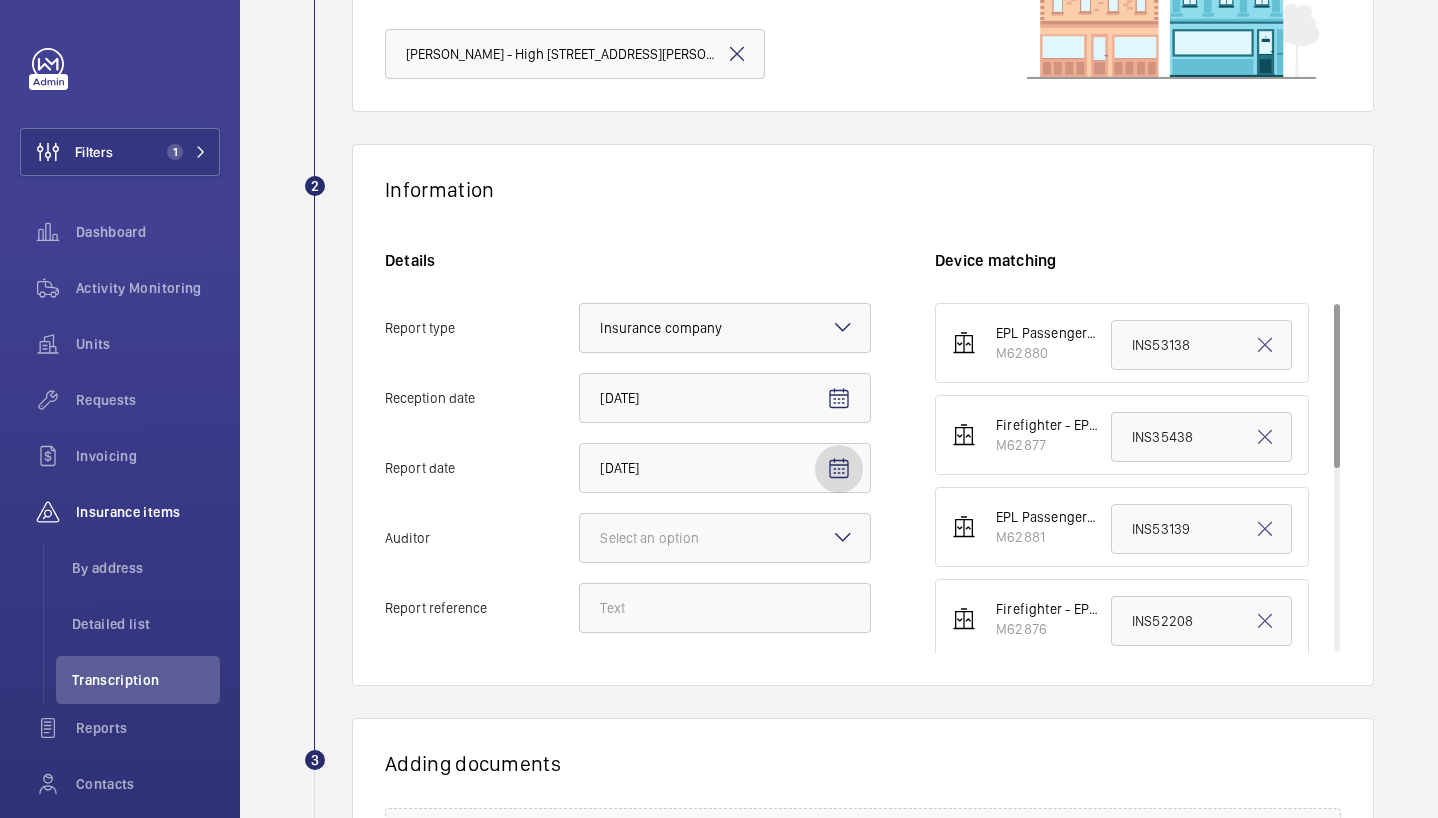 scroll, scrollTop: 220, scrollLeft: 0, axis: vertical 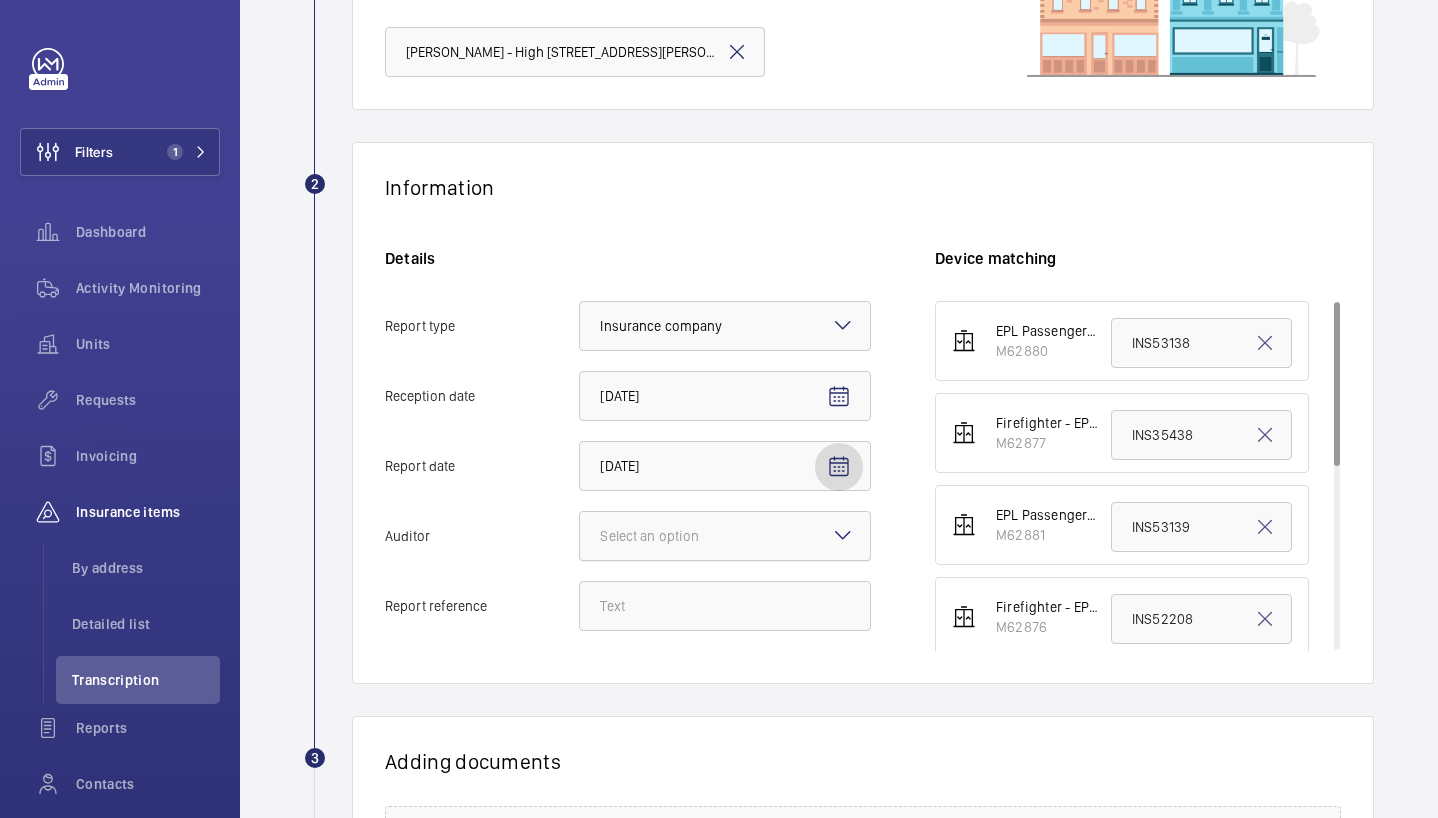 click 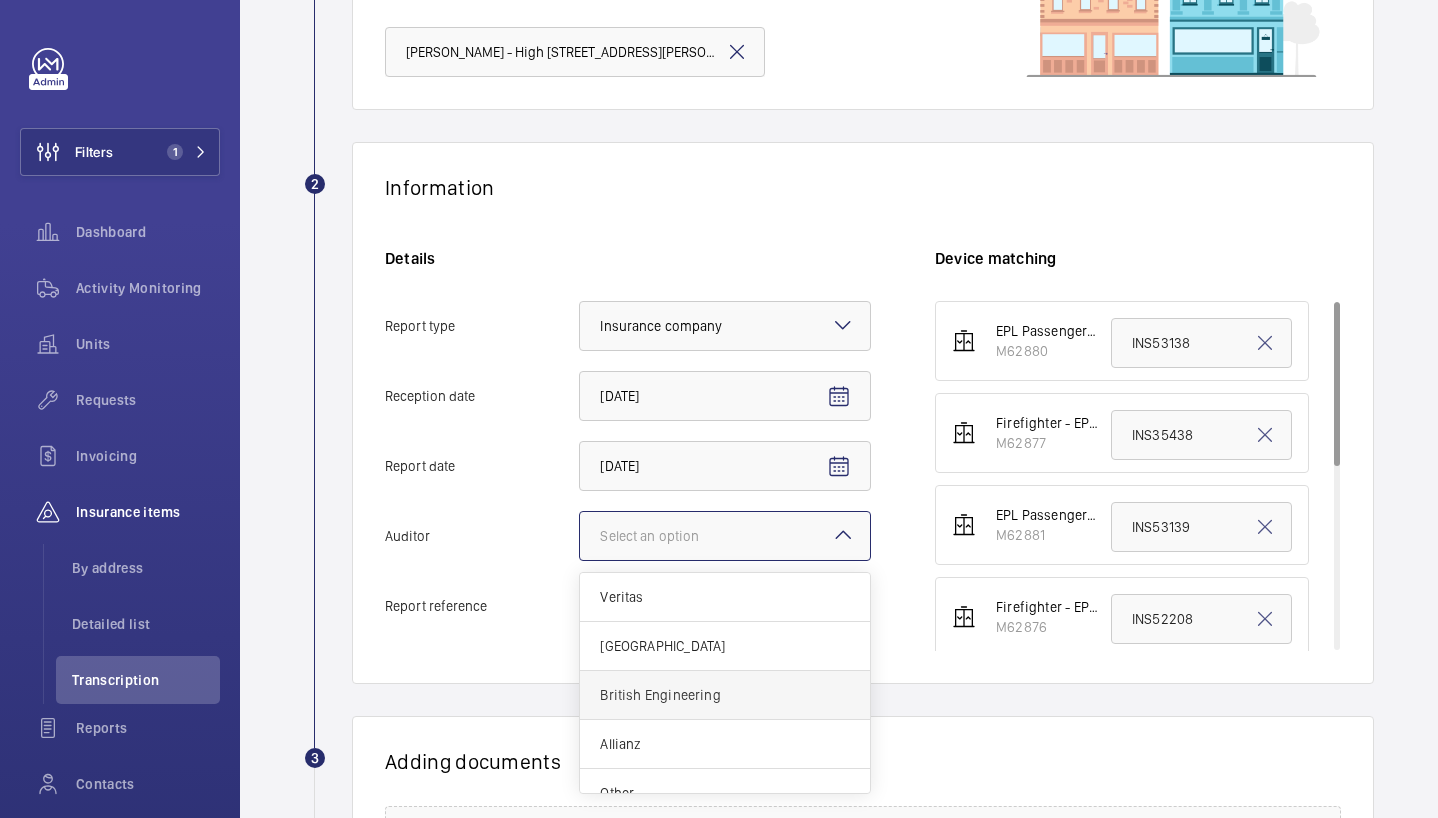 scroll, scrollTop: 24, scrollLeft: 0, axis: vertical 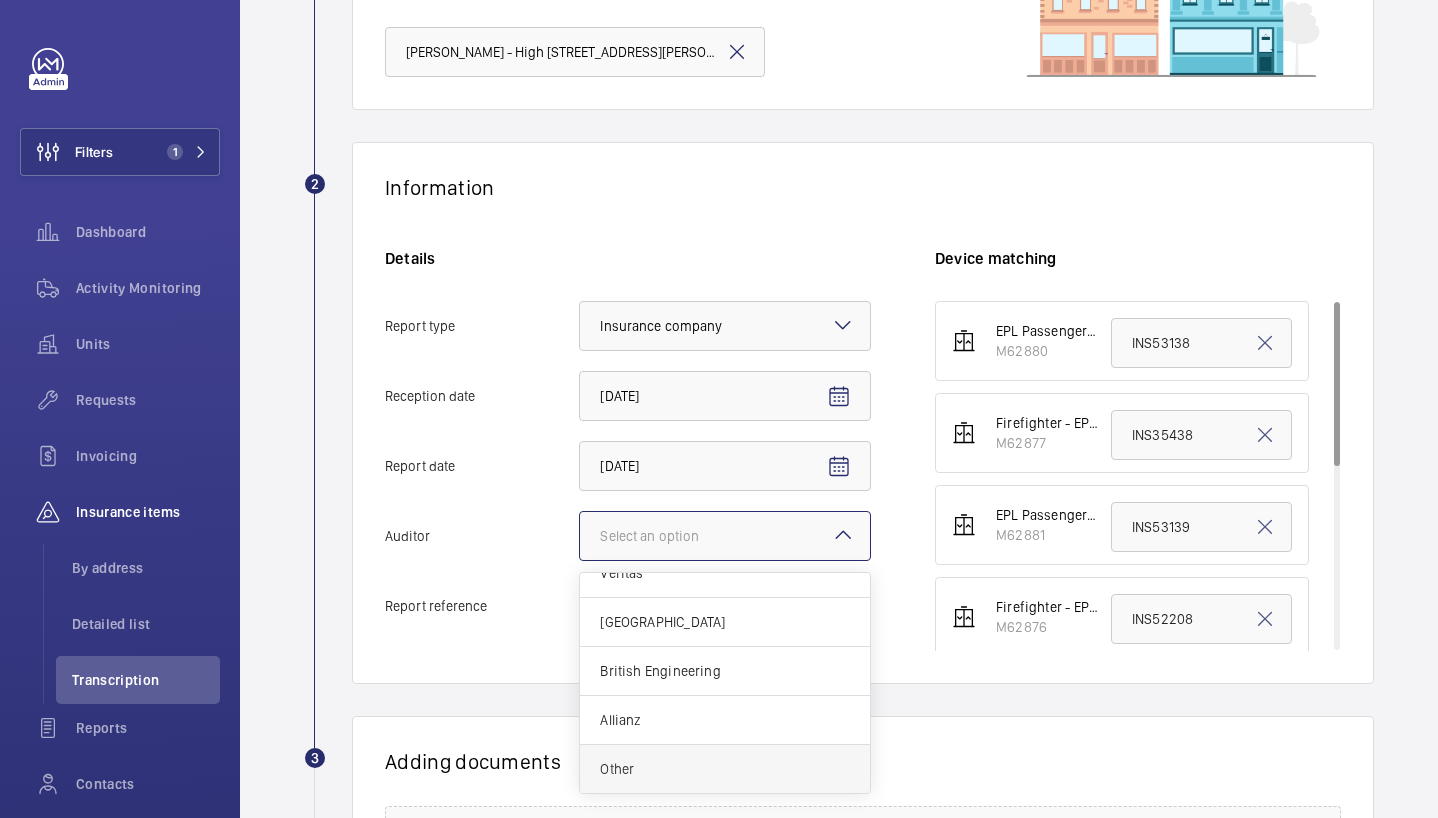 click on "Other" at bounding box center [725, 769] 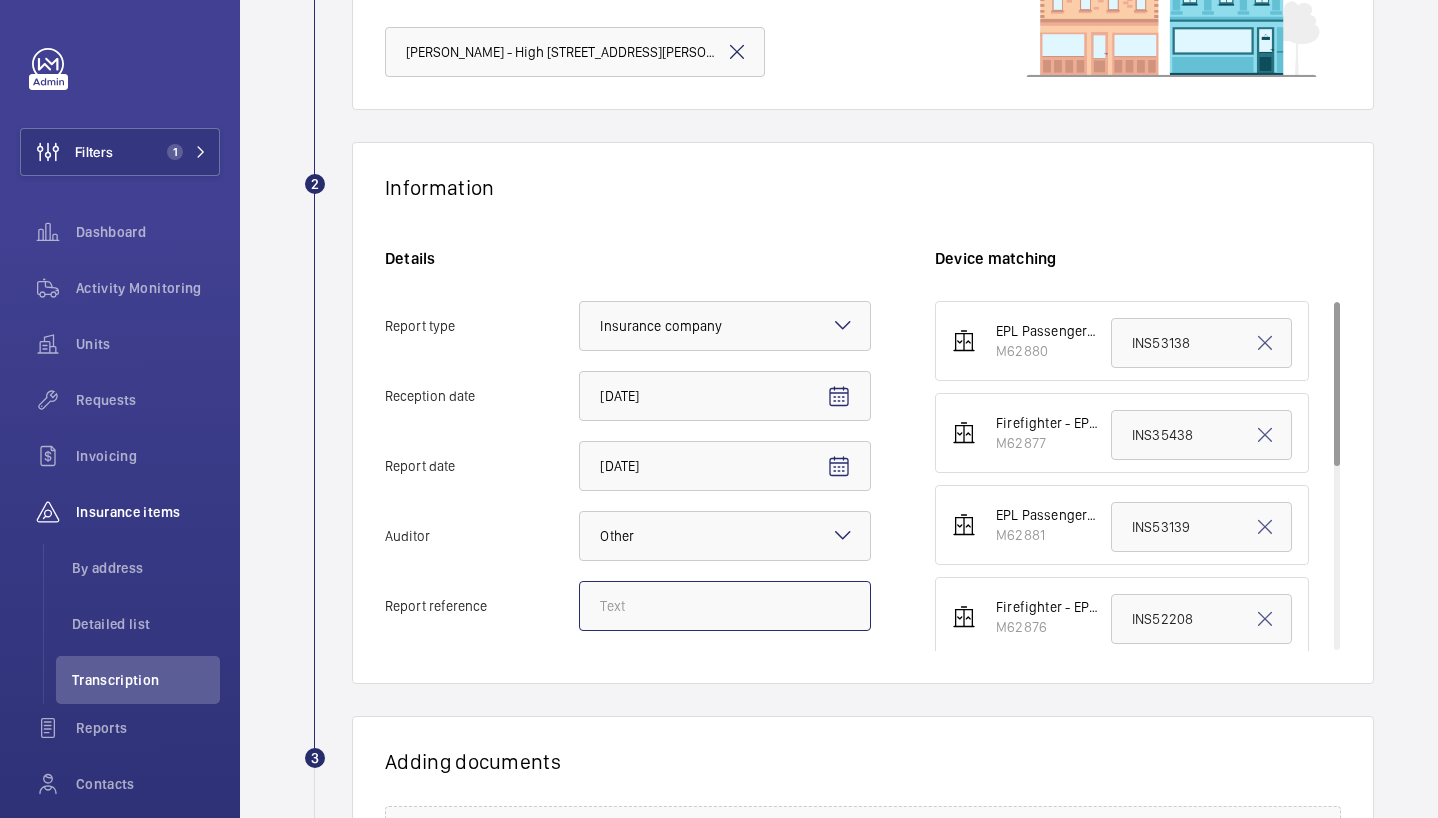 click on "Report reference" 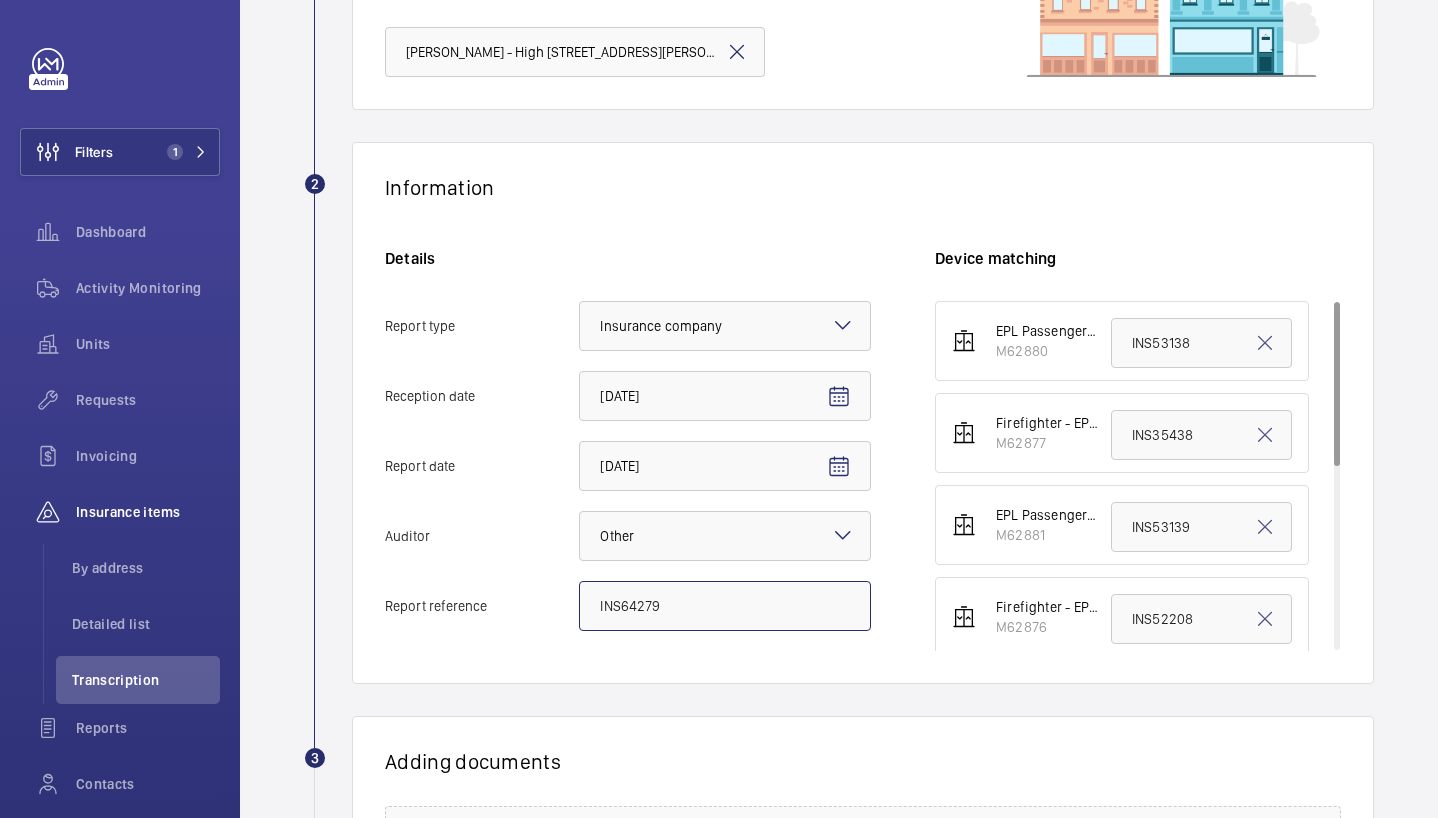 type on "INS64279" 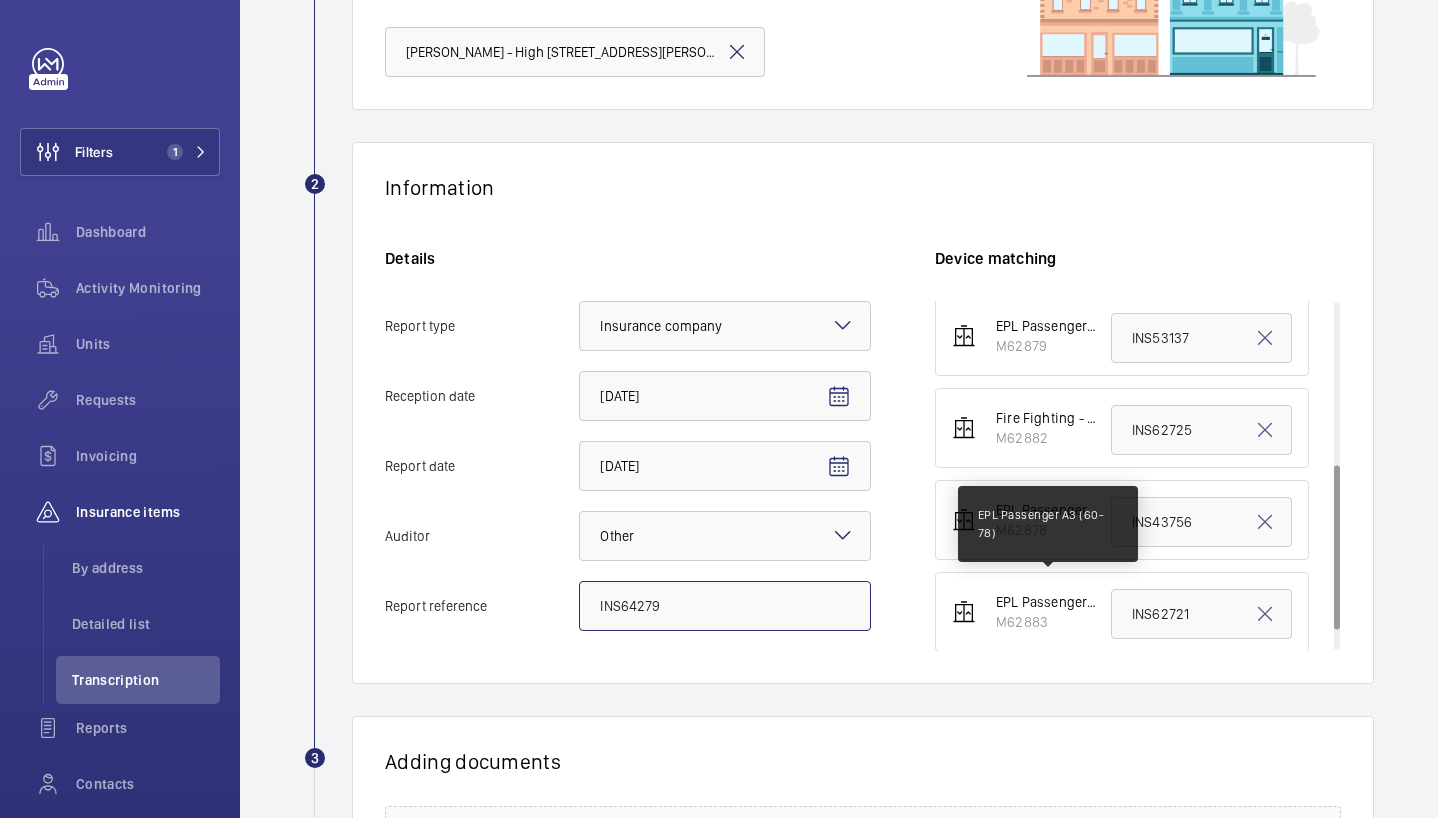 scroll, scrollTop: 386, scrollLeft: 0, axis: vertical 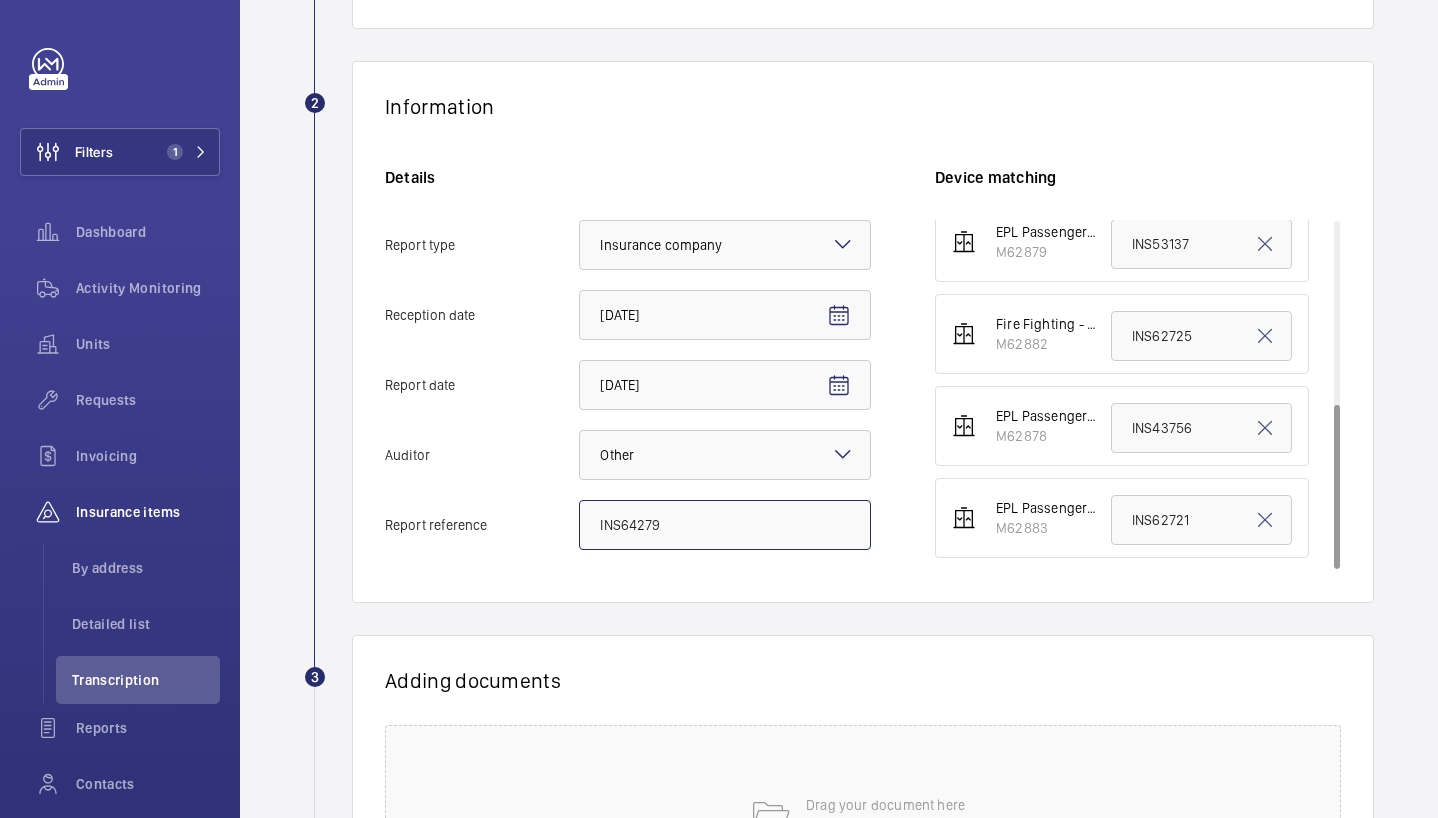 click on "INS64279" 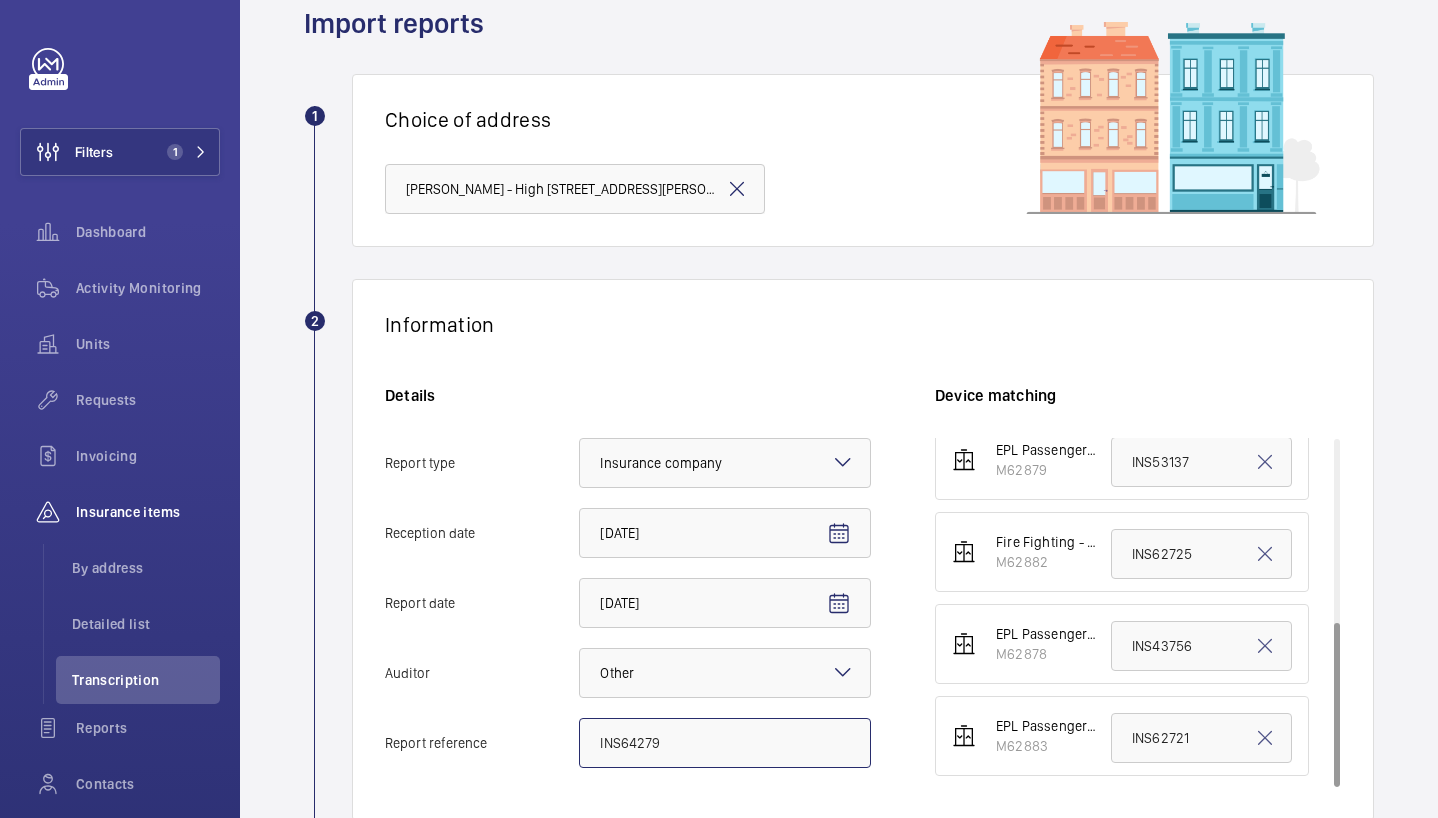 scroll, scrollTop: 0, scrollLeft: 0, axis: both 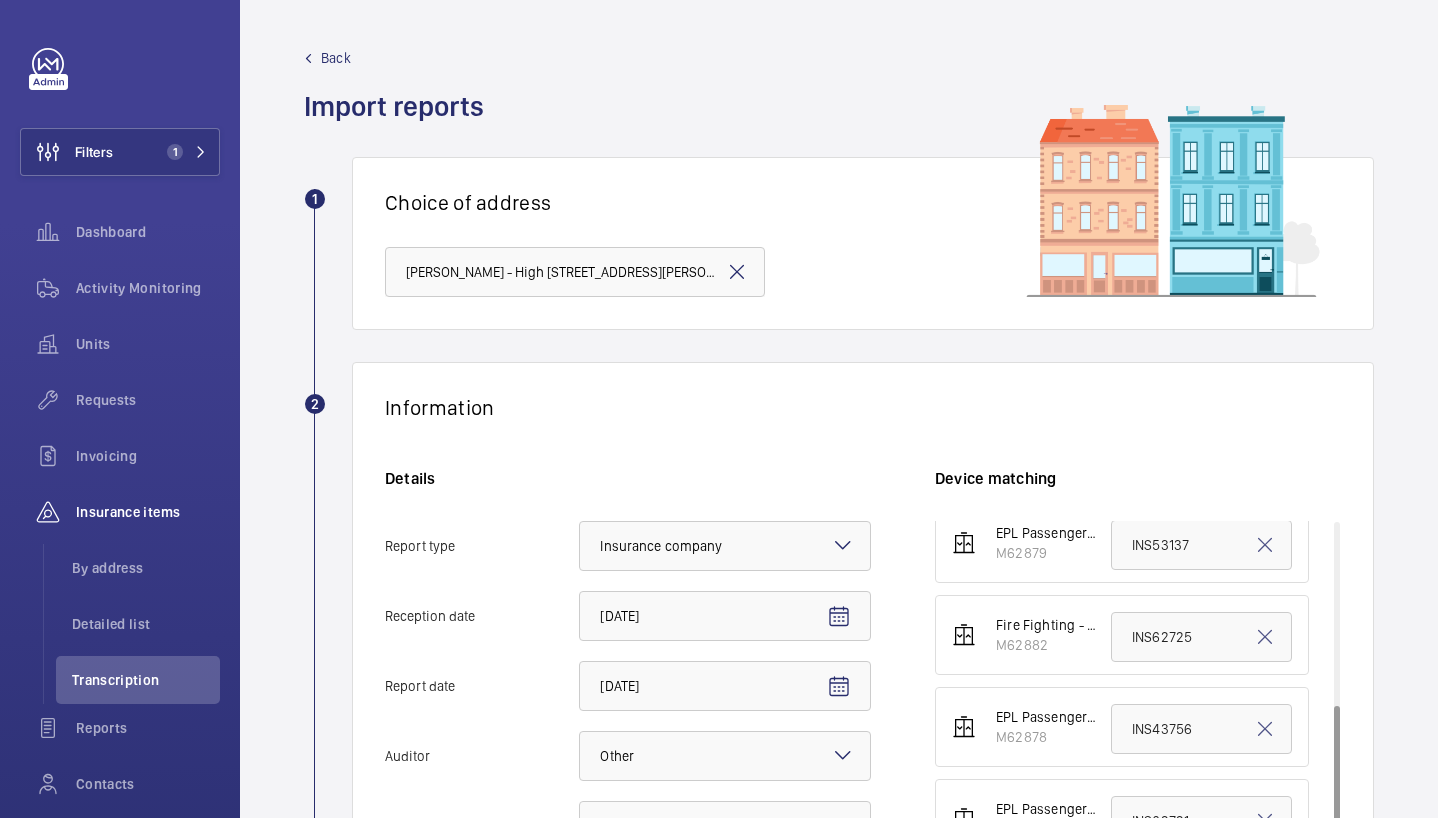 click 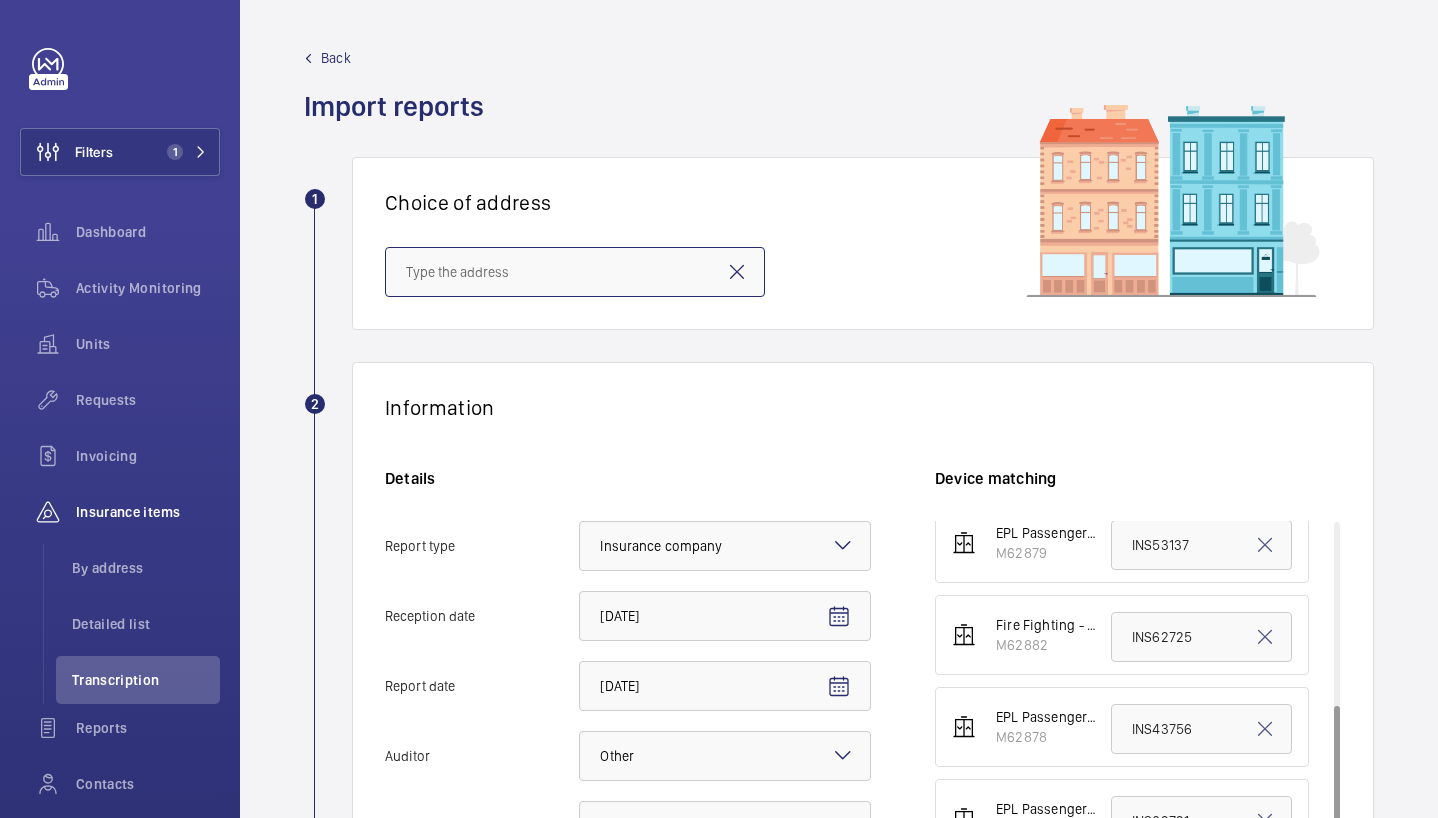 scroll, scrollTop: 0, scrollLeft: 0, axis: both 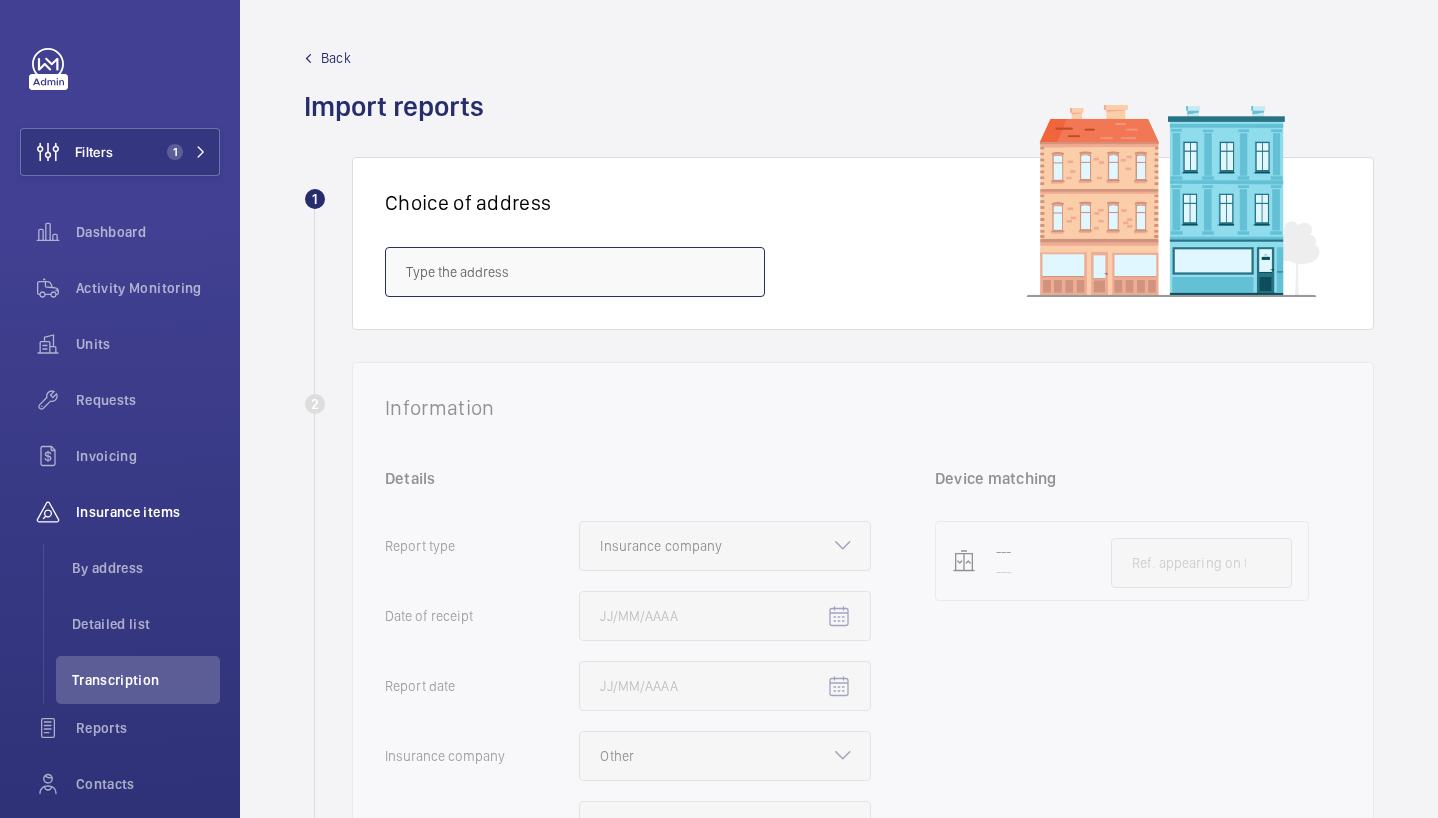 paste on "SE15 2BP" 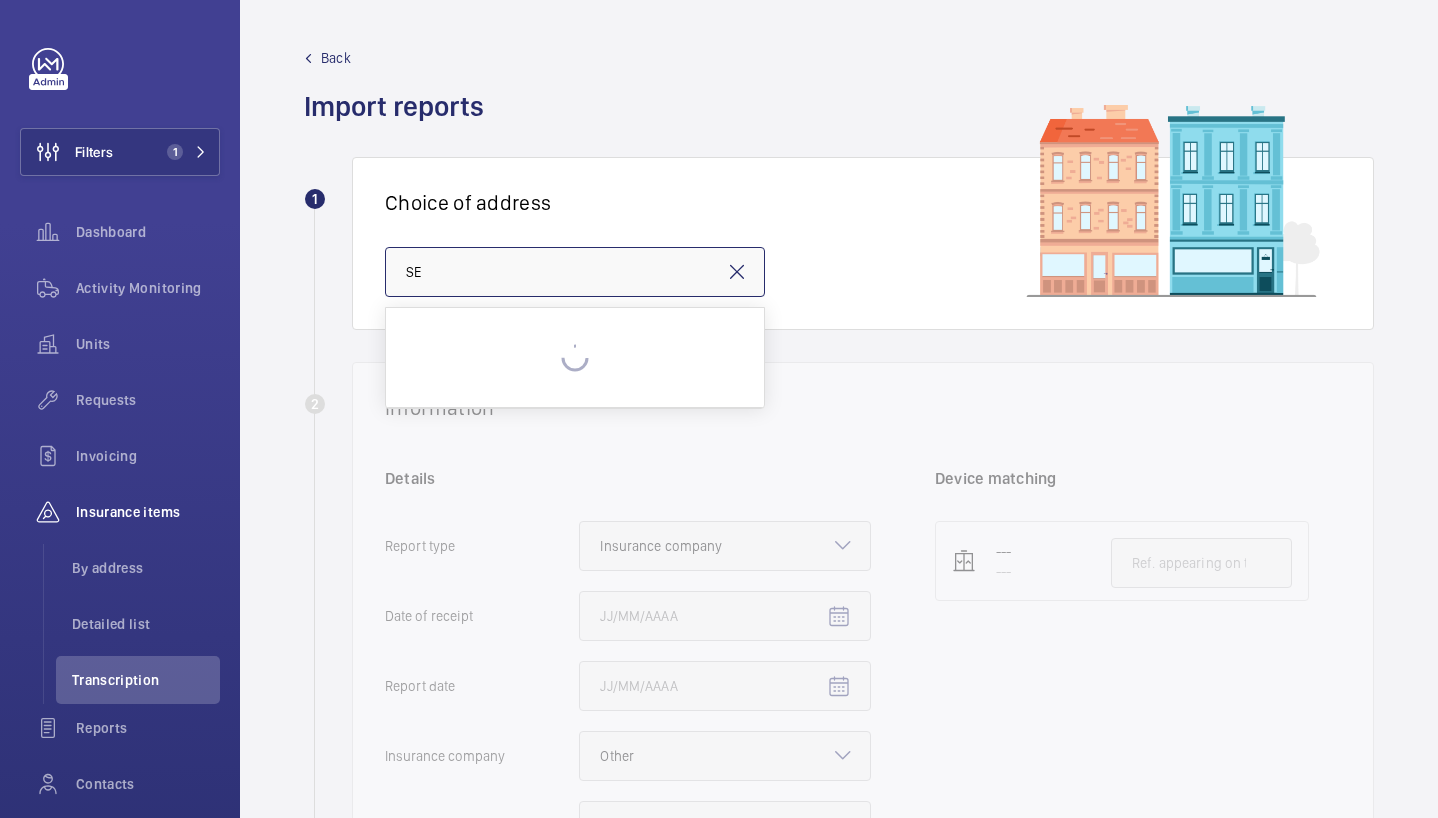 type on "S" 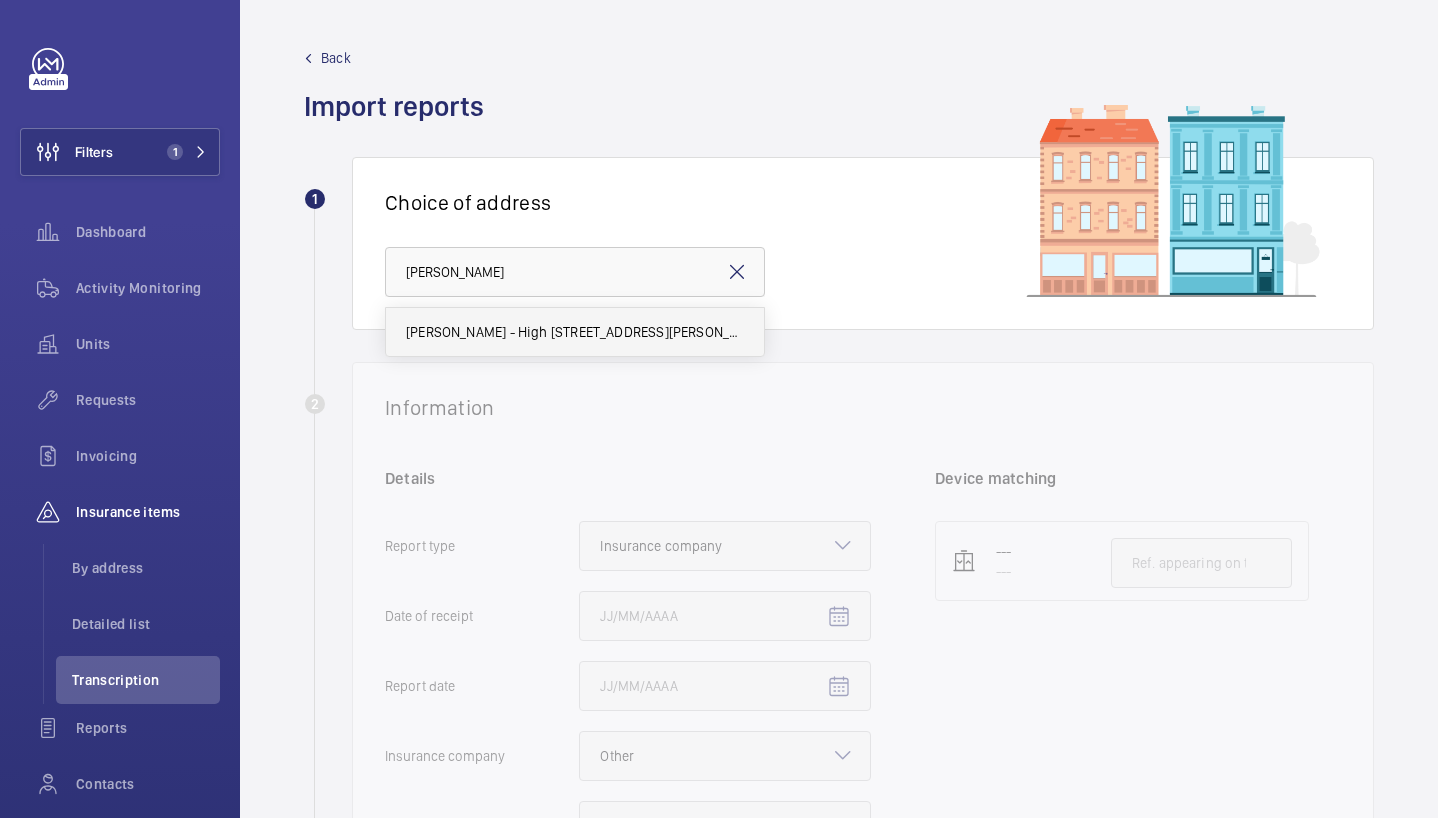 click on "[PERSON_NAME] - High [STREET_ADDRESS][PERSON_NAME]" at bounding box center [575, 332] 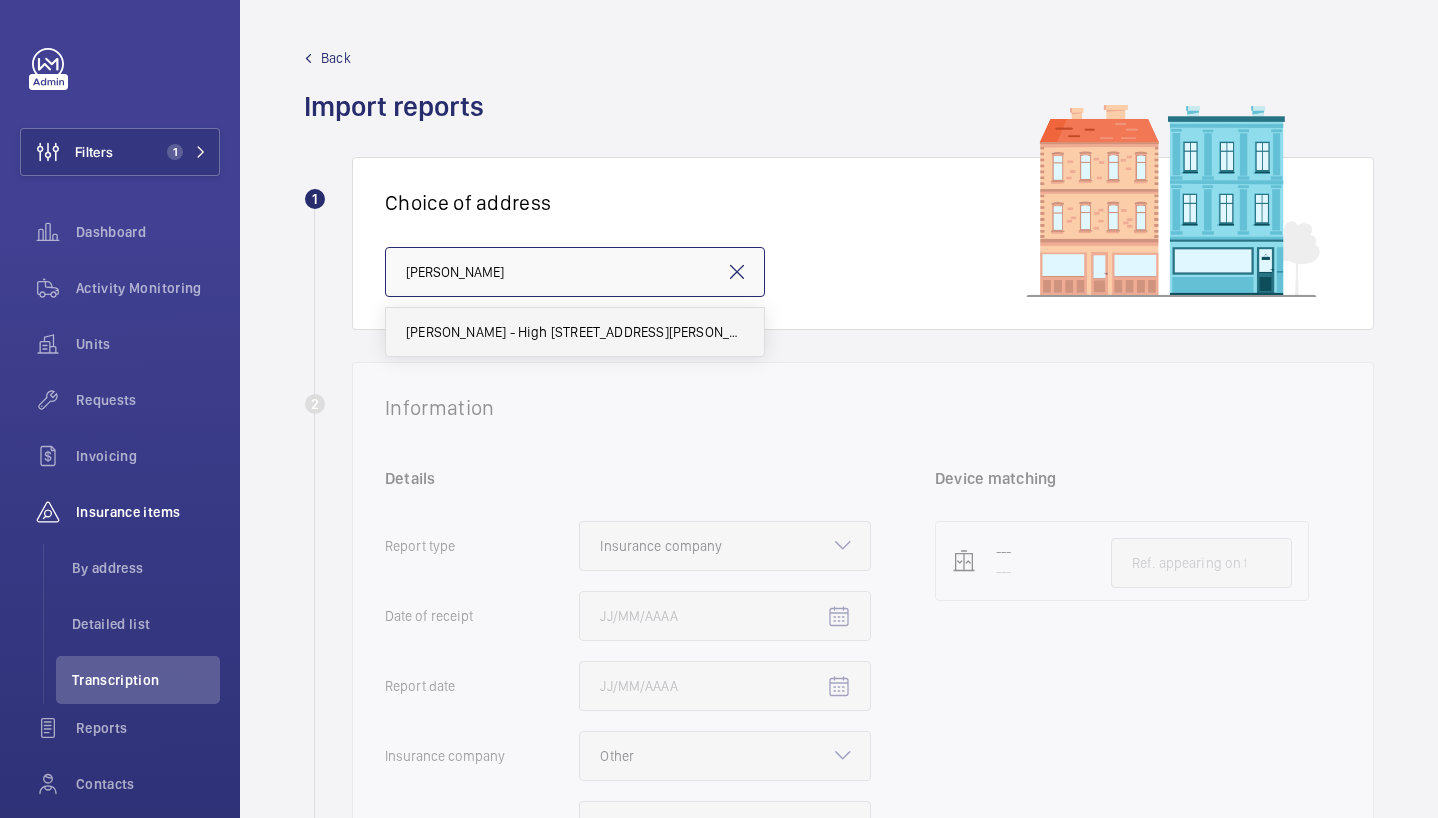 type on "[PERSON_NAME] - High [STREET_ADDRESS][PERSON_NAME]" 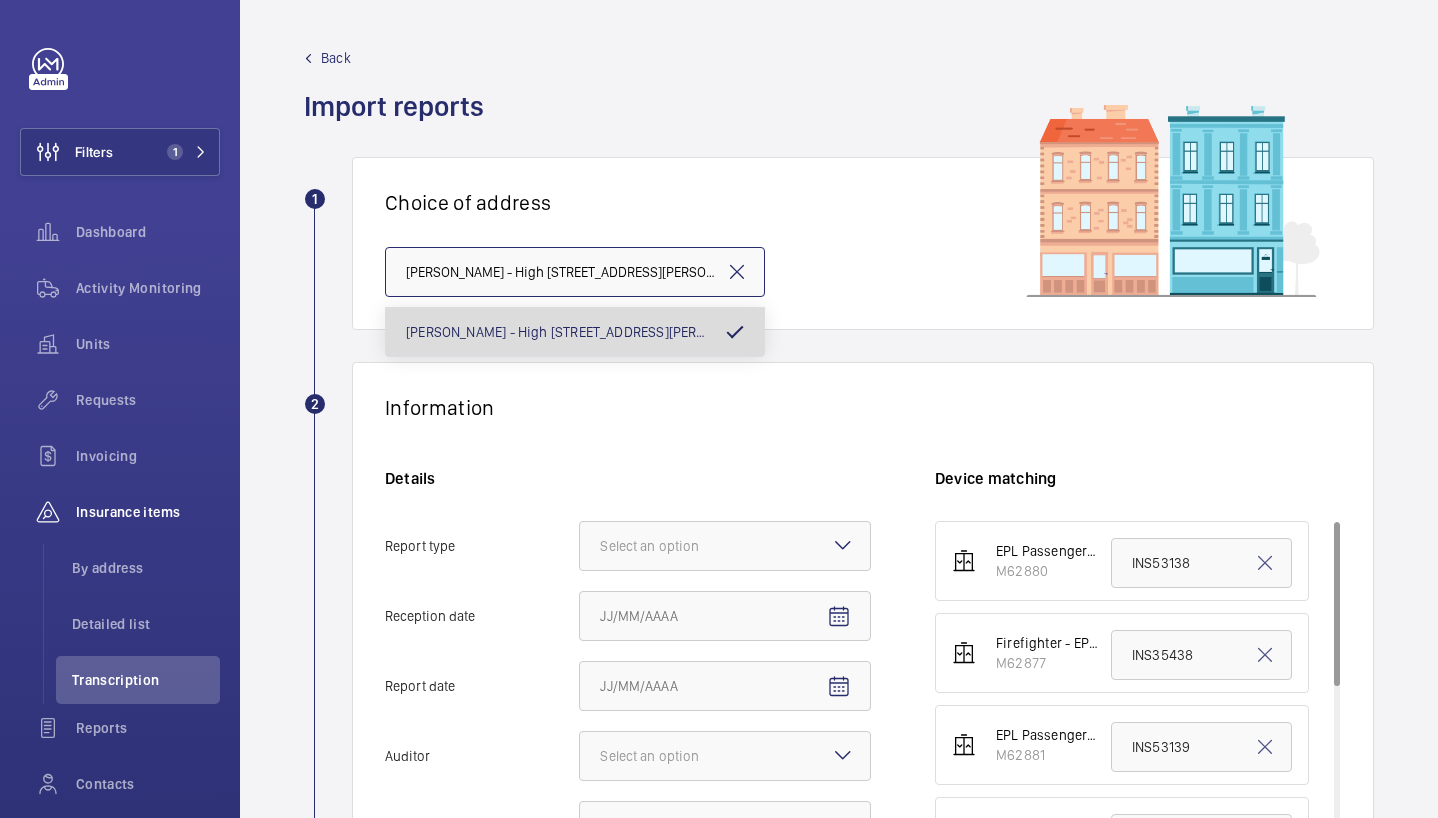 scroll, scrollTop: 0, scrollLeft: 103, axis: horizontal 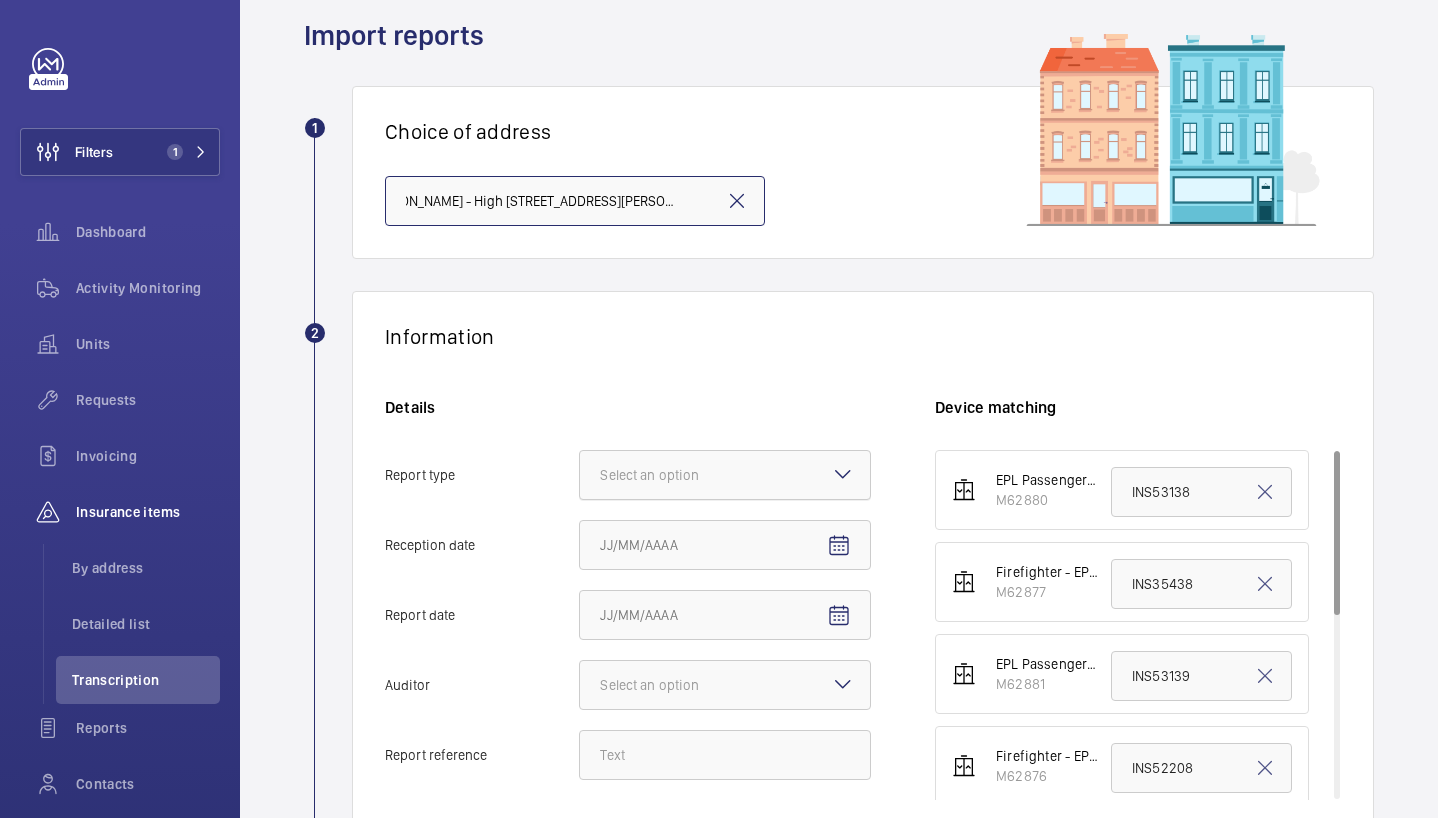 click 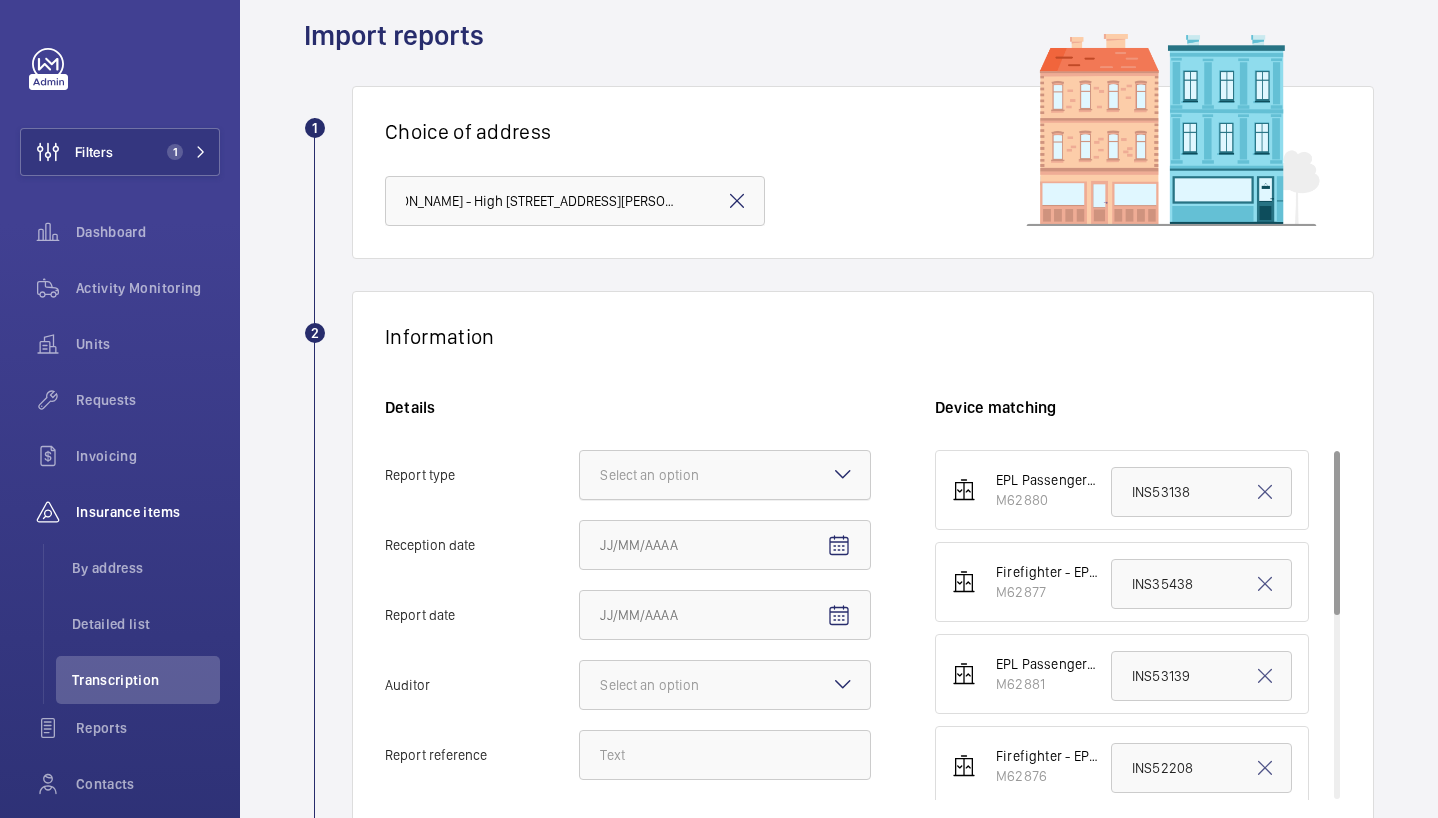 click on "Report type Select an option" 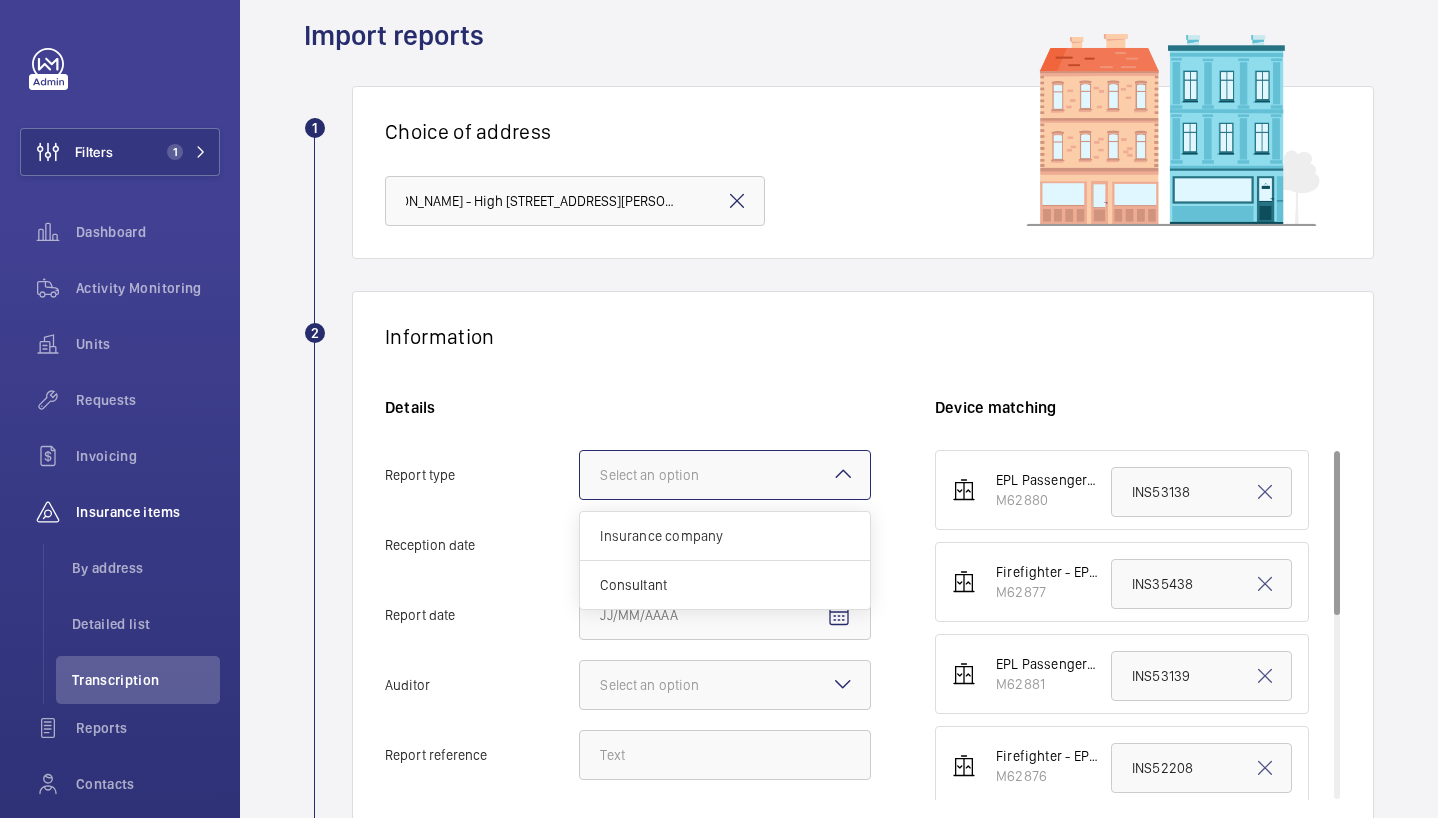 scroll, scrollTop: 0, scrollLeft: 0, axis: both 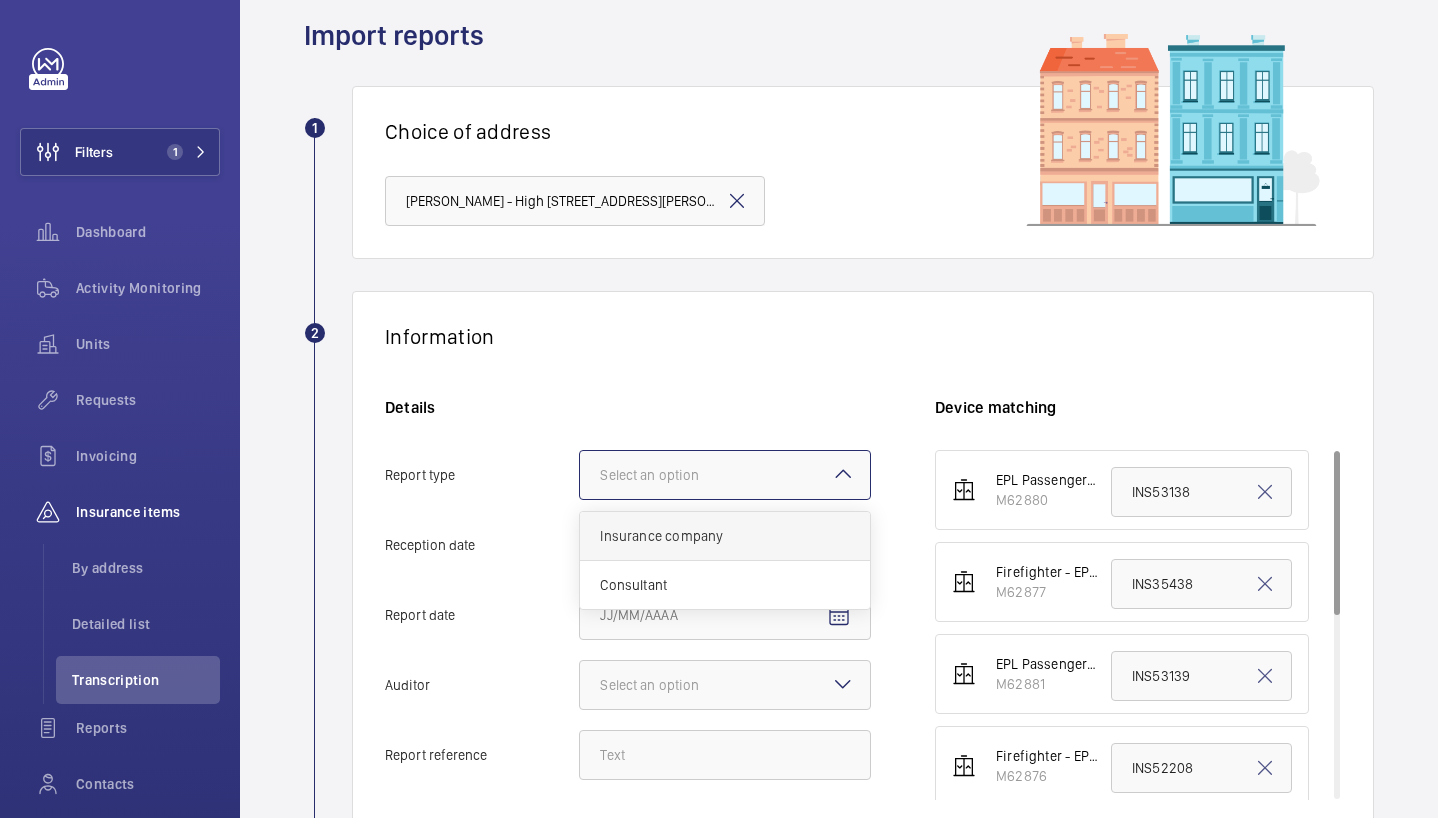 click on "Insurance company" at bounding box center [725, 536] 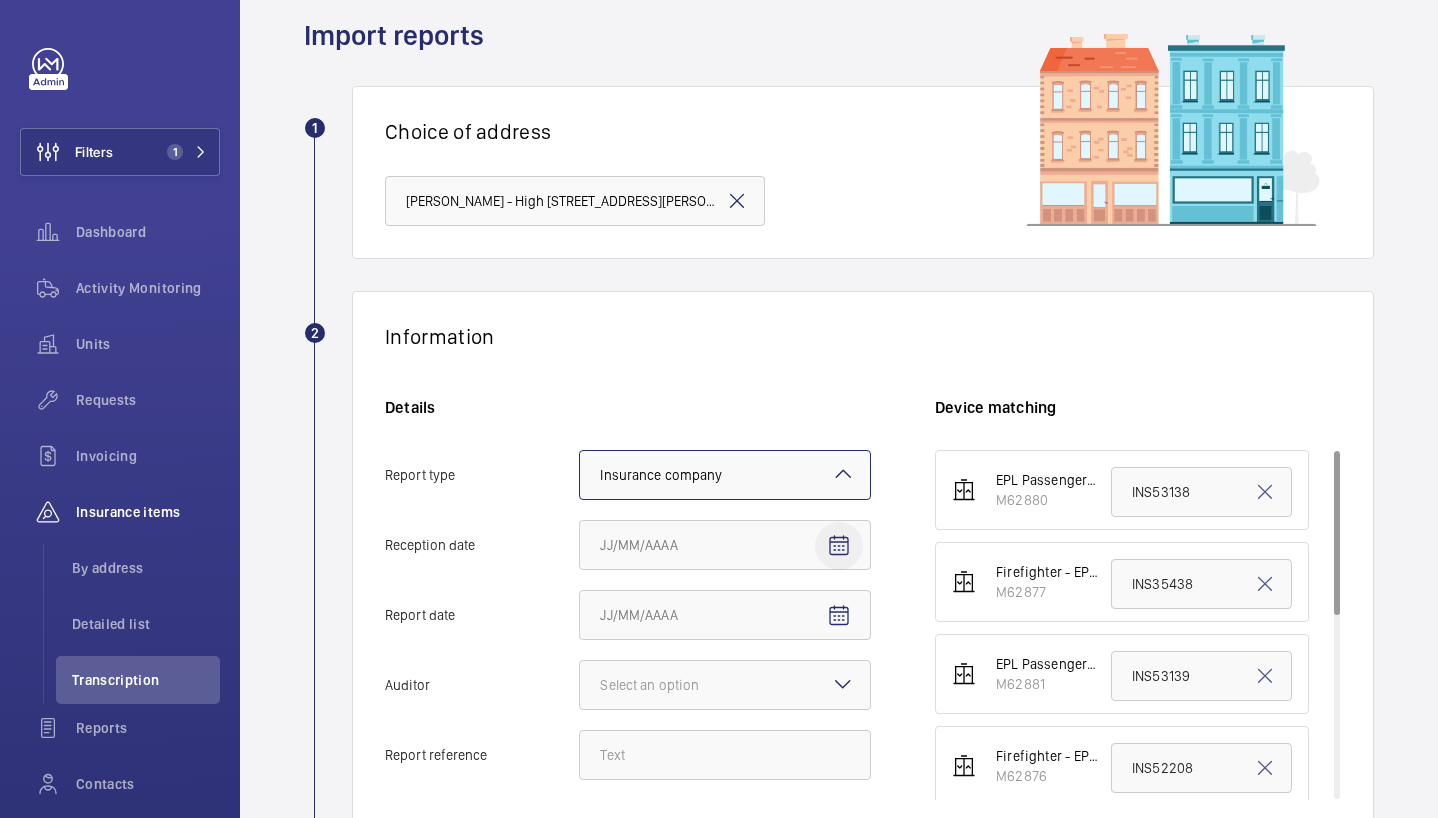 click 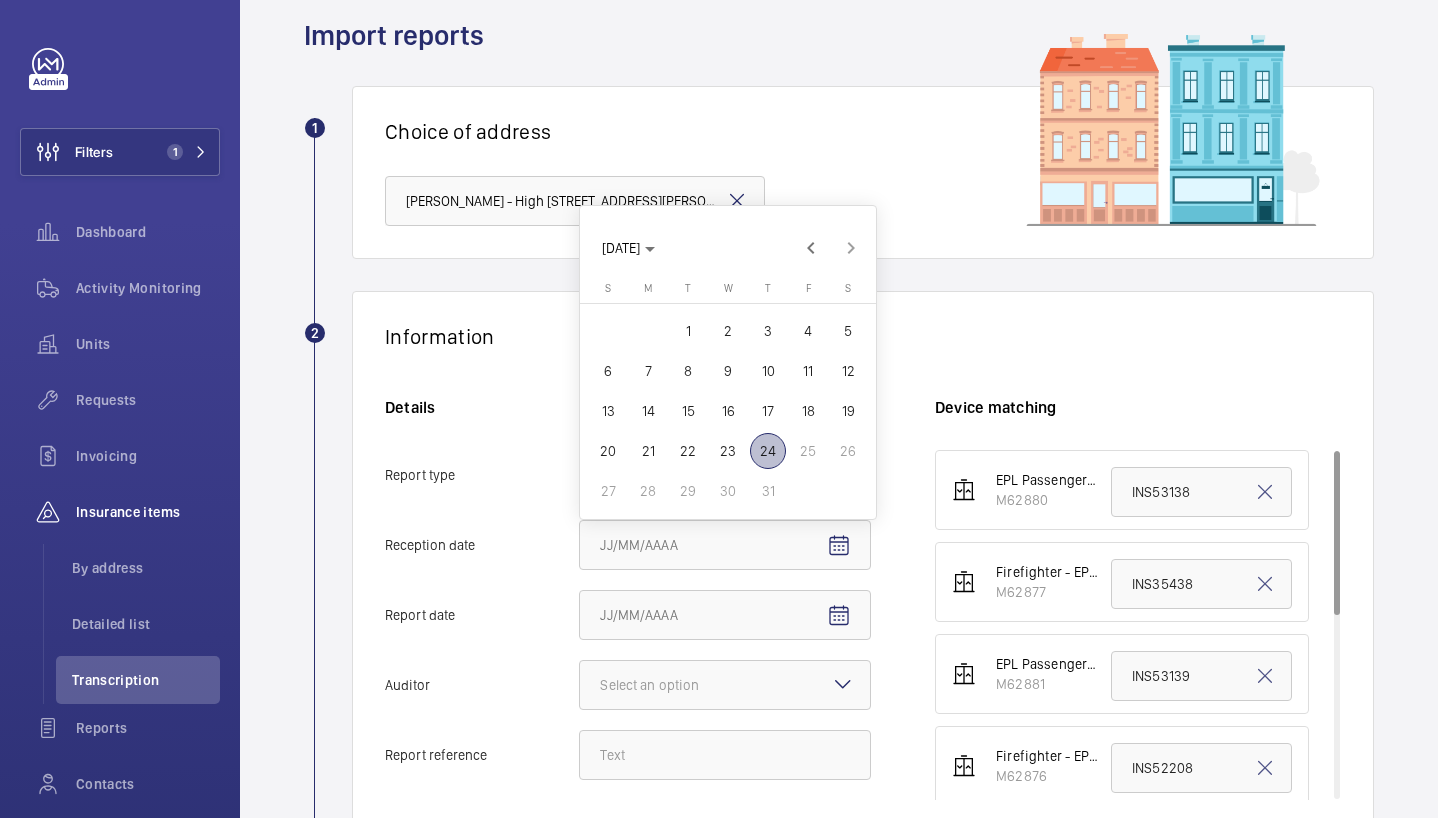 click on "24" at bounding box center [768, 451] 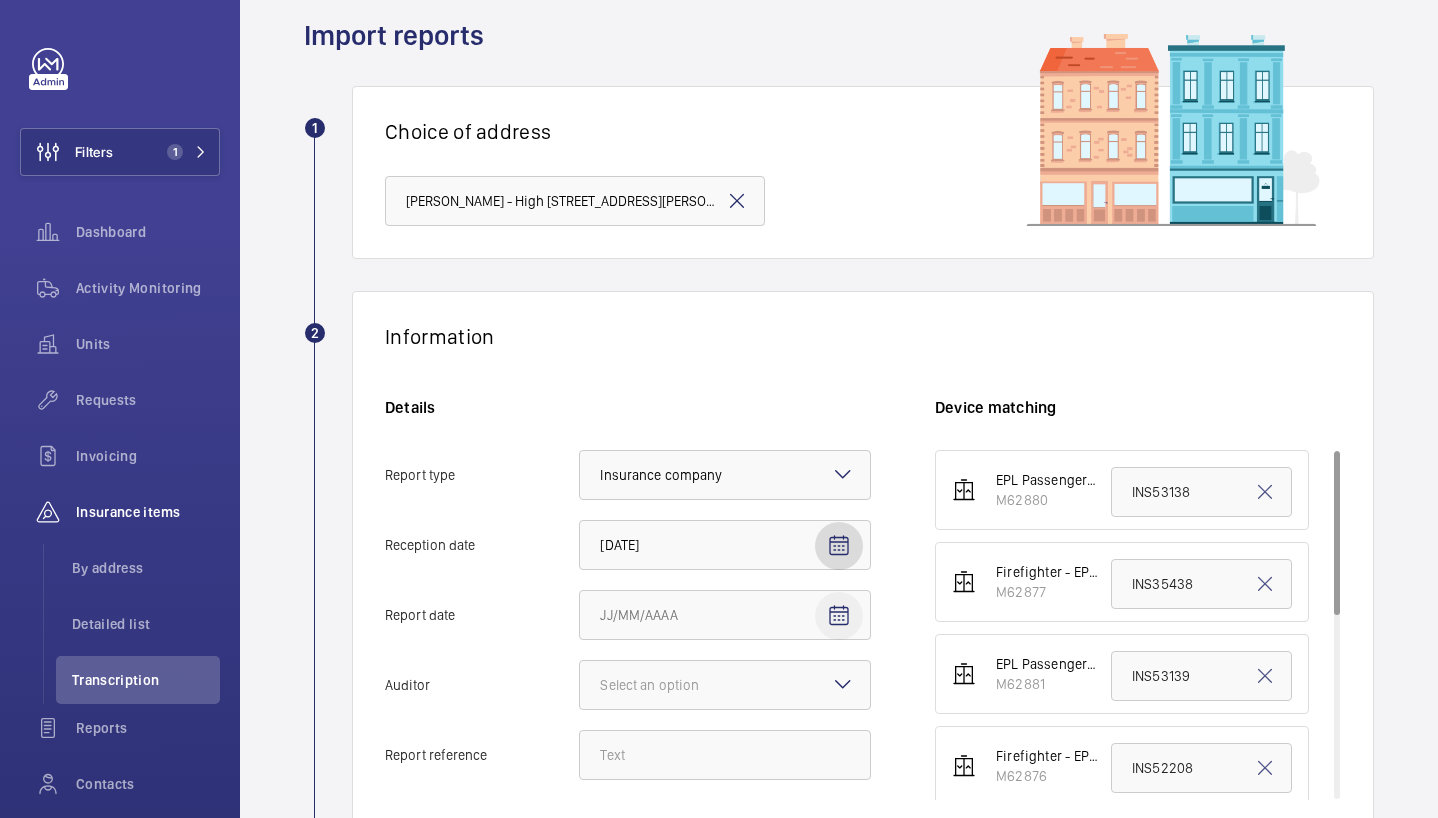 click 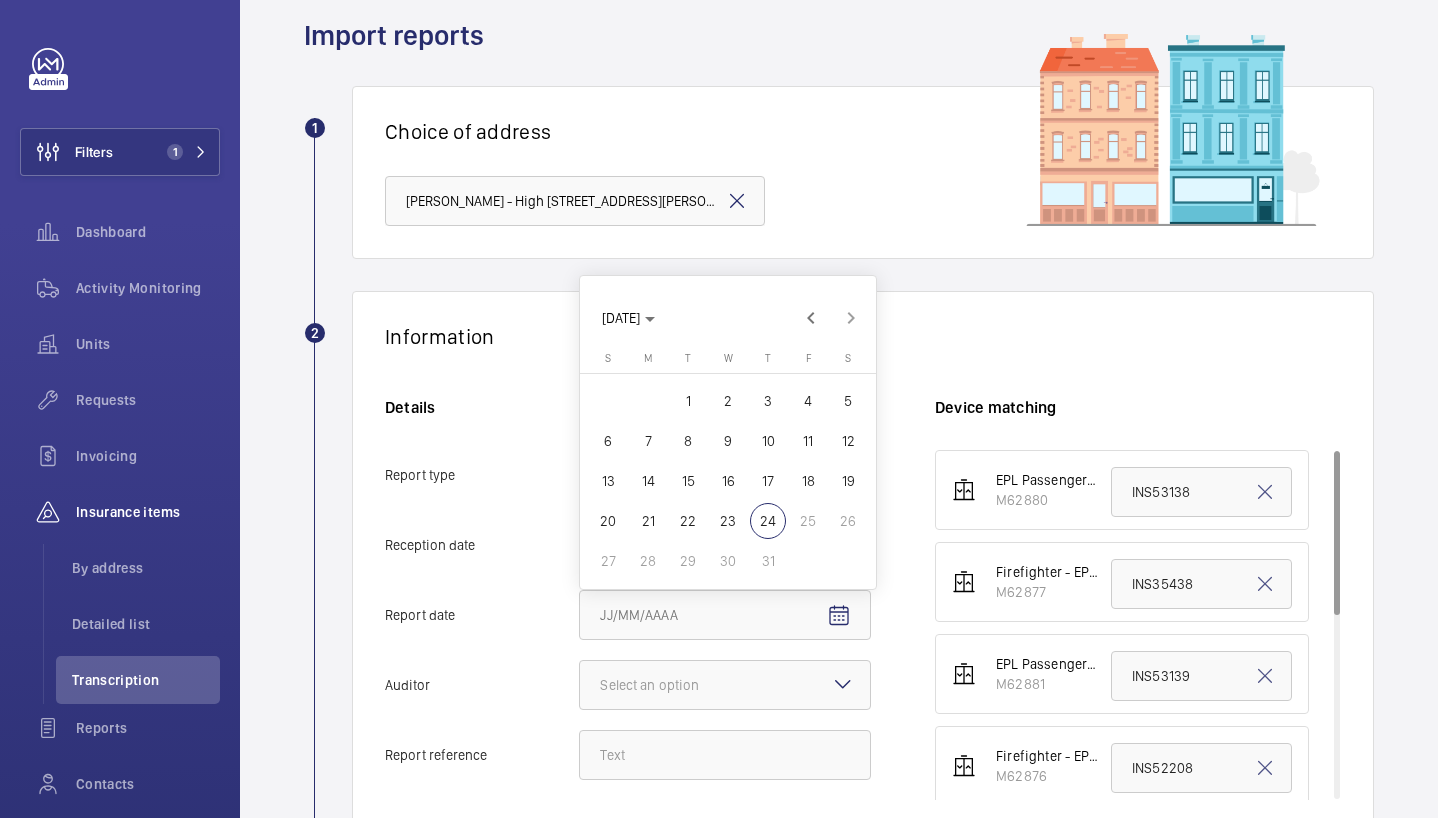 click on "22" at bounding box center (688, 521) 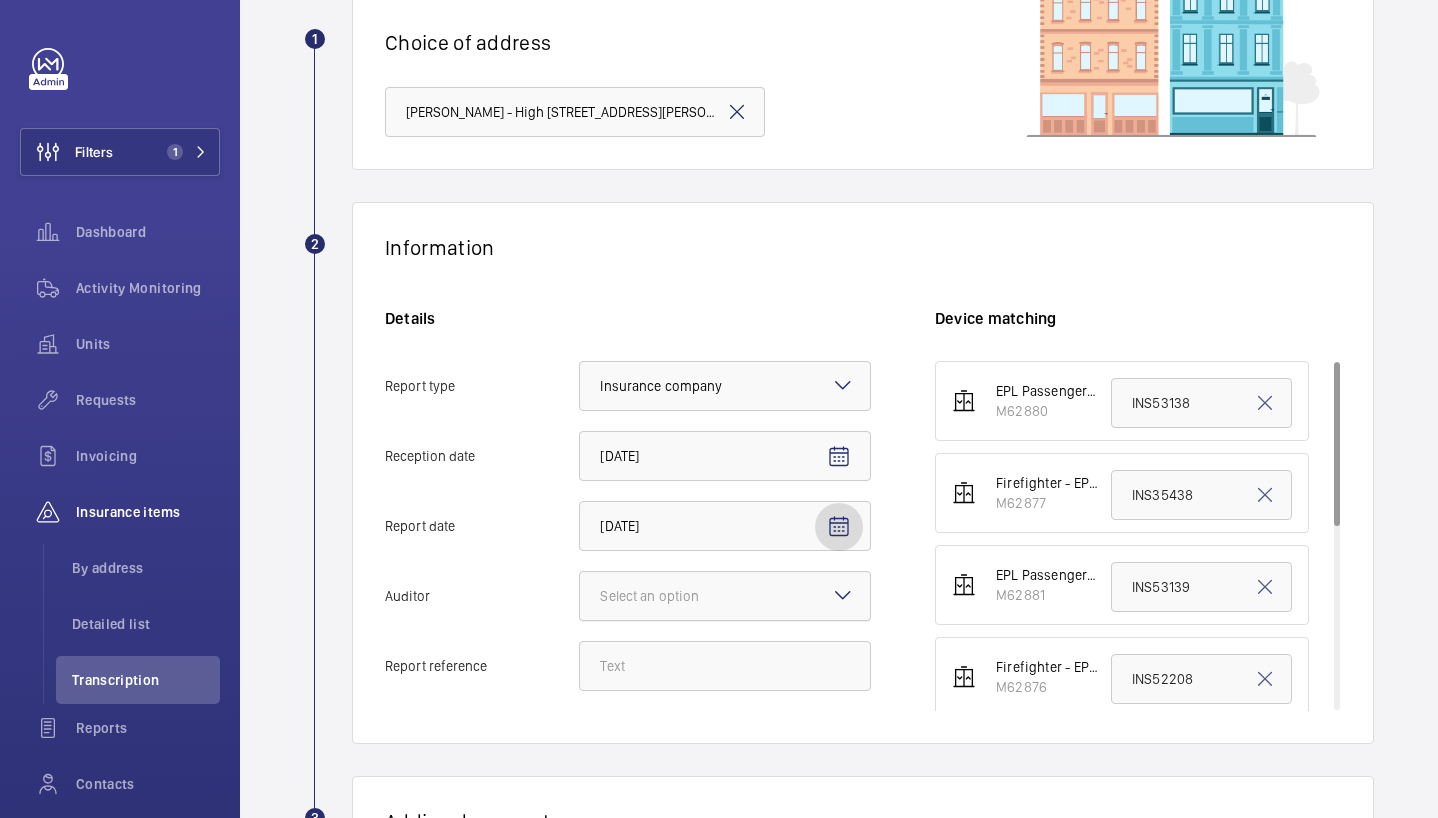 scroll, scrollTop: 163, scrollLeft: 0, axis: vertical 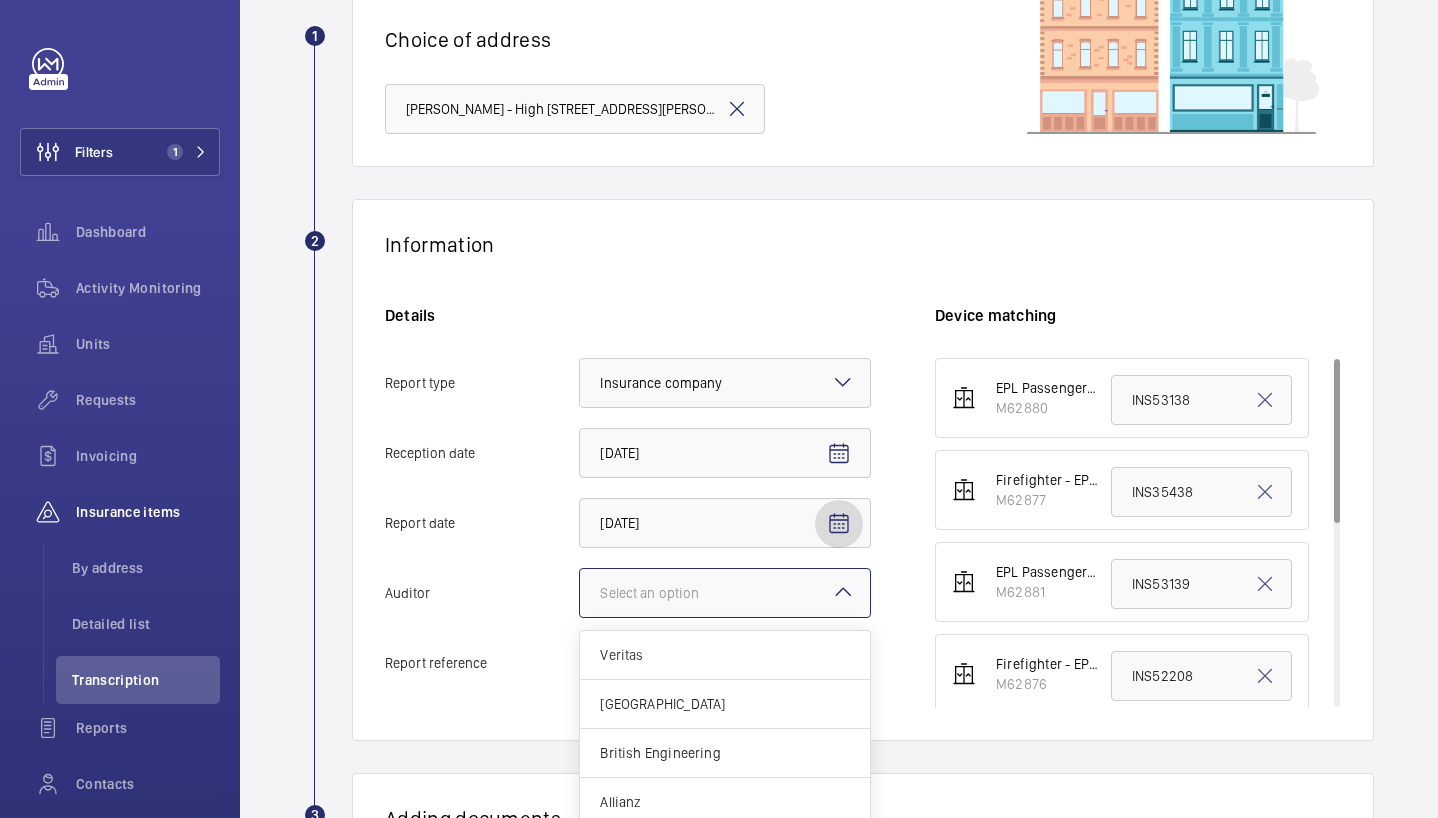 click 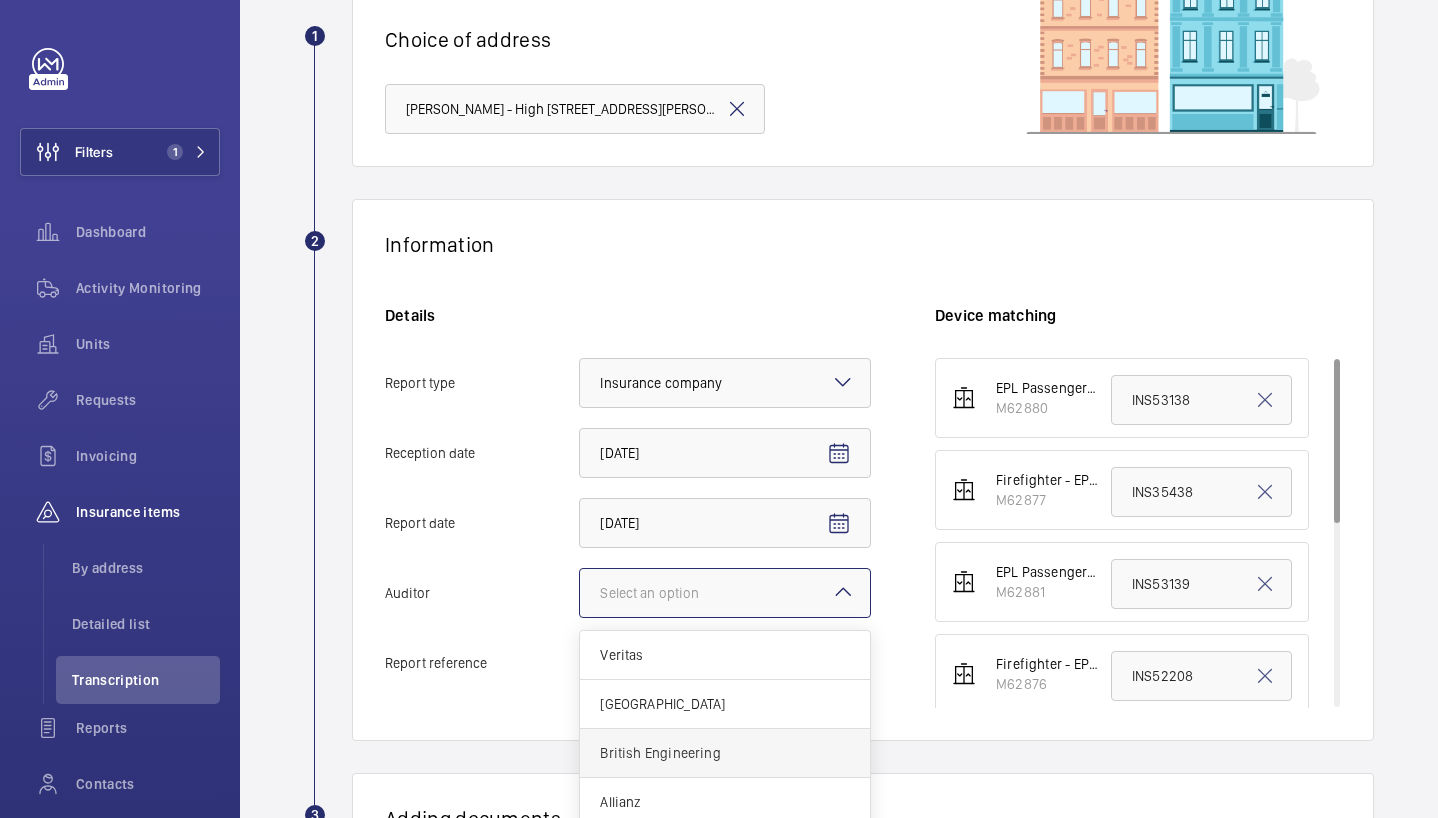 scroll, scrollTop: 24, scrollLeft: 0, axis: vertical 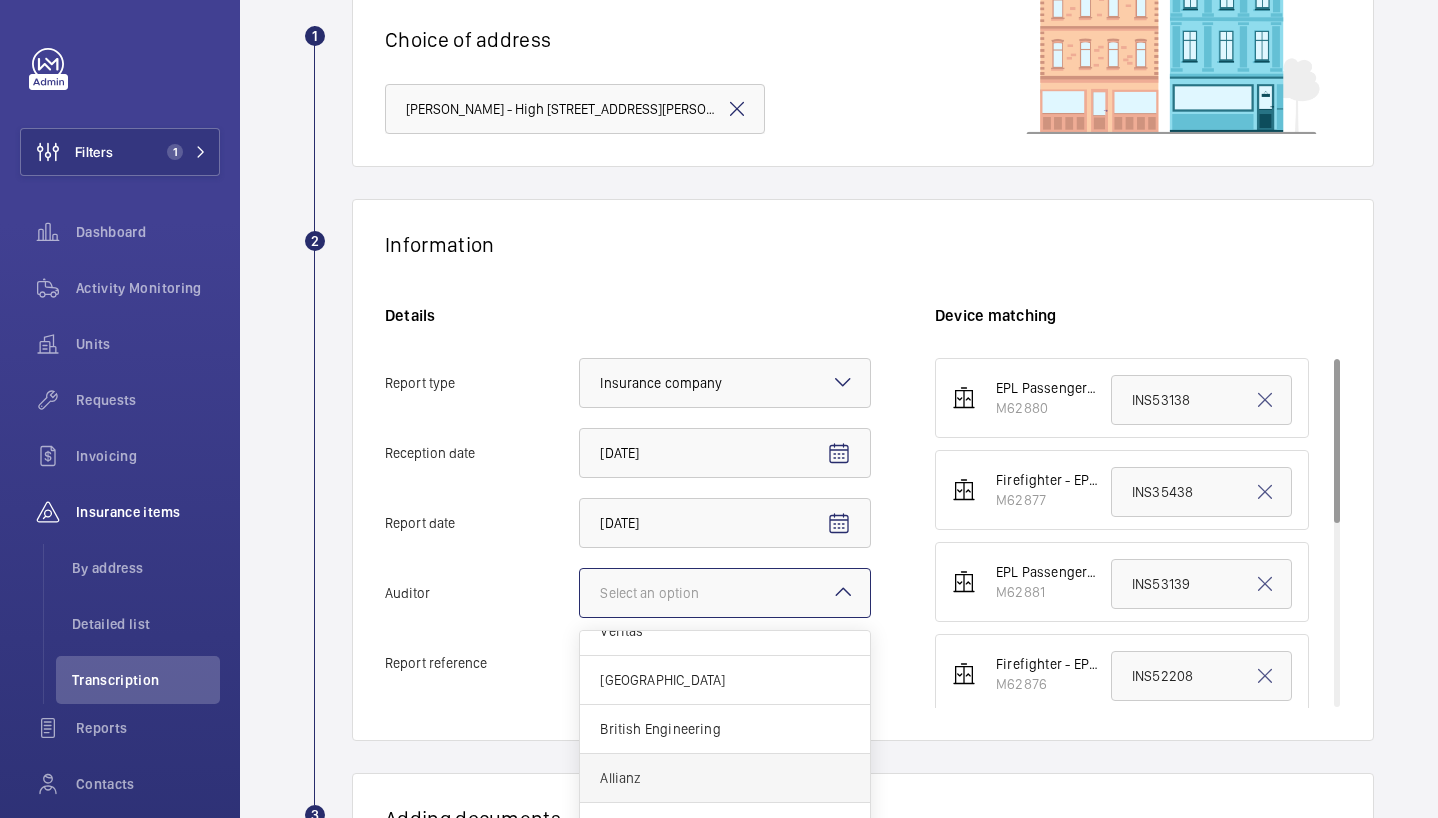 click on "Allianz" at bounding box center [725, 778] 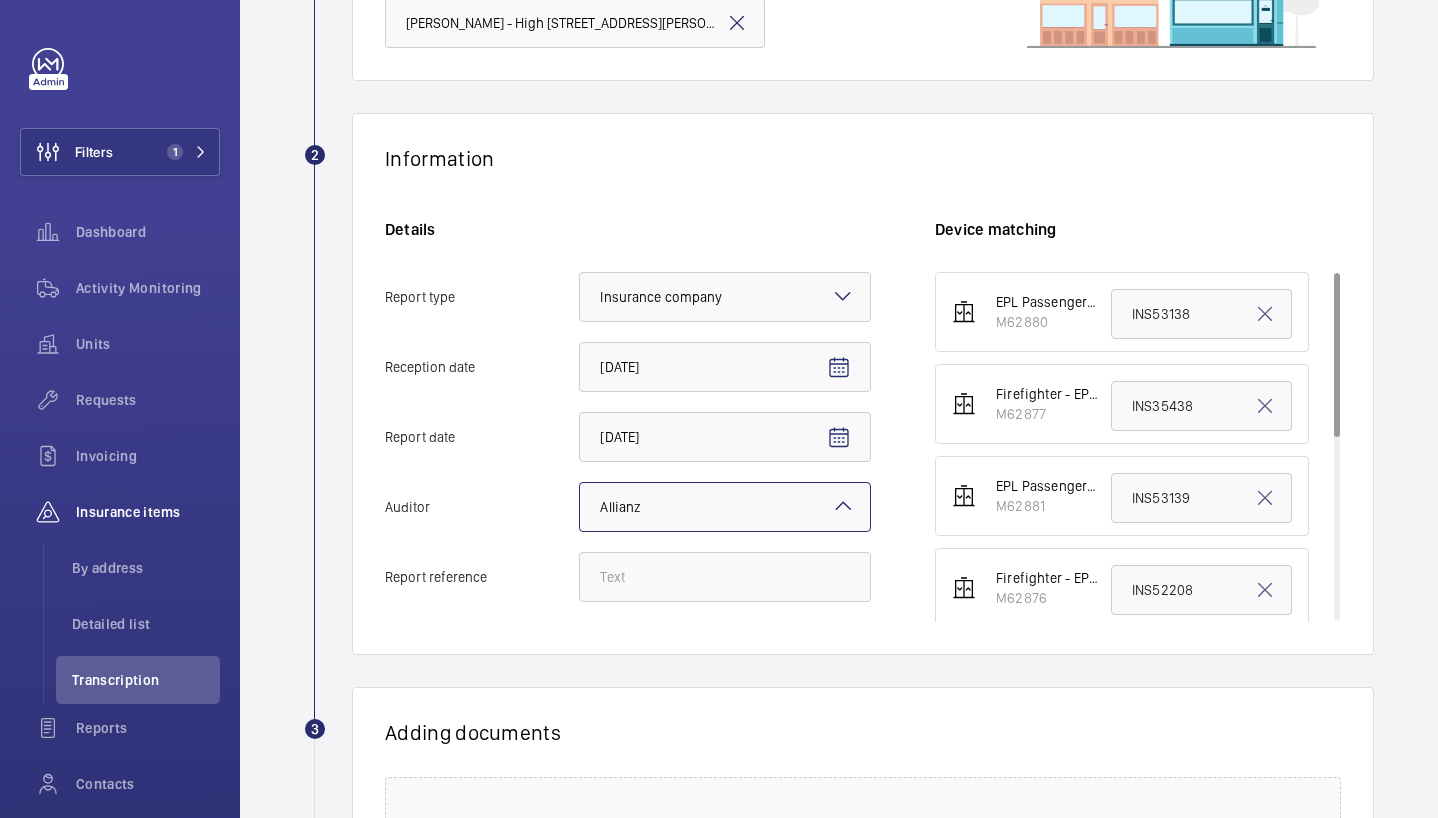scroll, scrollTop: 273, scrollLeft: 0, axis: vertical 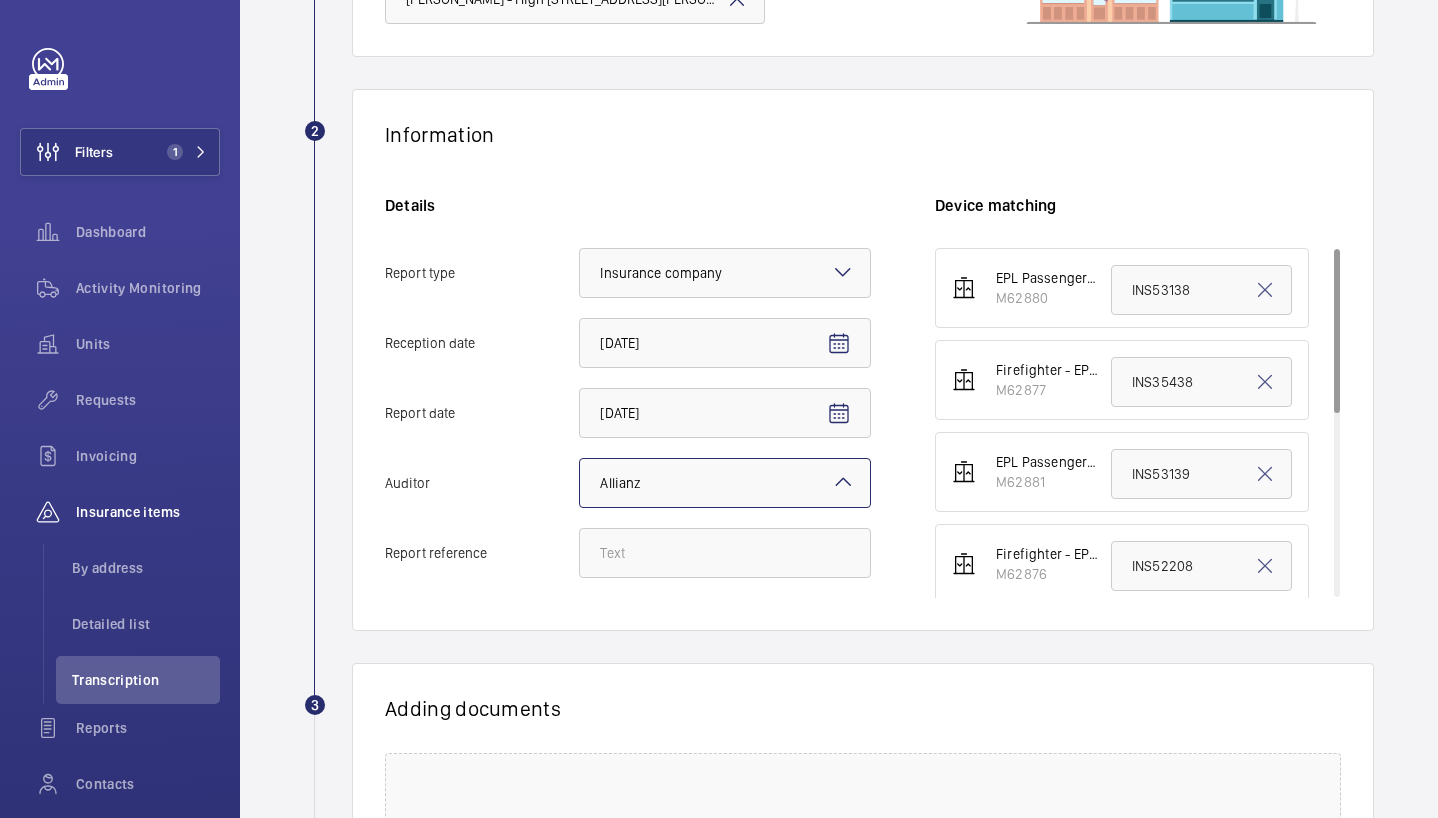 click 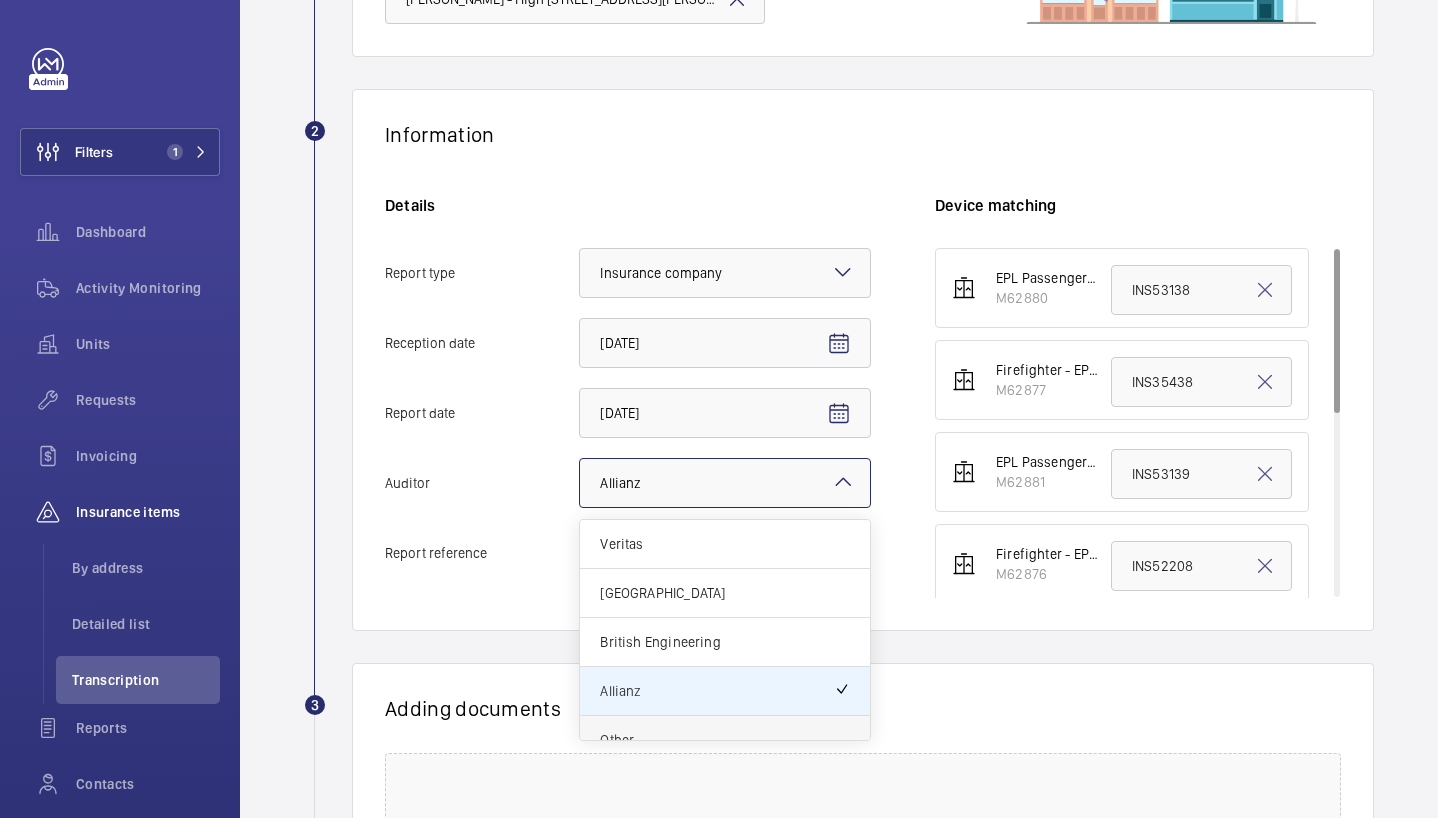 click on "Other" at bounding box center [725, 740] 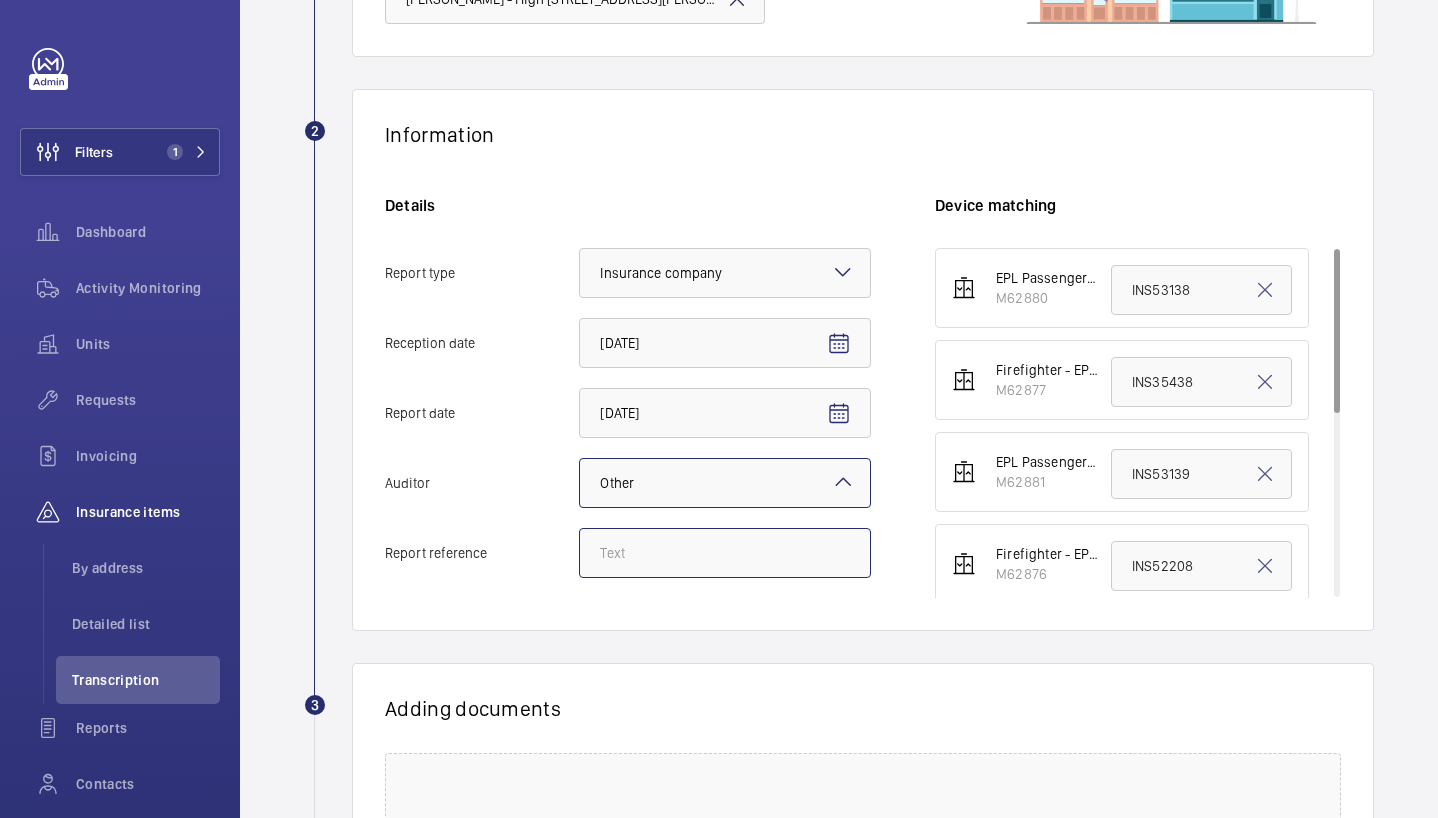 click on "Report reference" 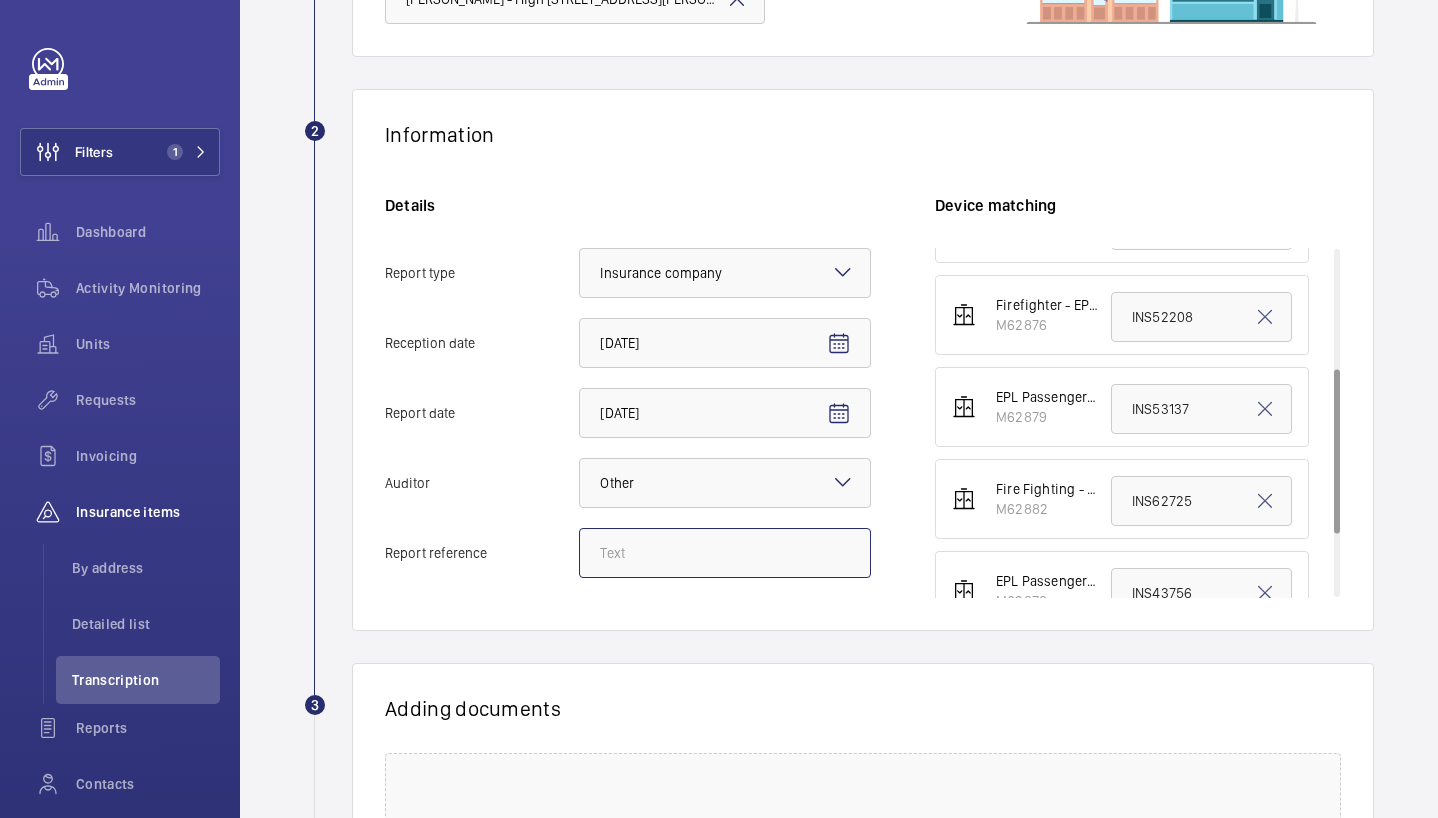 scroll, scrollTop: 282, scrollLeft: 0, axis: vertical 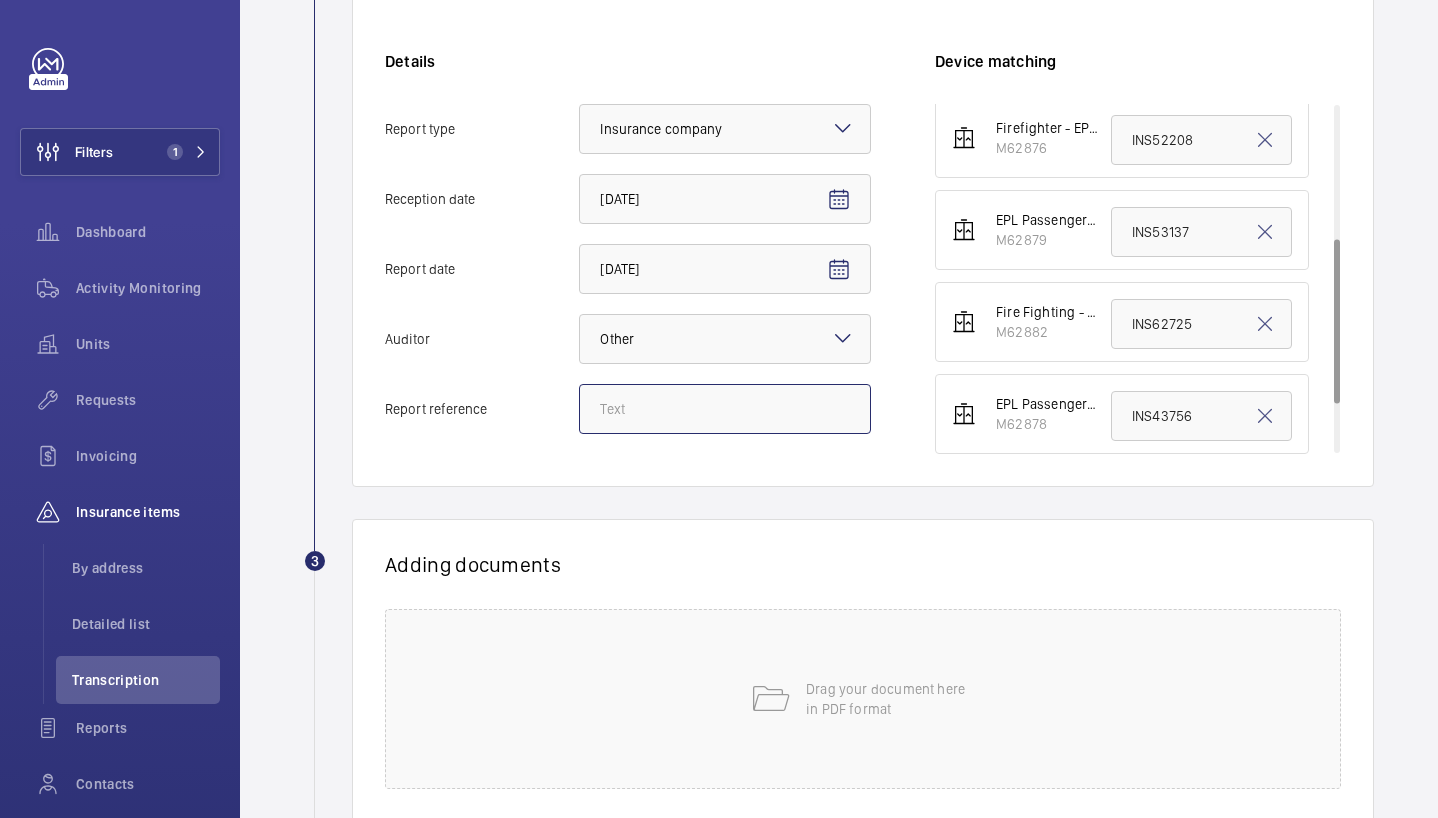 click on "Report reference" 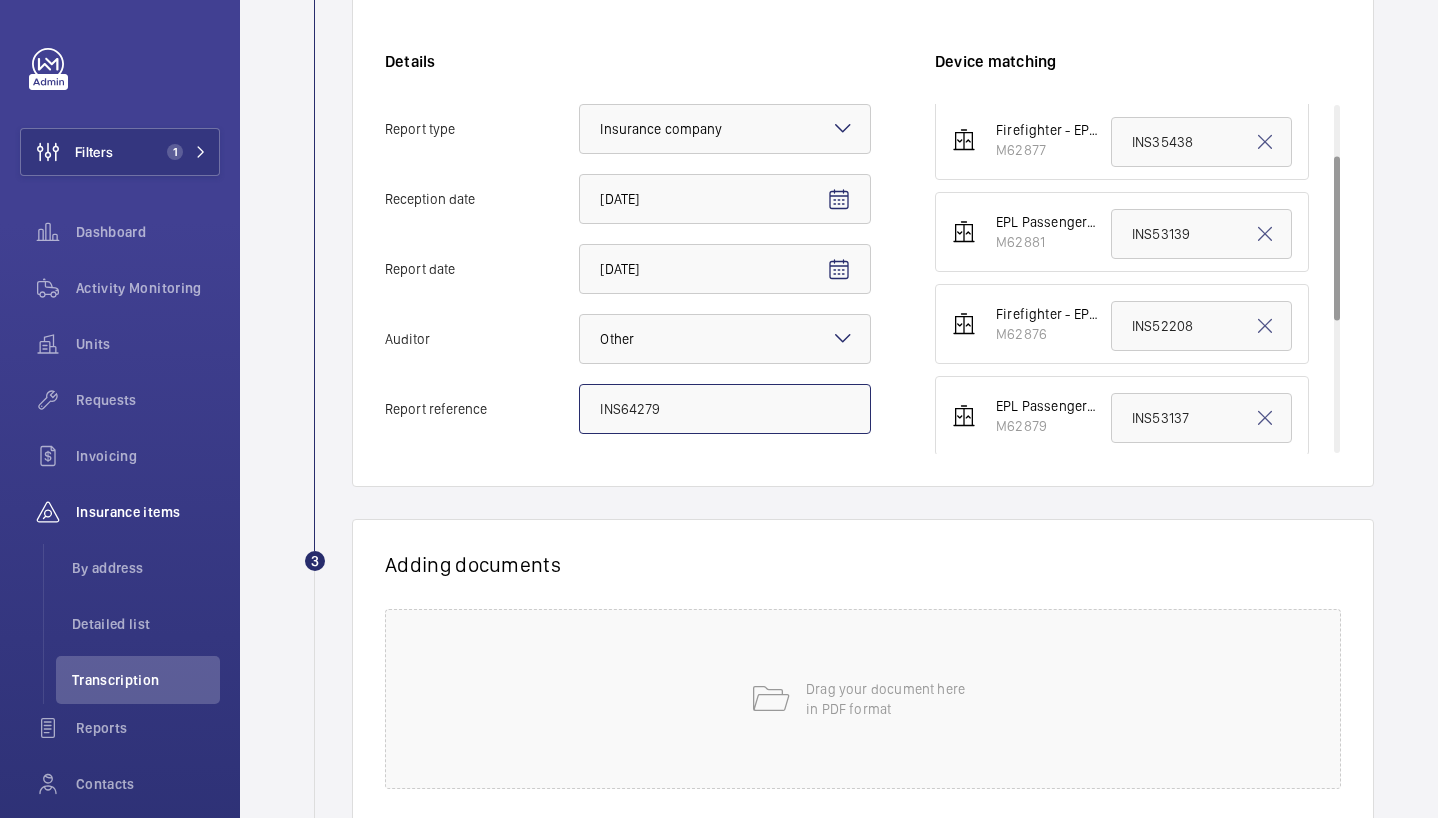 scroll, scrollTop: 94, scrollLeft: 0, axis: vertical 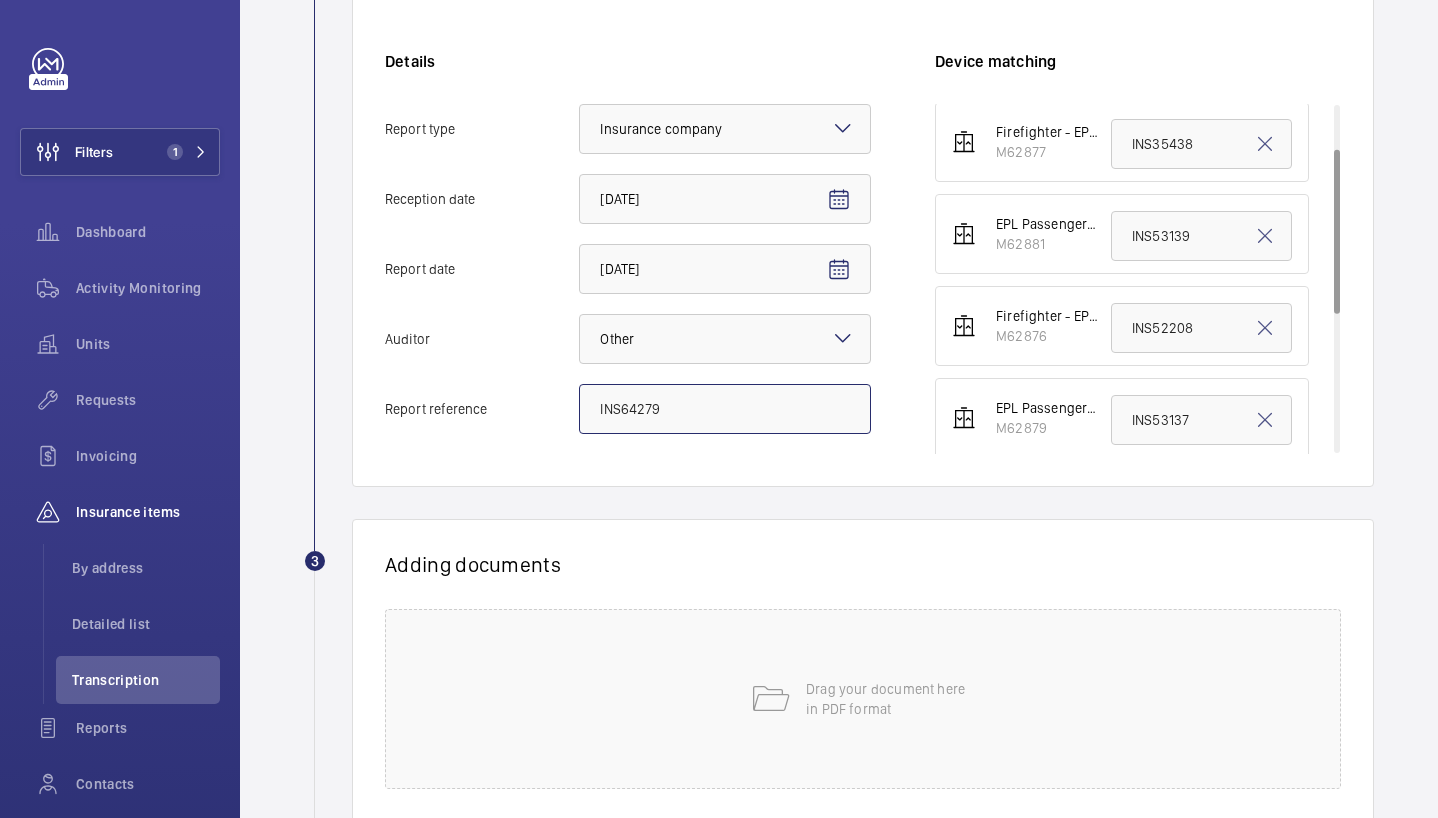 type on "INS64279" 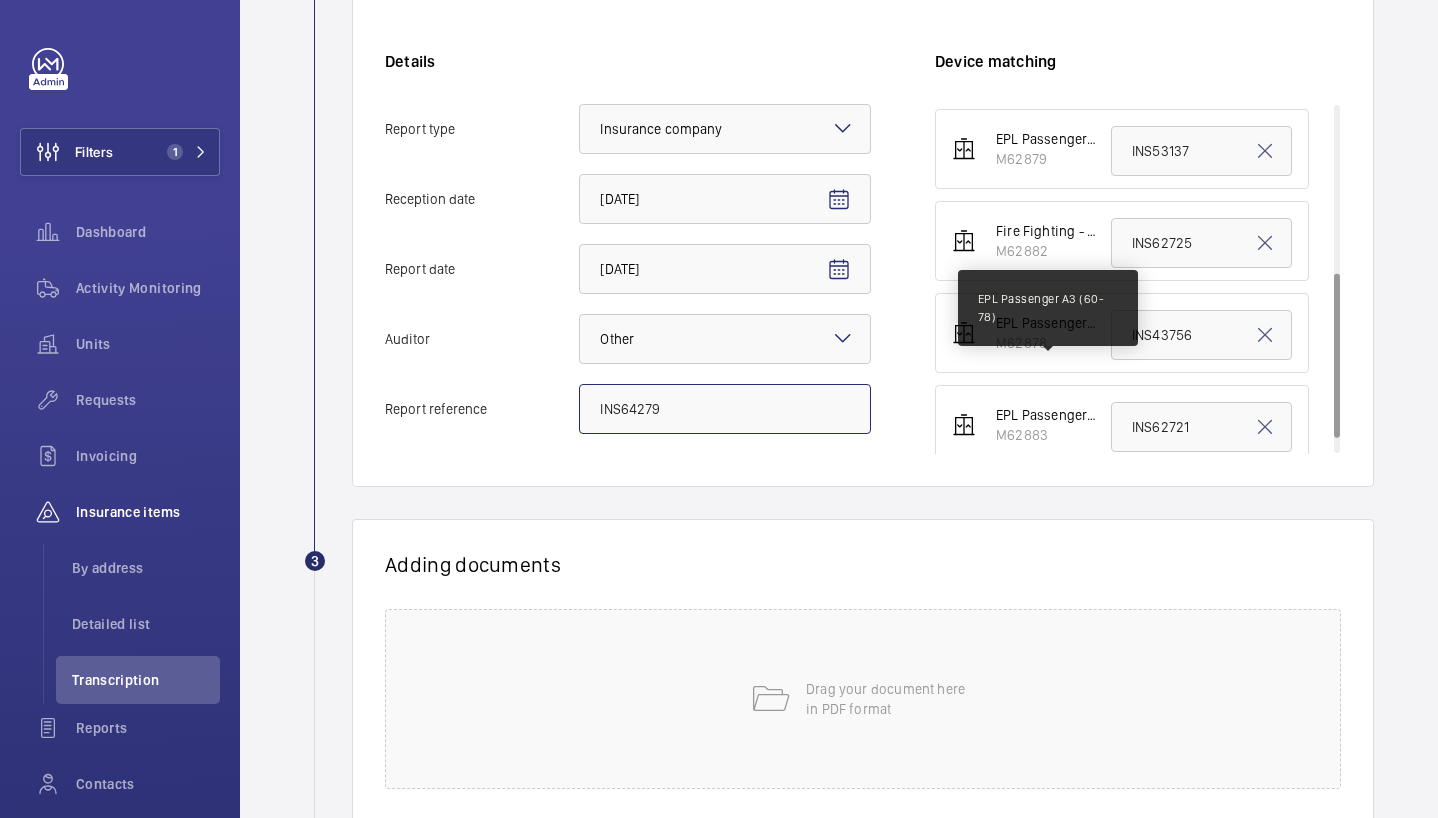 scroll, scrollTop: 386, scrollLeft: 0, axis: vertical 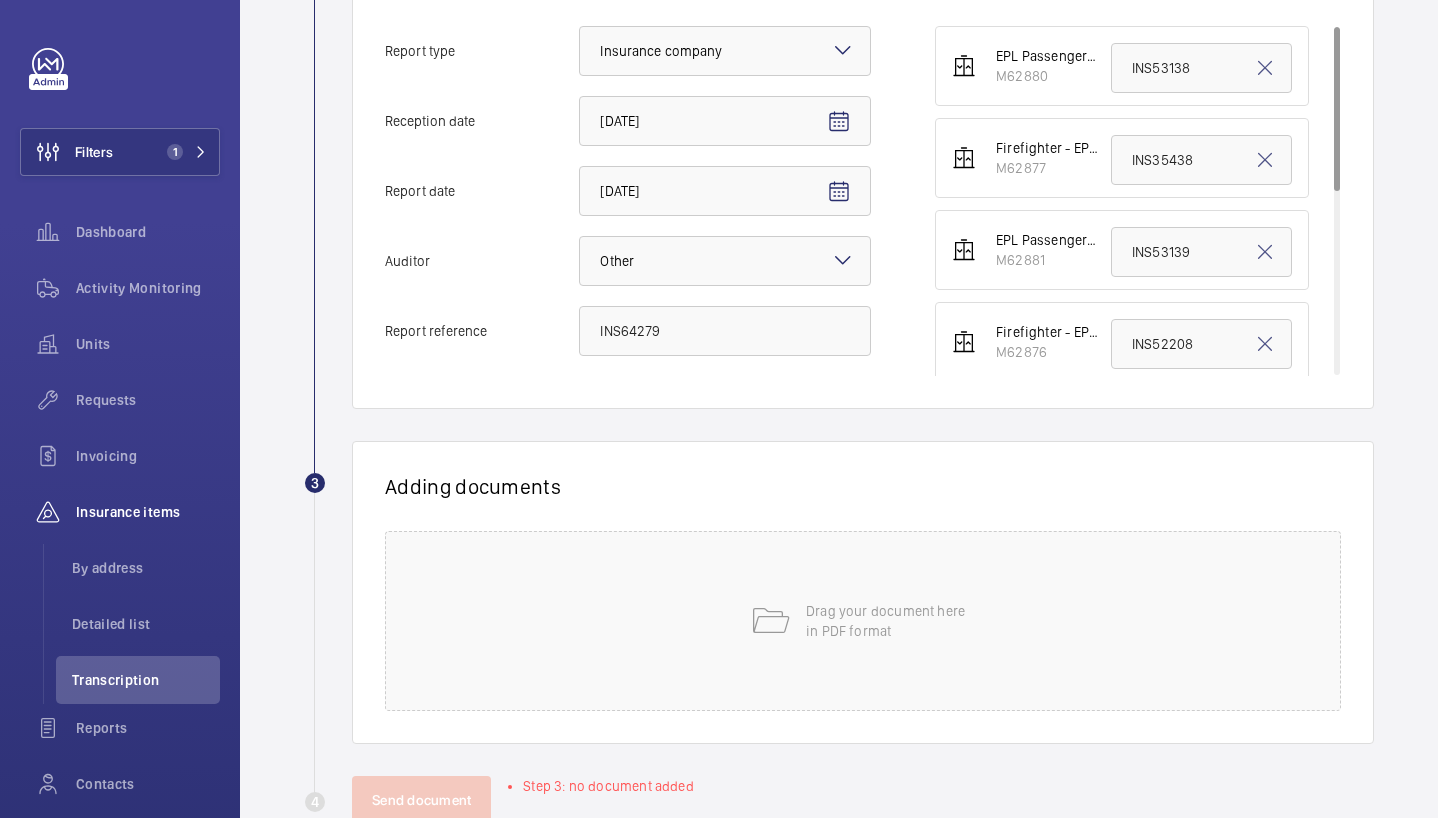 click on "EPL Passenger A4 (10-96 R/h)   M62880  INS53138  Firefighter - EPL Passenger A1 (20-49 R/h)   M62877  INS35438  EPL Passenger A5 (97-117 L/h)   M62881  INS53139  Firefighter - EPL Passenger A1 (20-49 L/h)   M62876  INS52208  EPL Passenger A4 (10-96 L/h)   M62879  INS53137  Fire Fighting - EPL Passenger A5 (97-117 R/h)   M62882  INS62725  EPL Passenger A3 (60-78)   M62878  INS43756  EPL Passenger A6 (118-130)   M62883  INS62721" 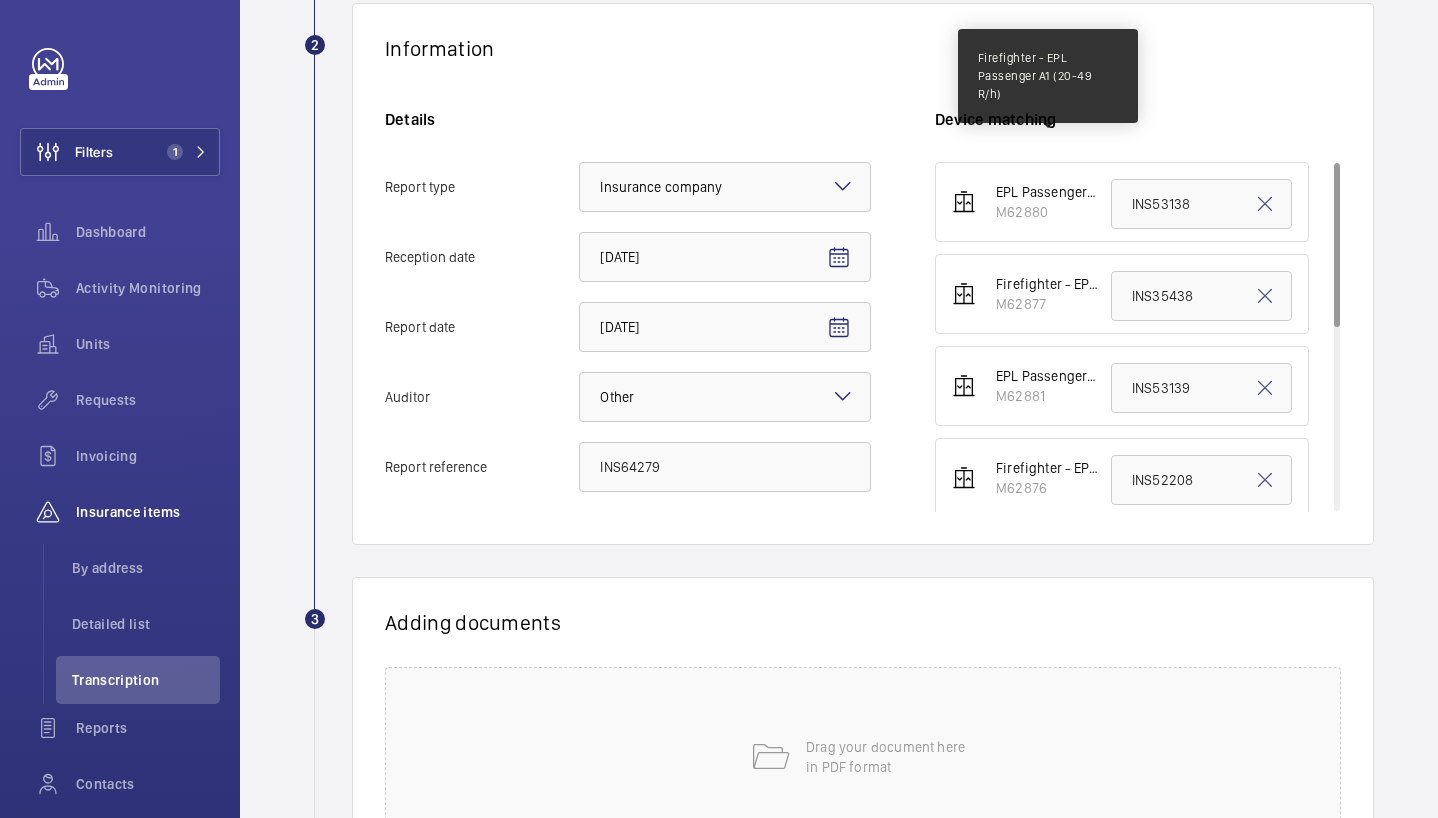 scroll, scrollTop: 333, scrollLeft: 0, axis: vertical 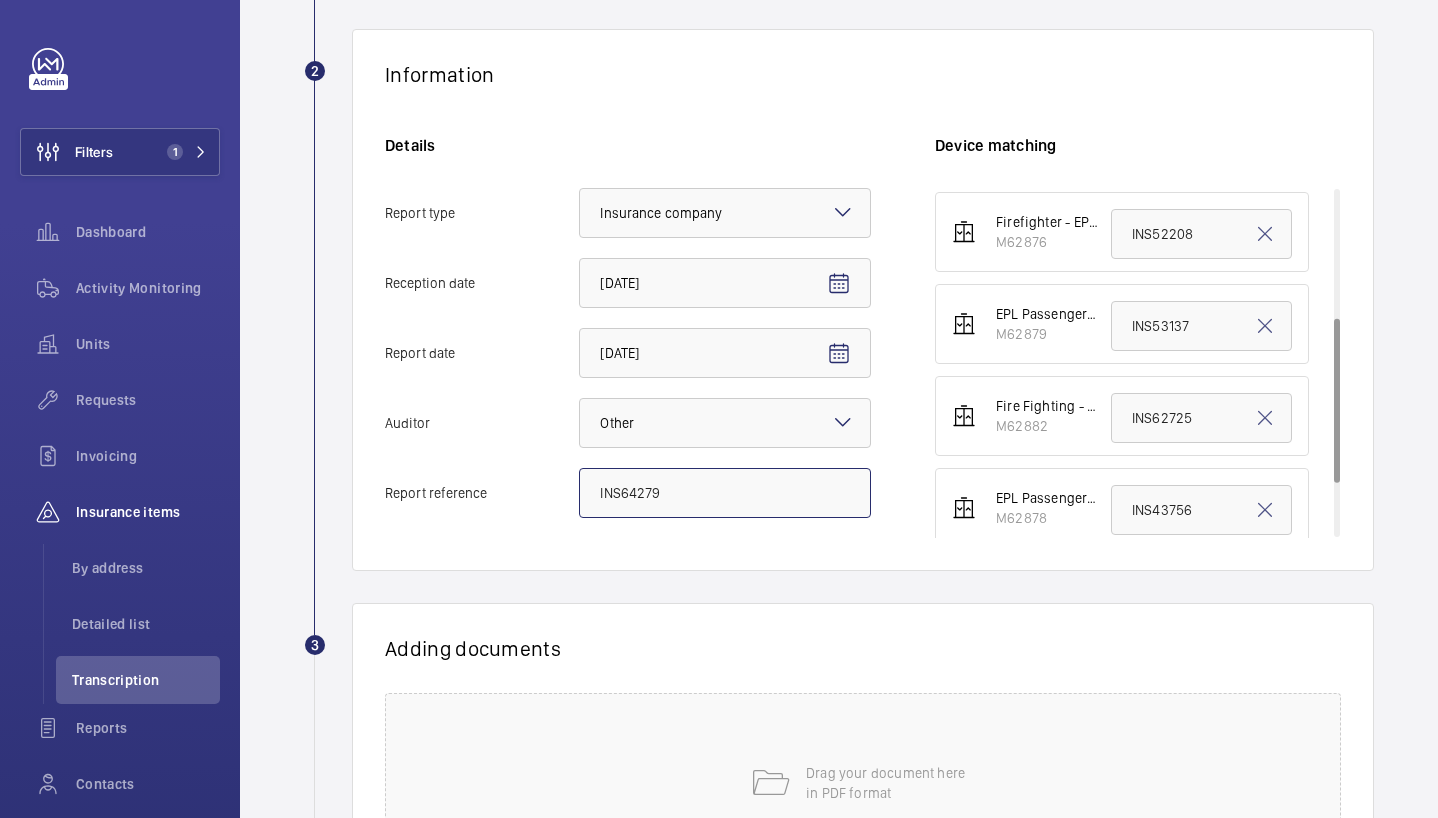 click on "INS64279" 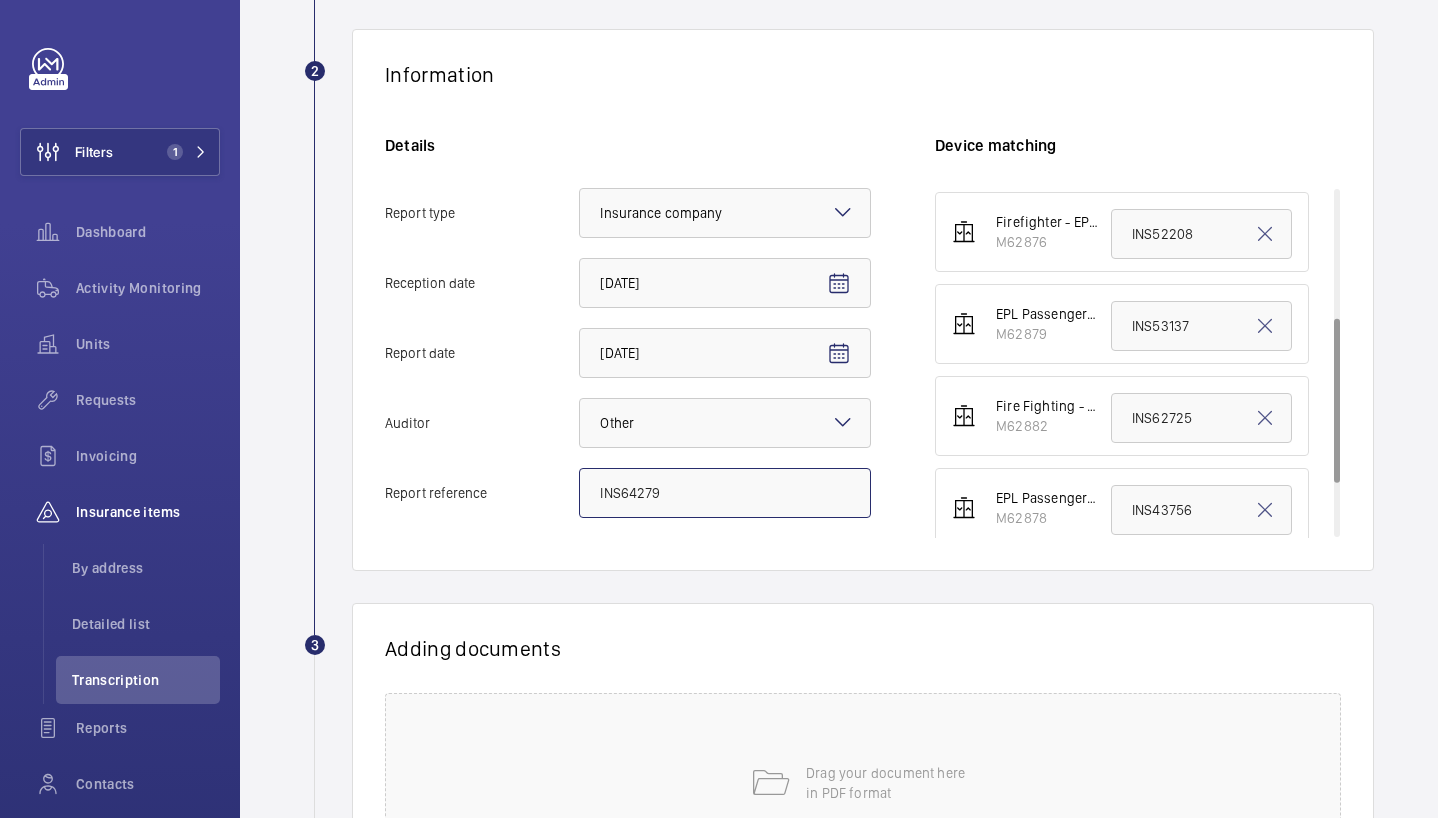 click on "INS64279" 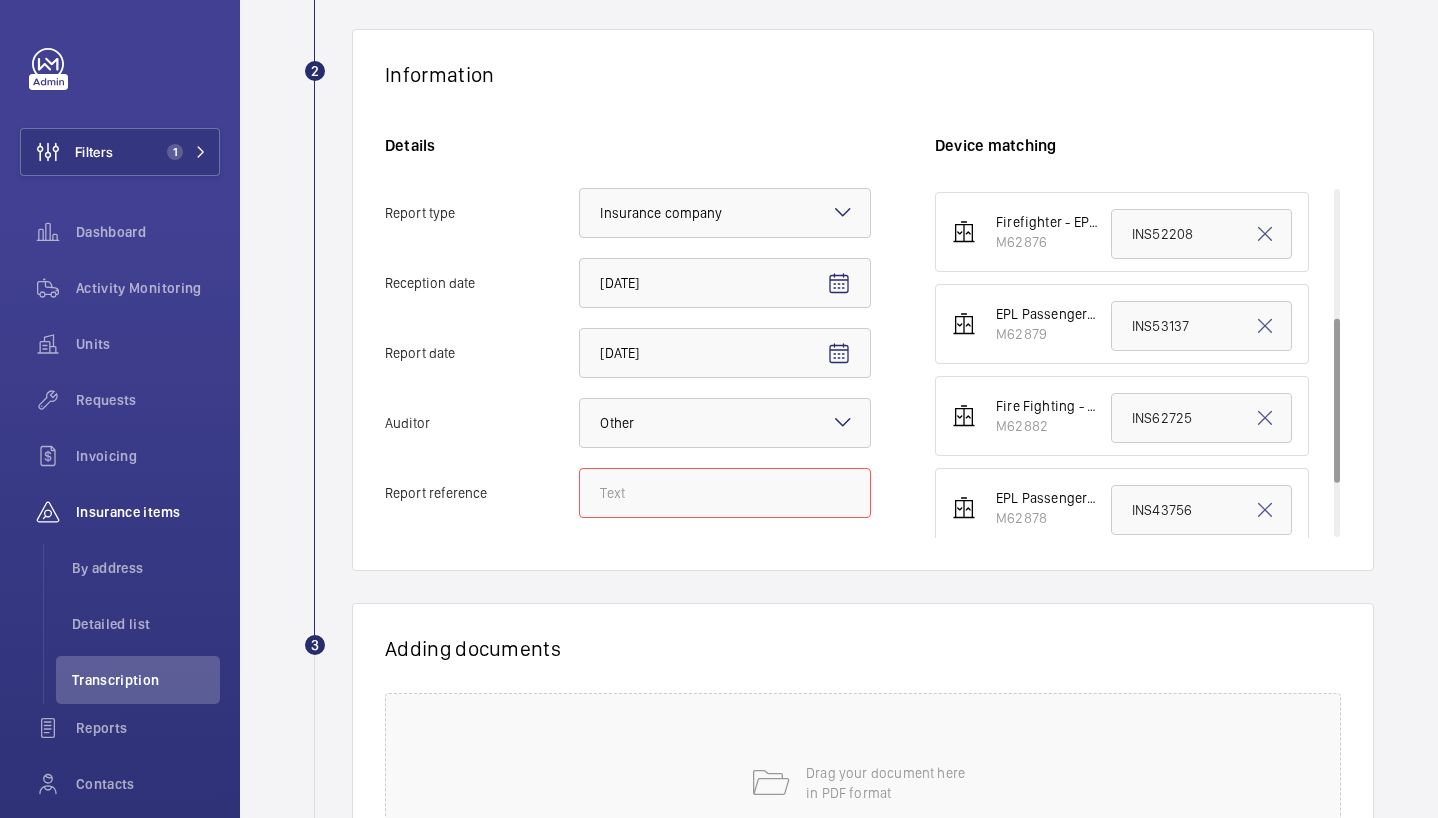 paste on "SE15 2BP" 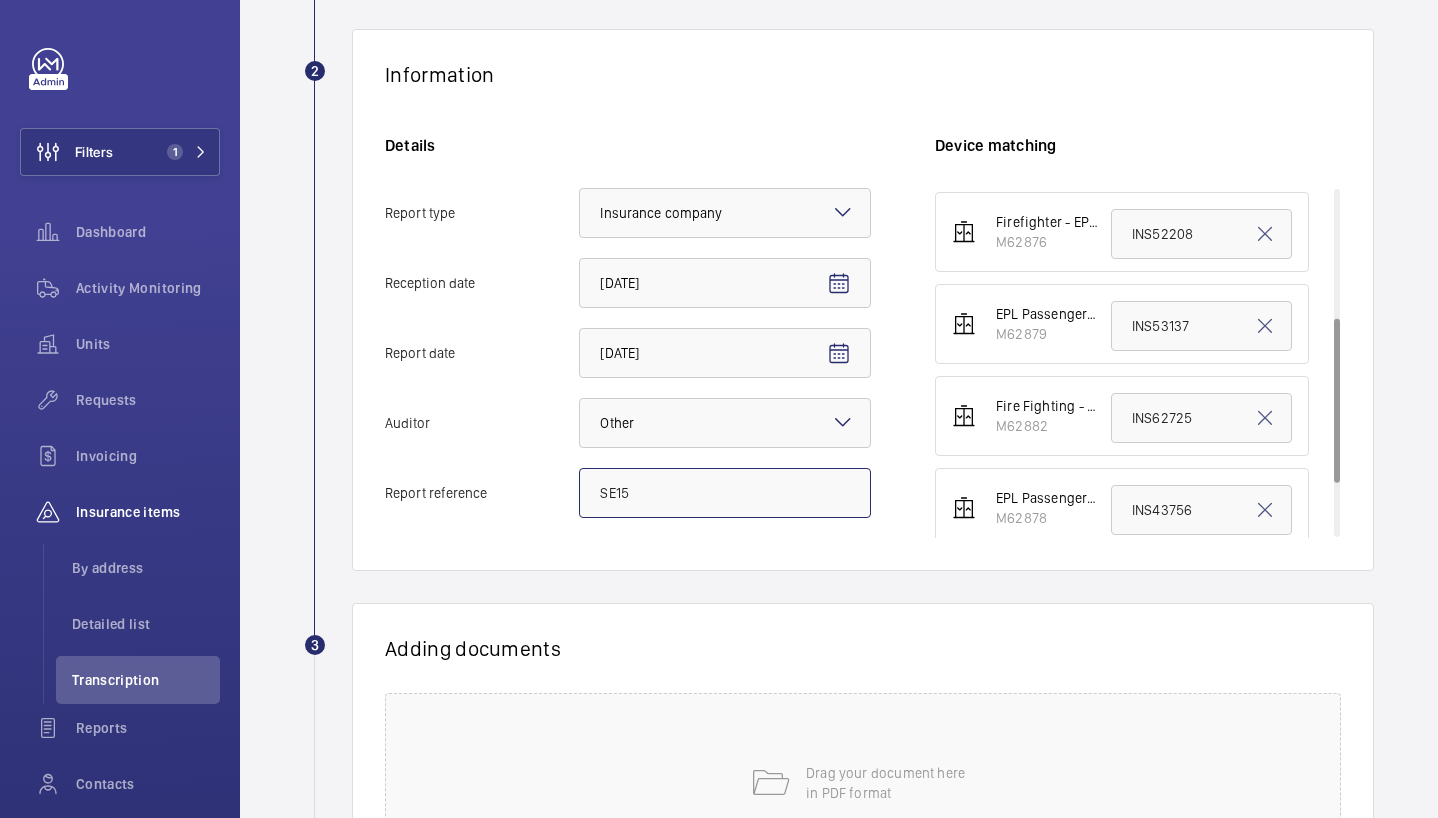 type on "SE15" 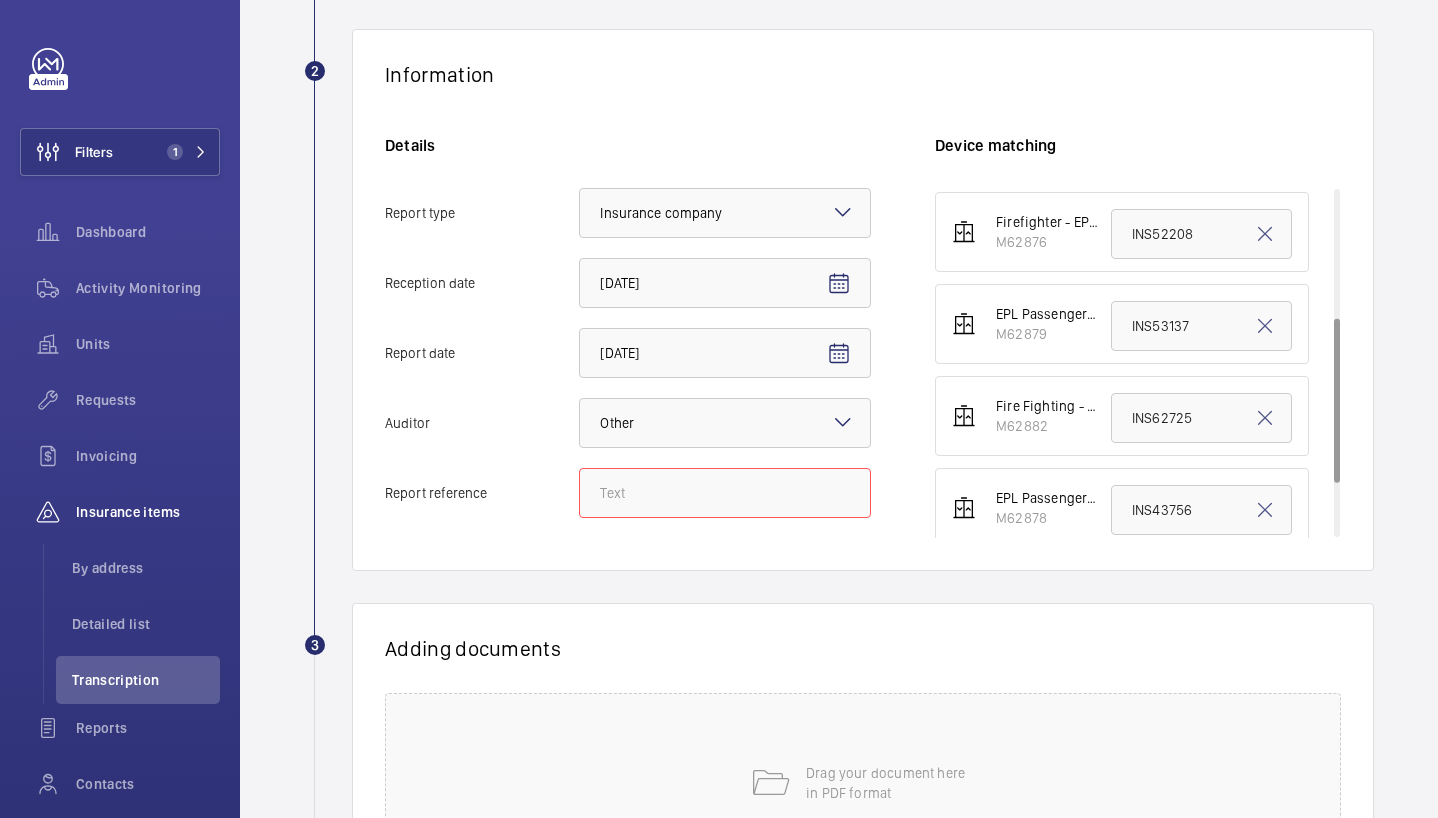 click on "Report reference" 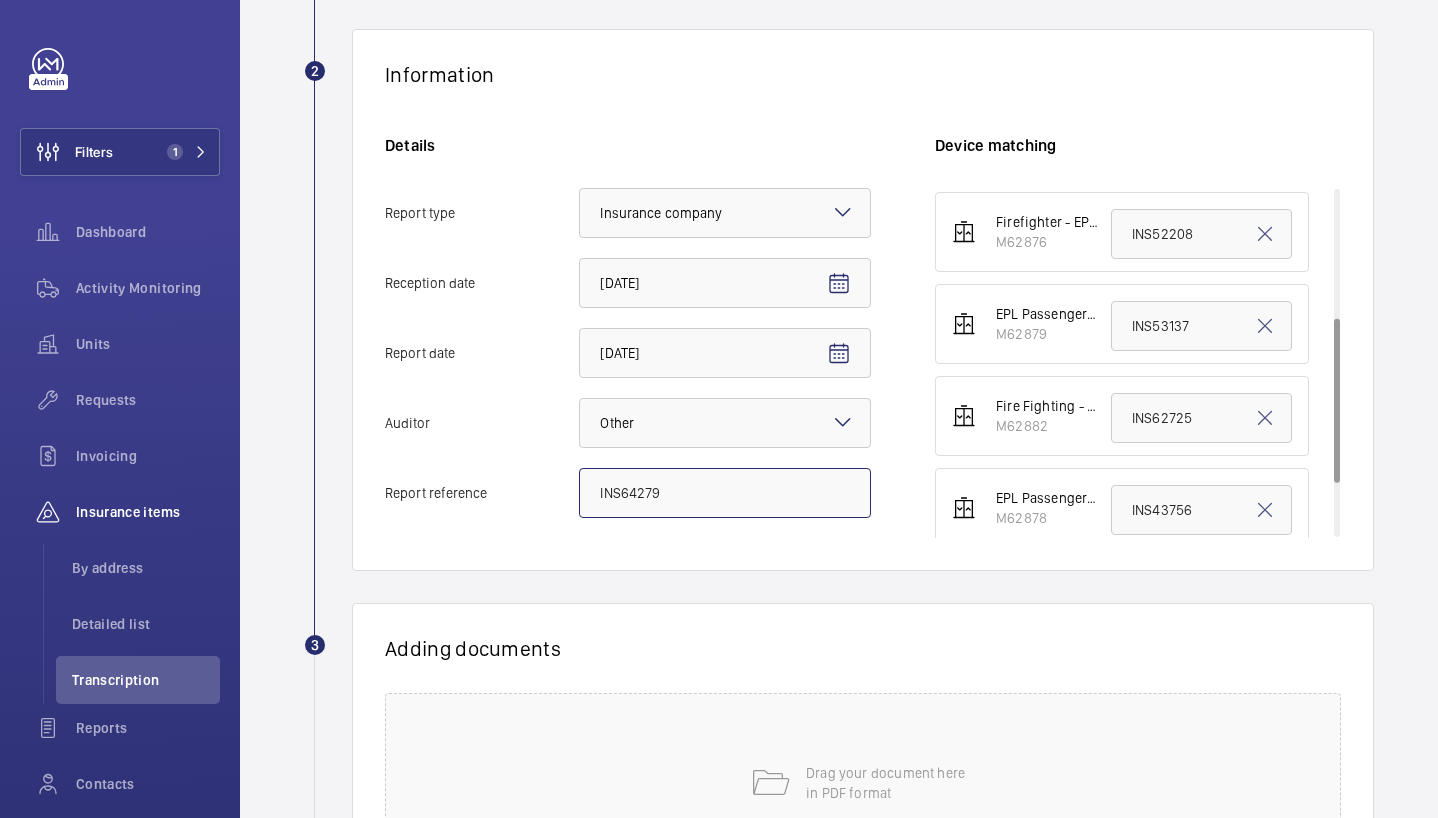 type on "INS64279" 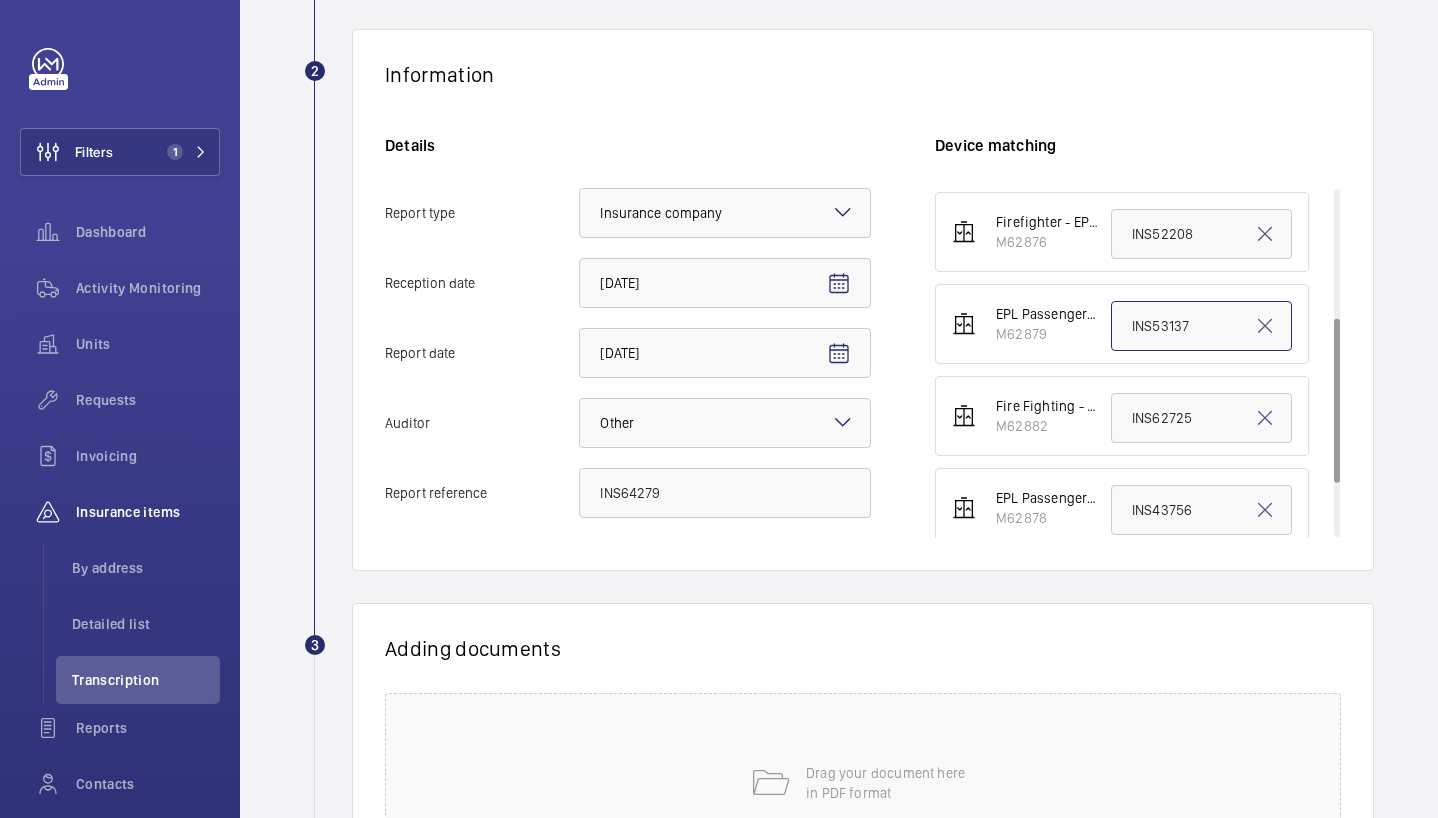 click on "INS53137" 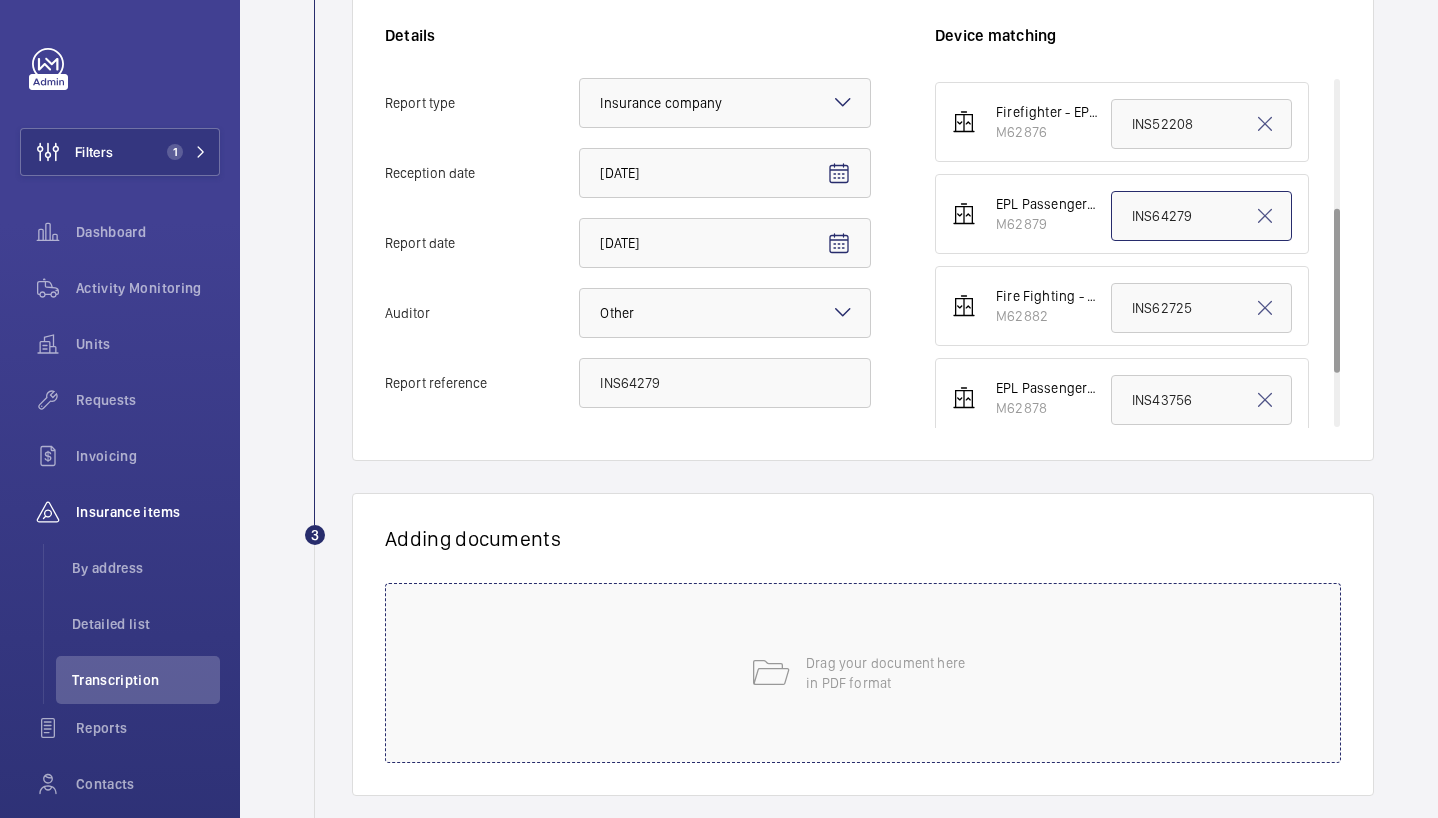 scroll, scrollTop: 454, scrollLeft: 0, axis: vertical 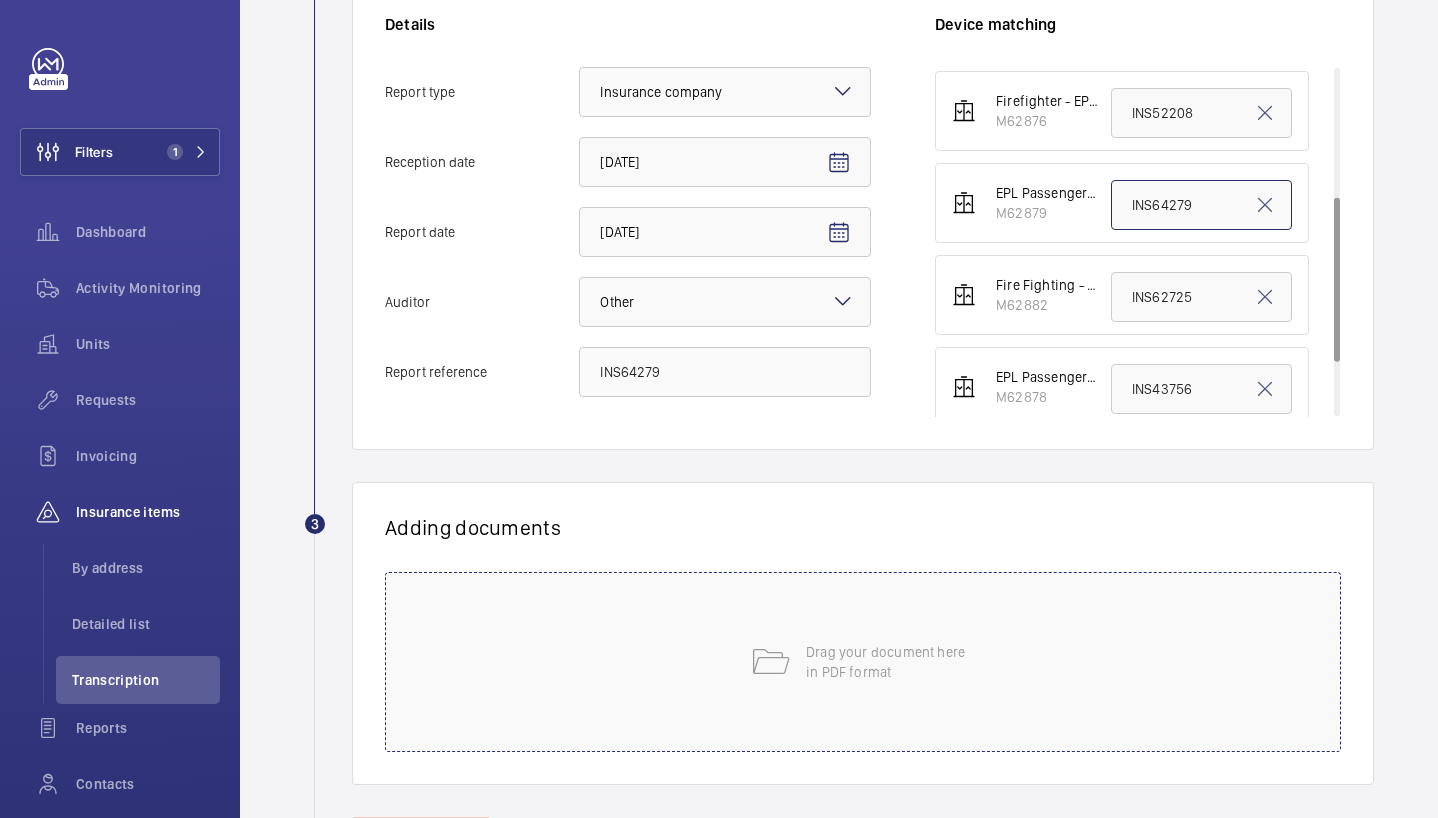 type on "INS64279" 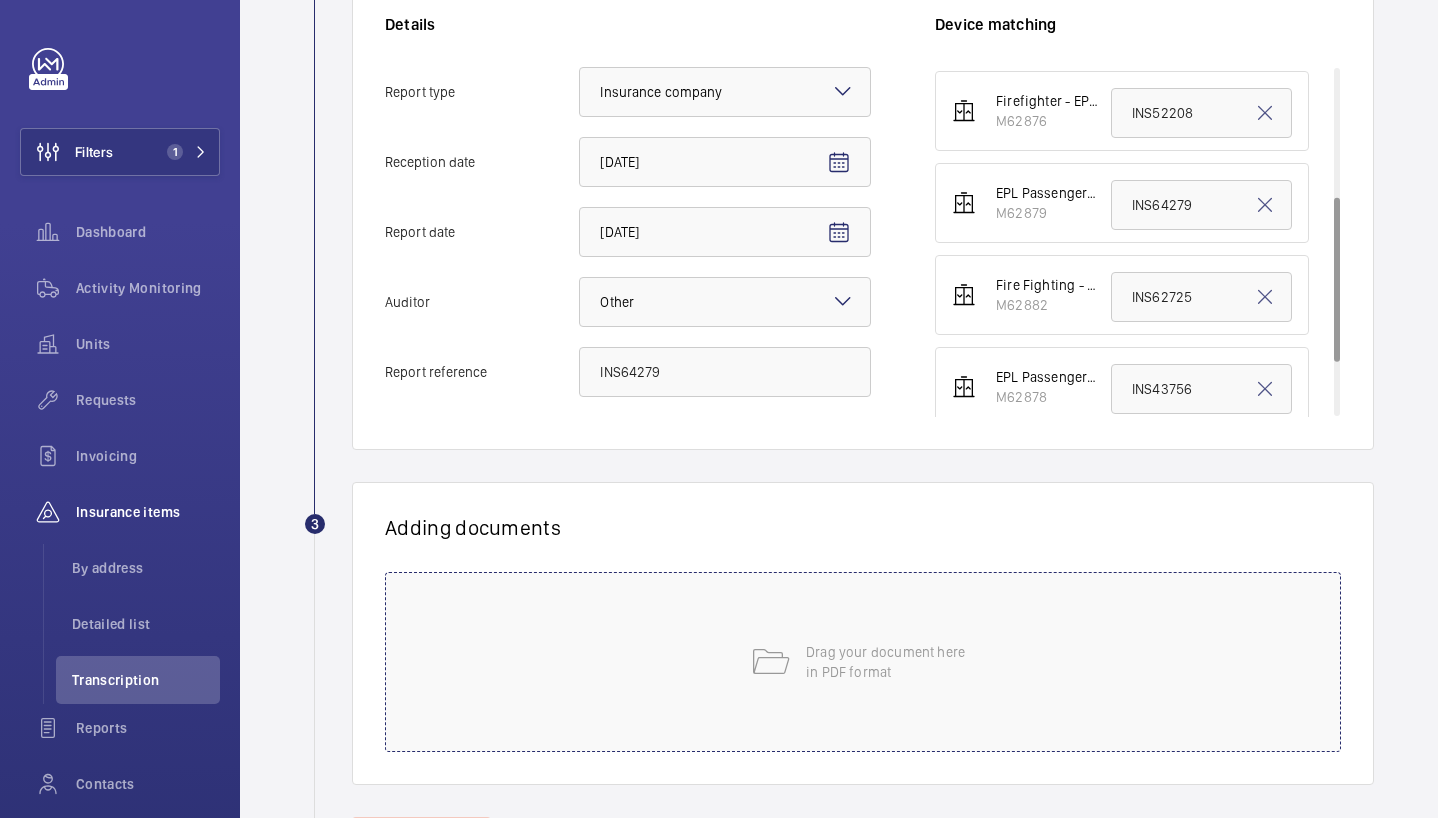 click on "Drag your document here
in PDF format" 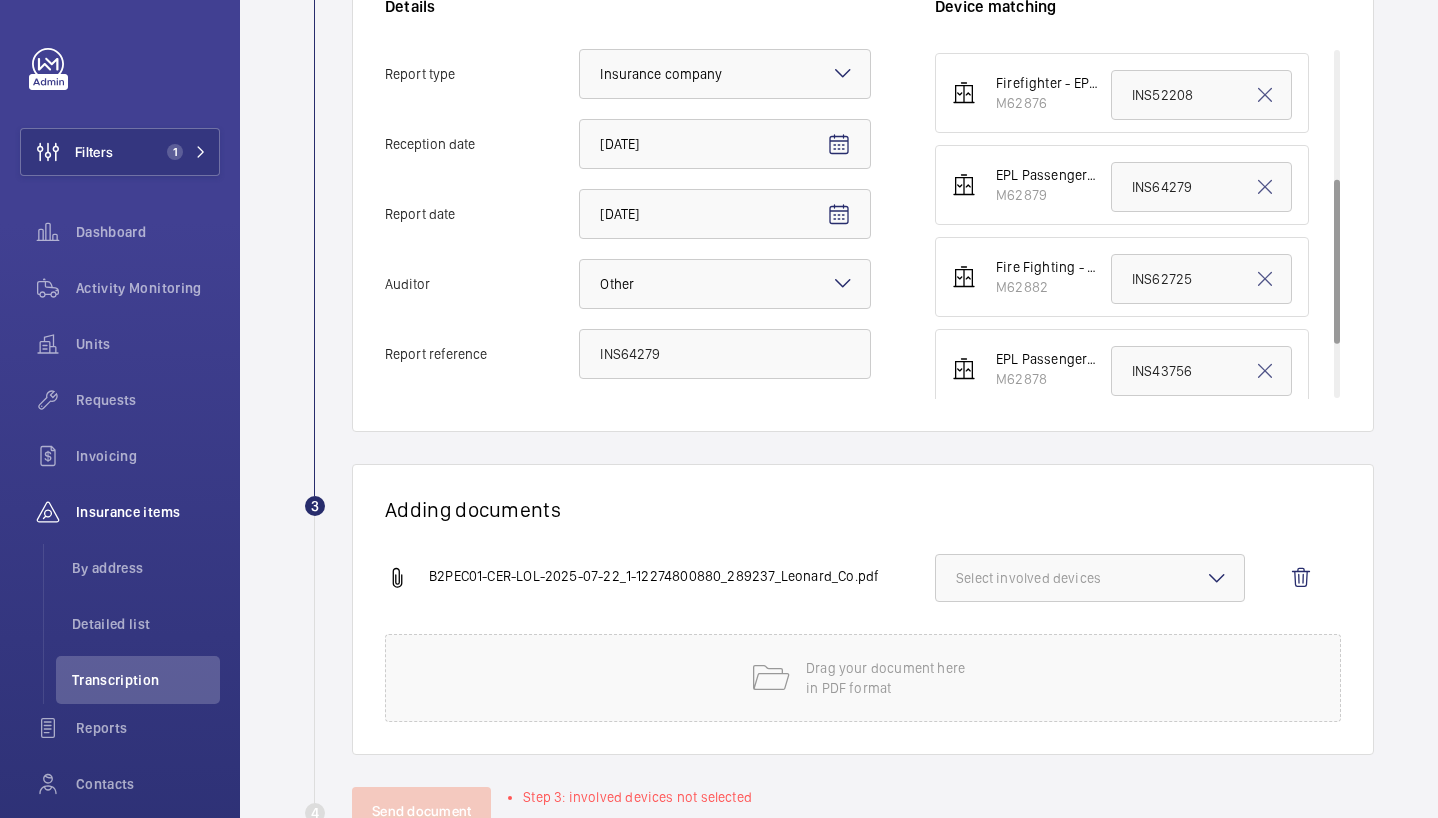 scroll, scrollTop: 476, scrollLeft: 0, axis: vertical 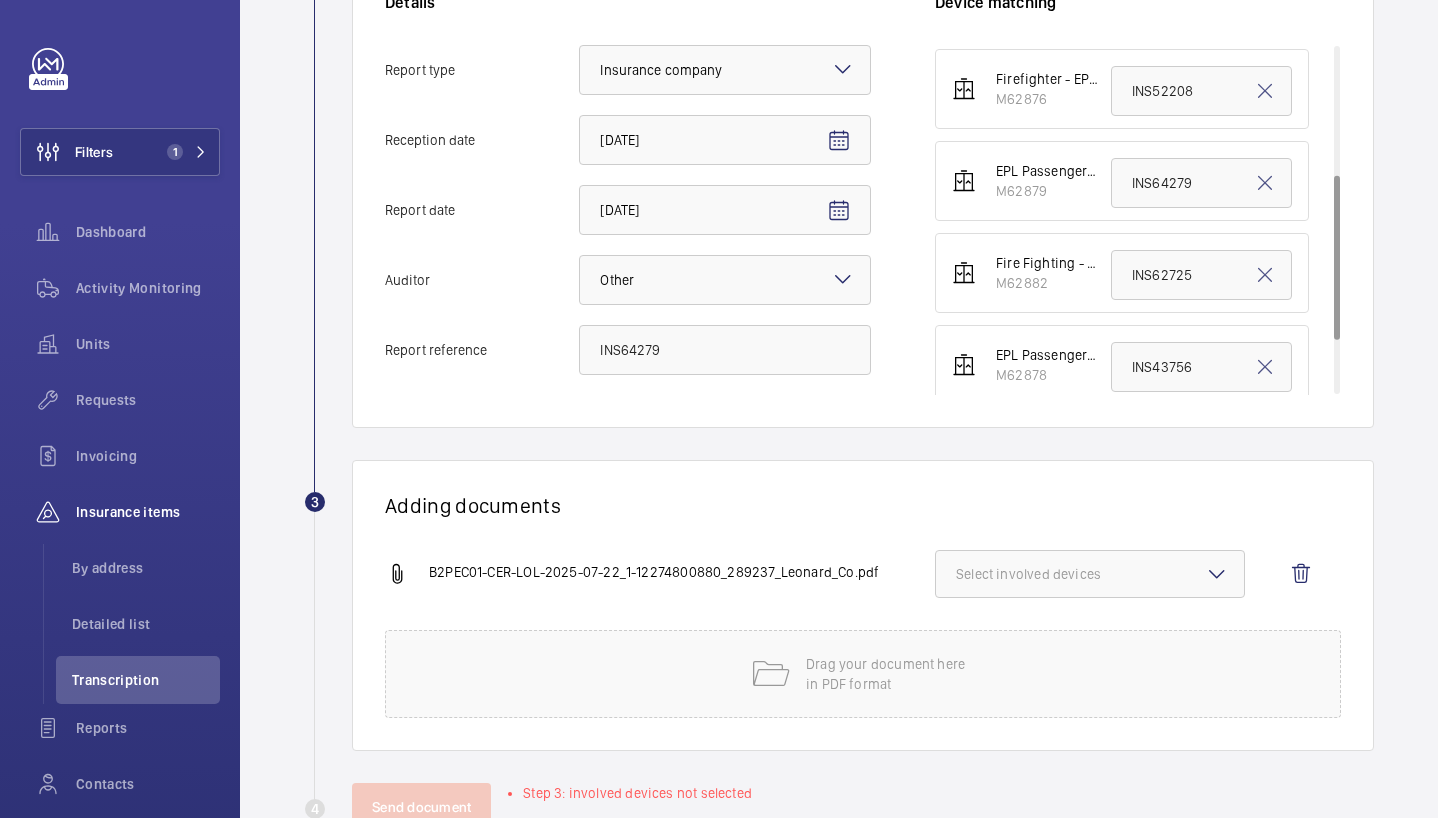 click on "Select involved devices" 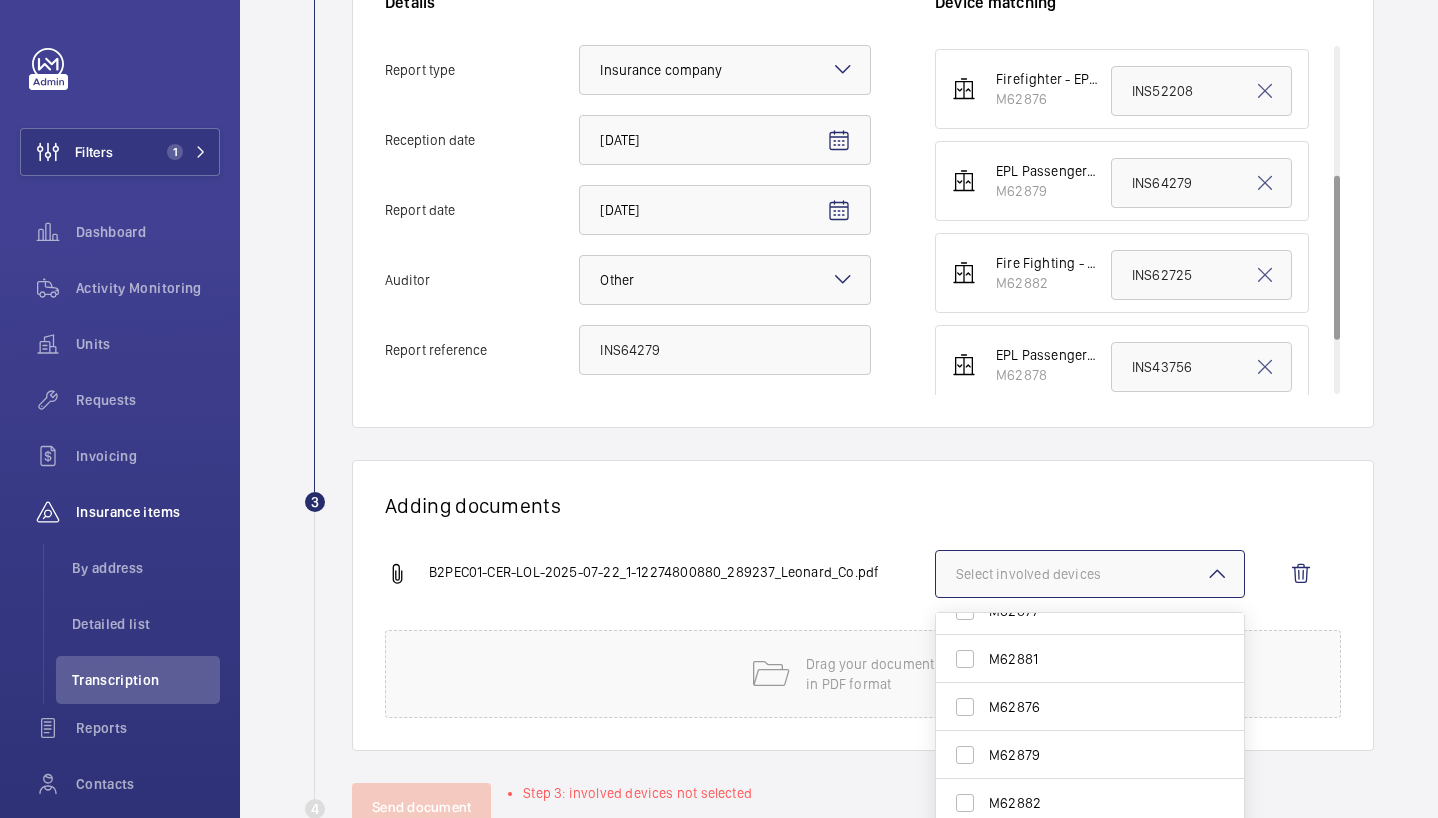 scroll, scrollTop: 89, scrollLeft: 0, axis: vertical 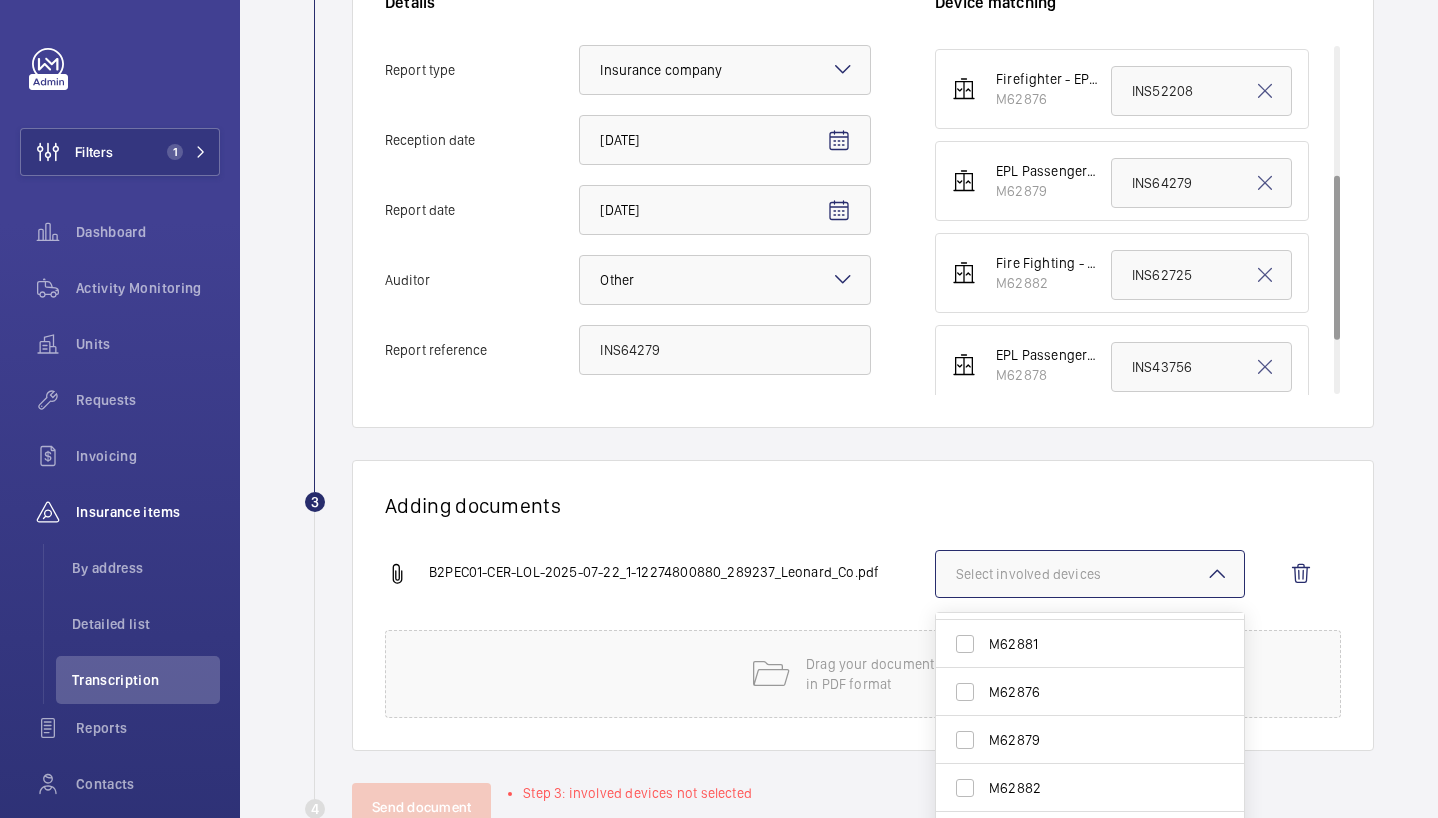 click on "M62879" at bounding box center [1091, 740] 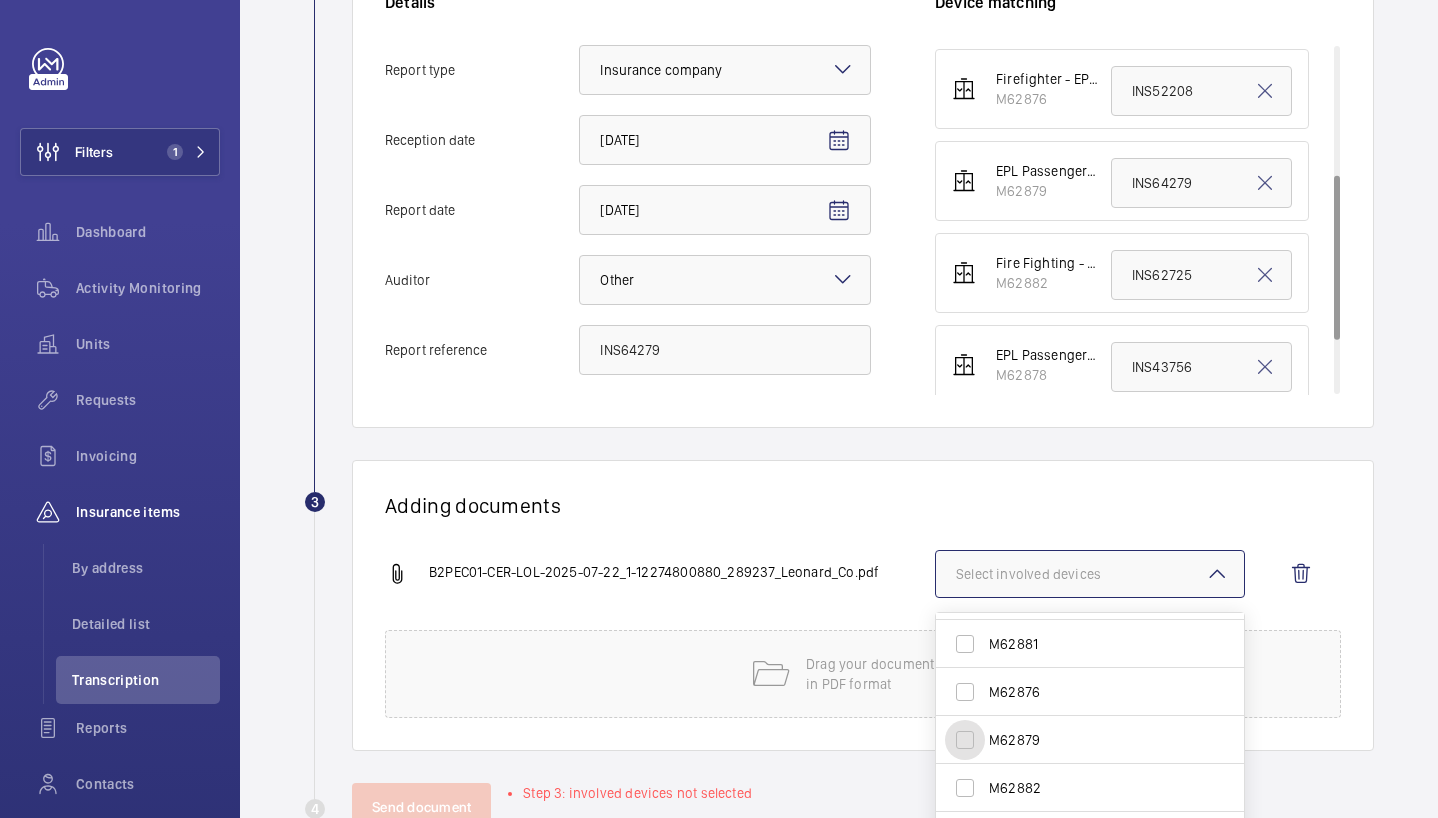 click on "M62879" at bounding box center [965, 740] 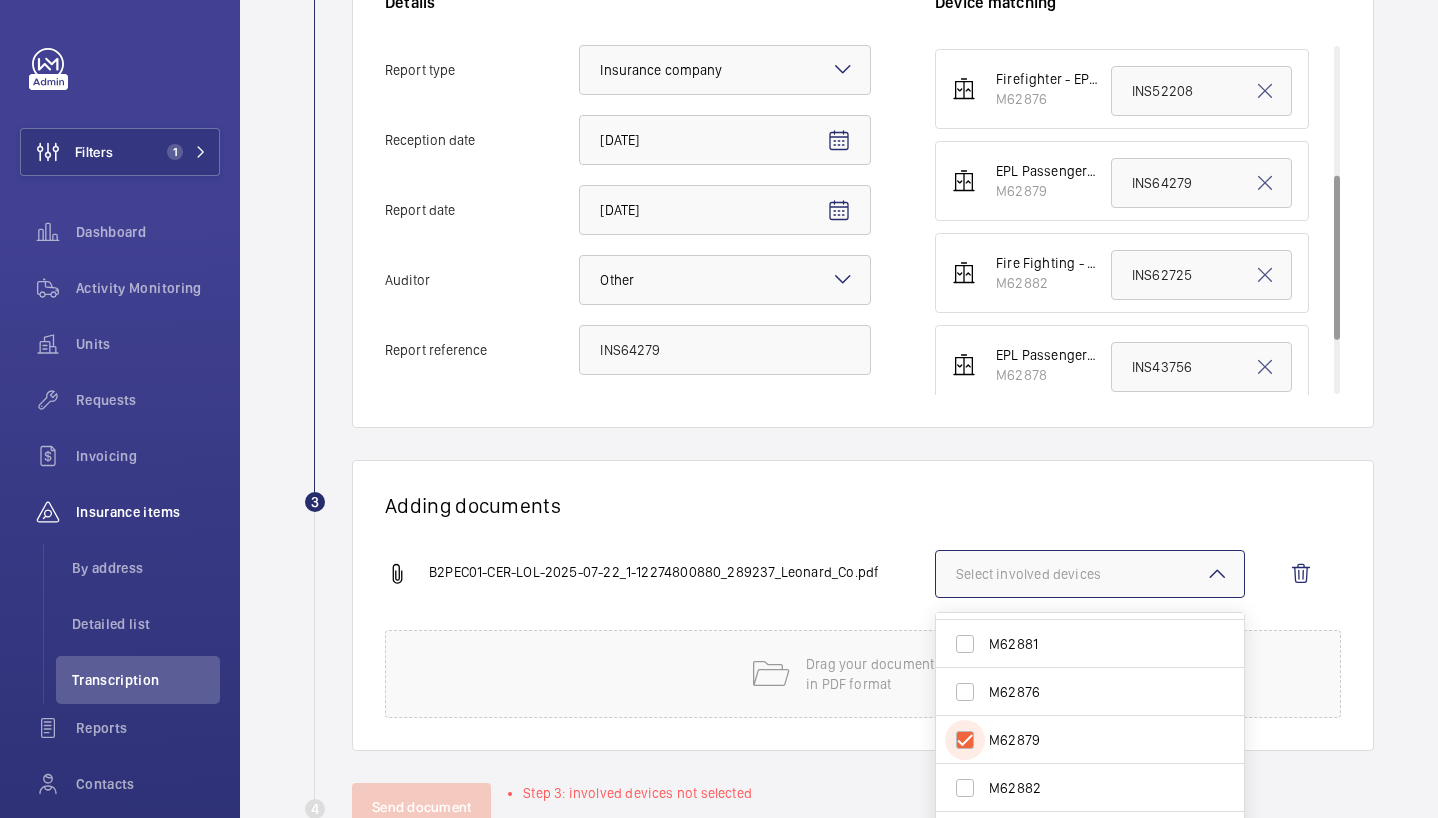 checkbox on "true" 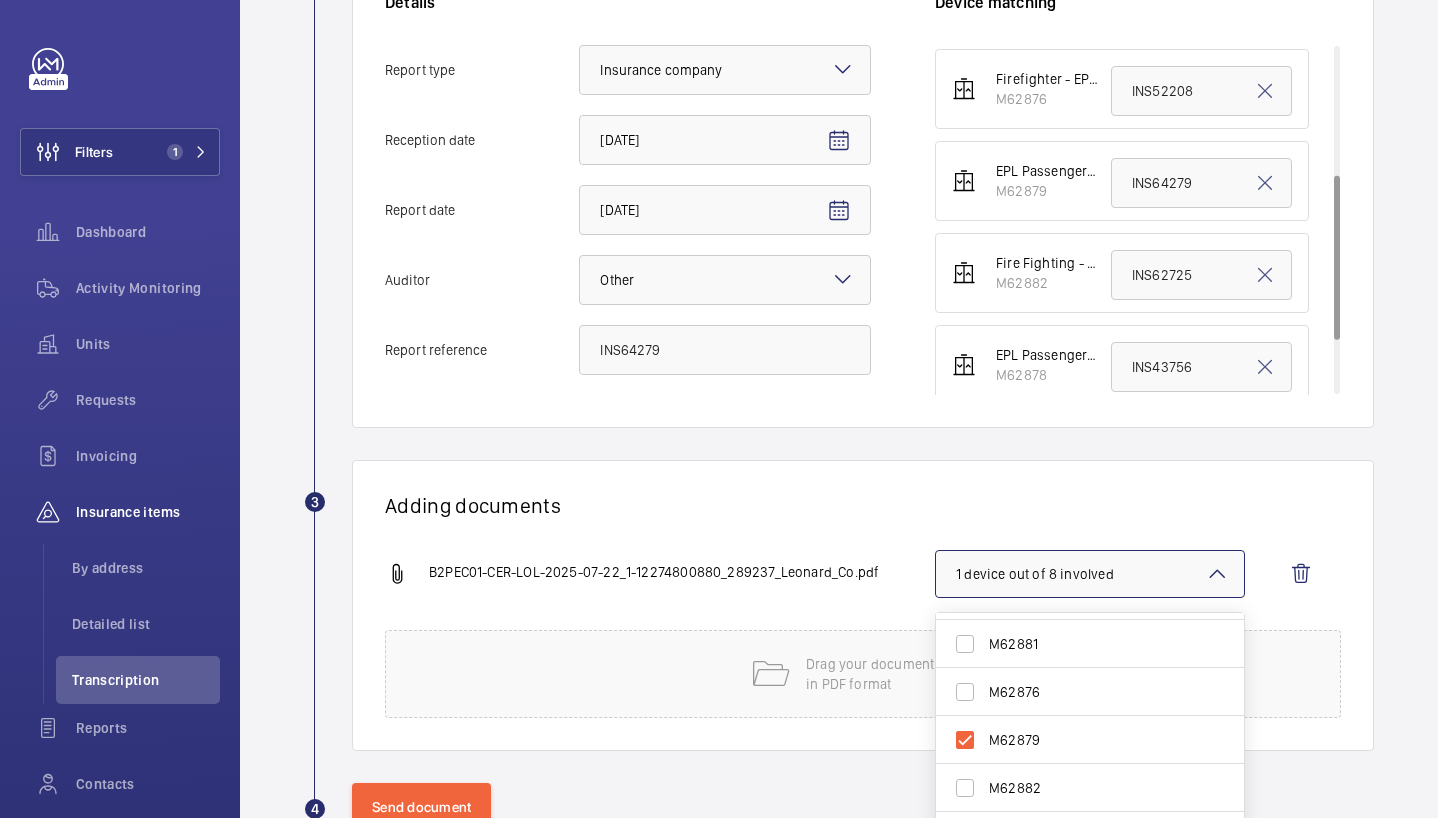 click on "Adding documents B2PEC01-CER-LOL-2025-07-22_1-12274800880_289237_Leonard_Co.pdf 1 device out of 8 involved  M62880 M62877 M62881 M62876 M62879 M62882 M62878 M62883 Reset Drag your document here
in PDF format" 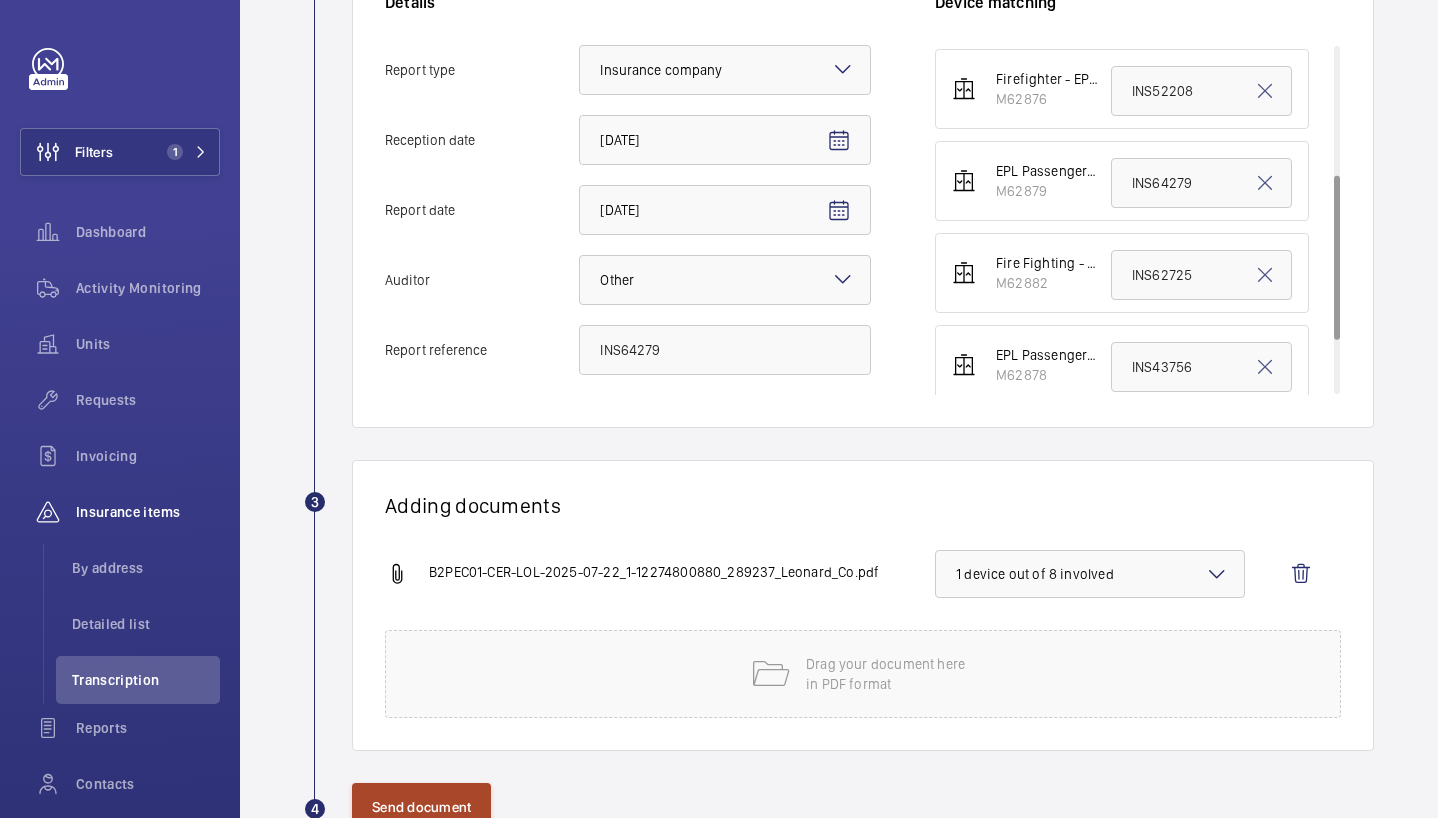 click on "Send document" 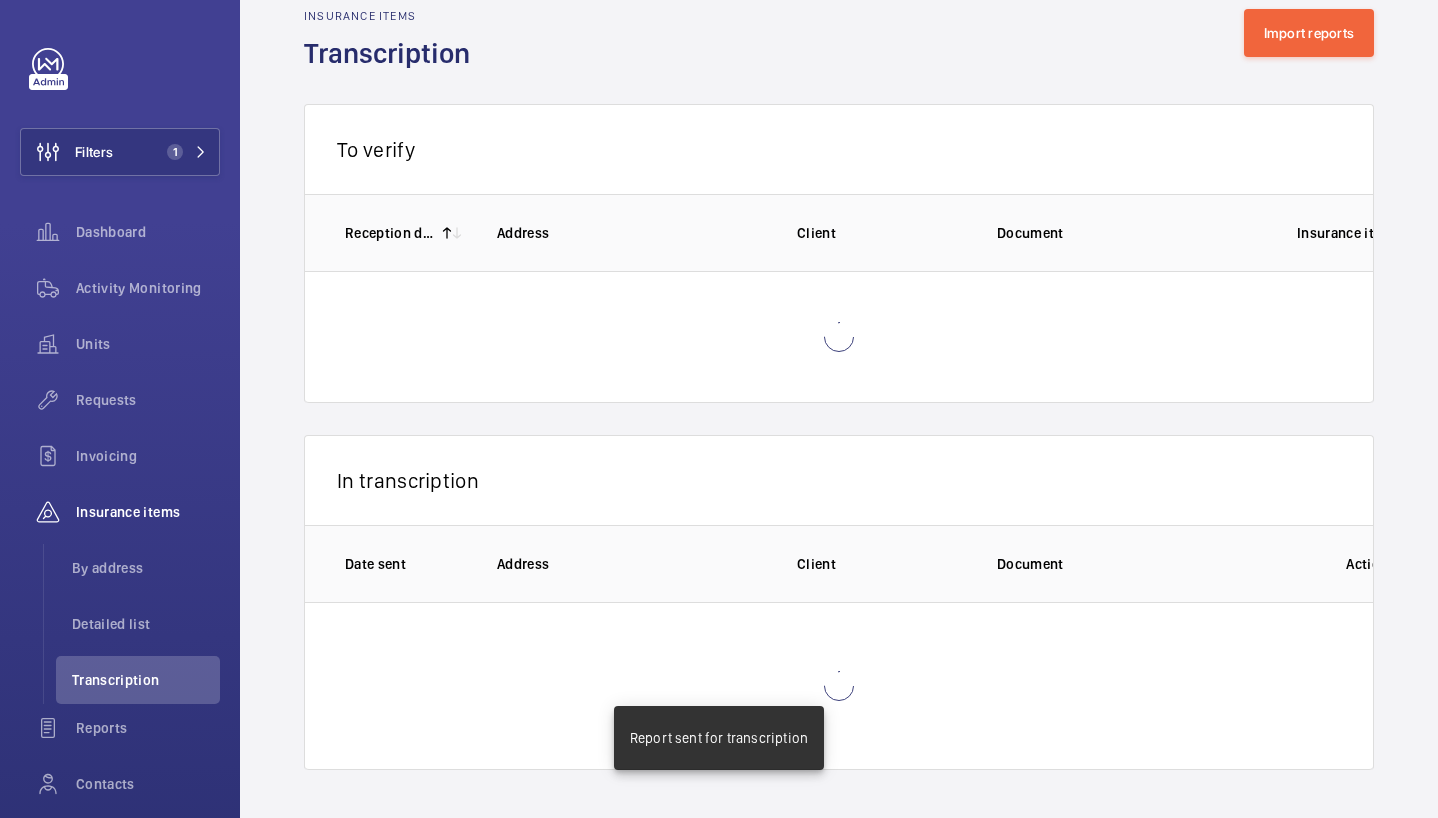 scroll, scrollTop: 3, scrollLeft: 0, axis: vertical 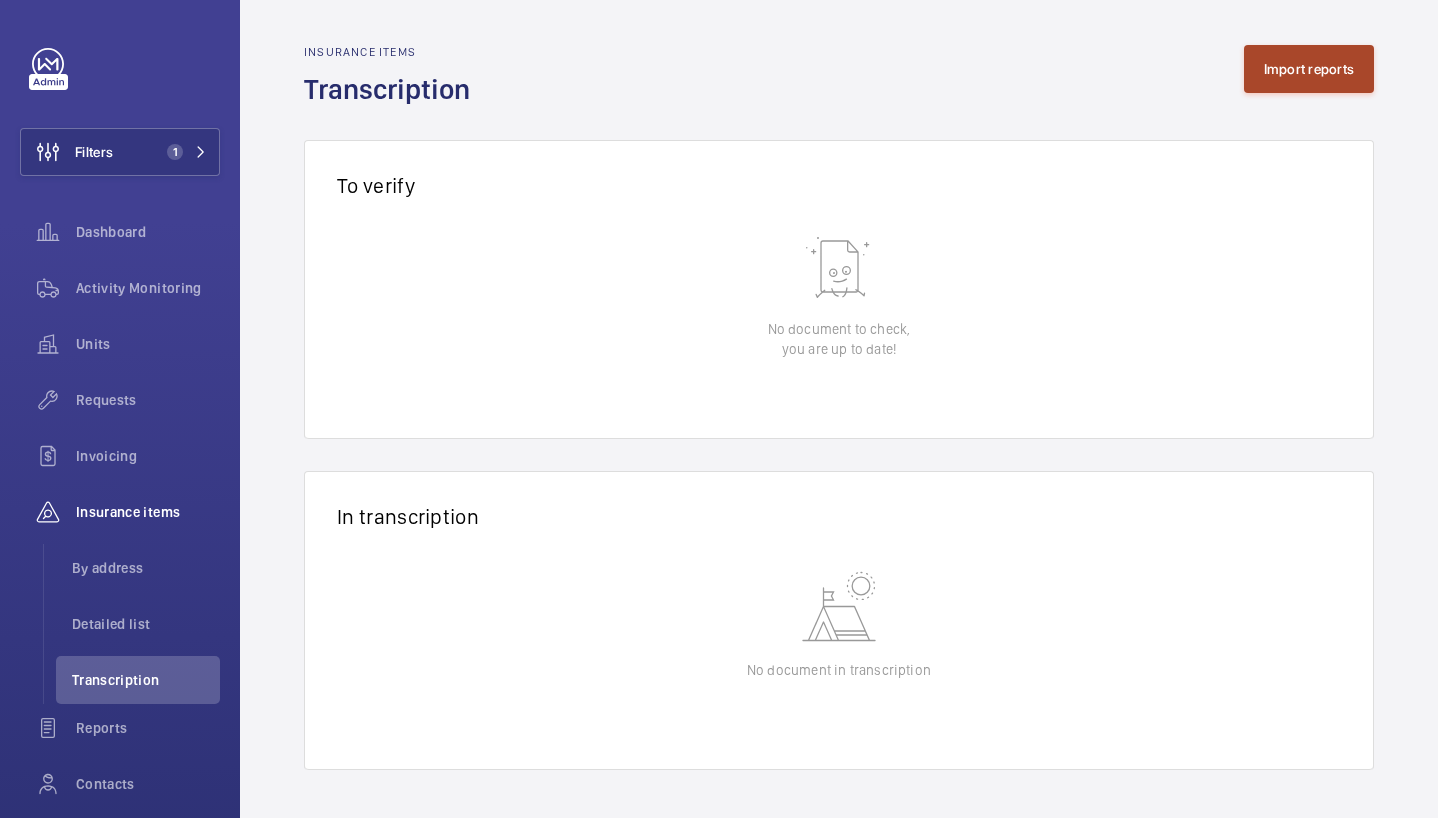 click on "Import reports" 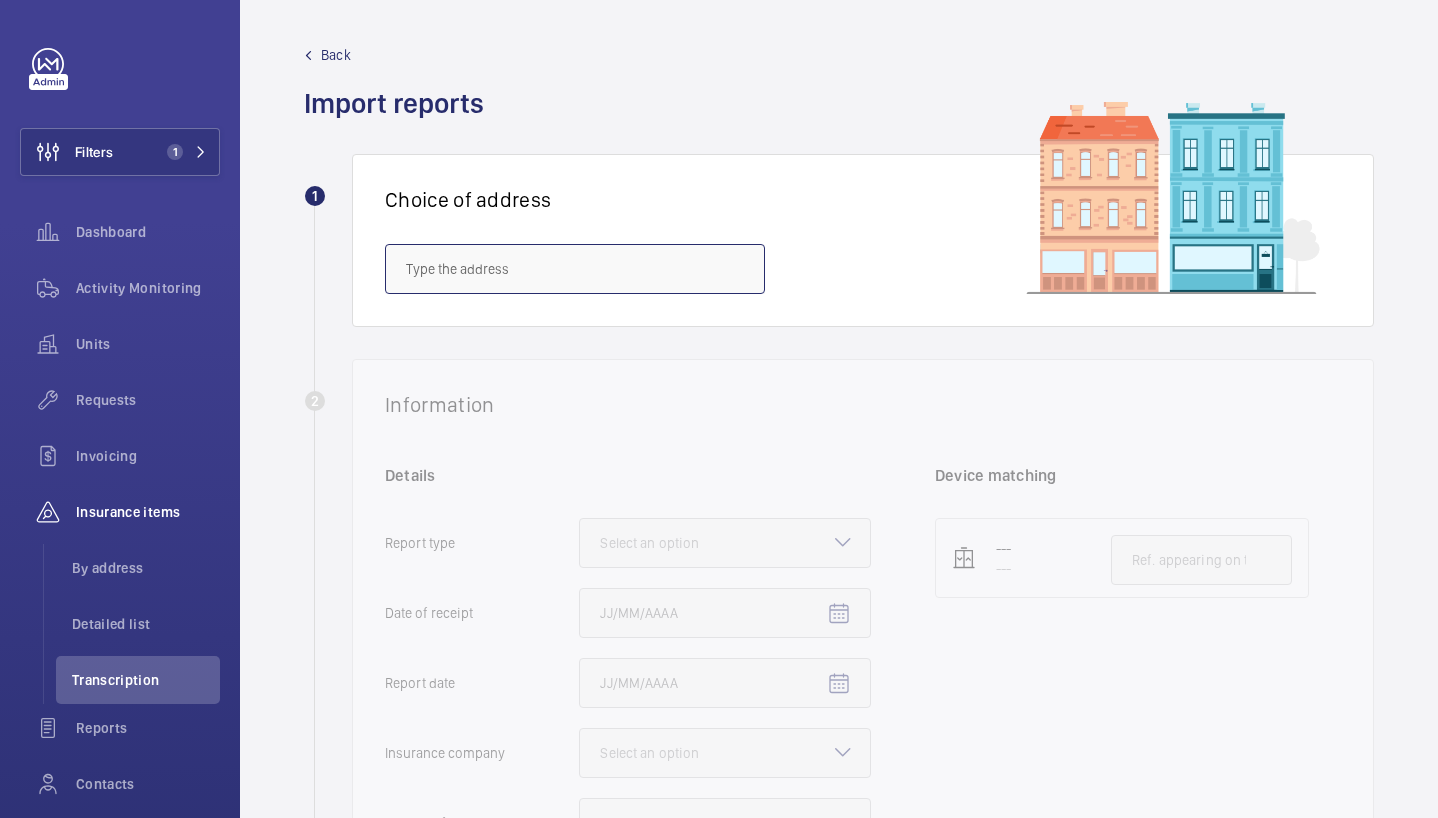 click at bounding box center (575, 269) 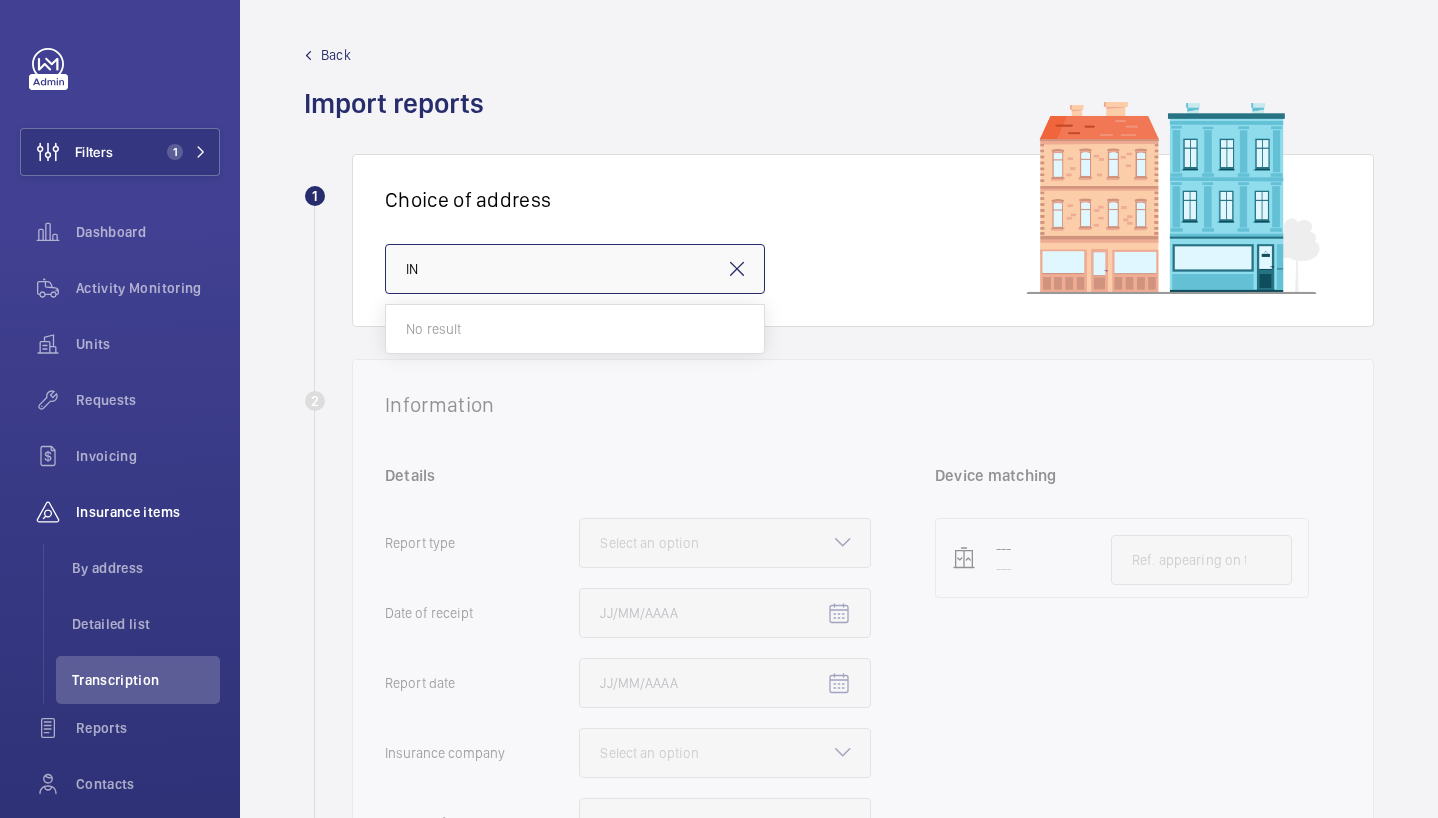 type on "I" 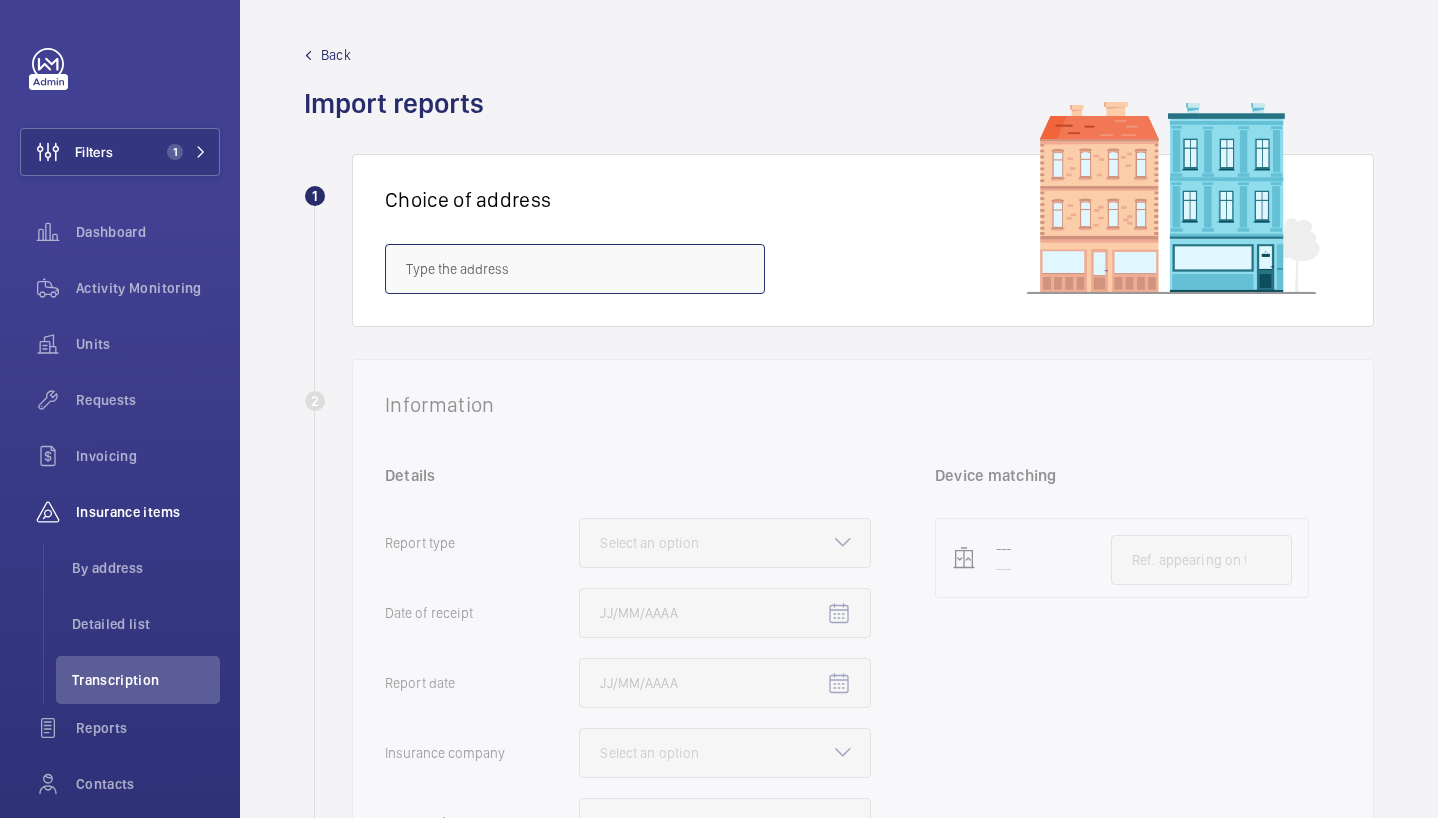 click at bounding box center [575, 269] 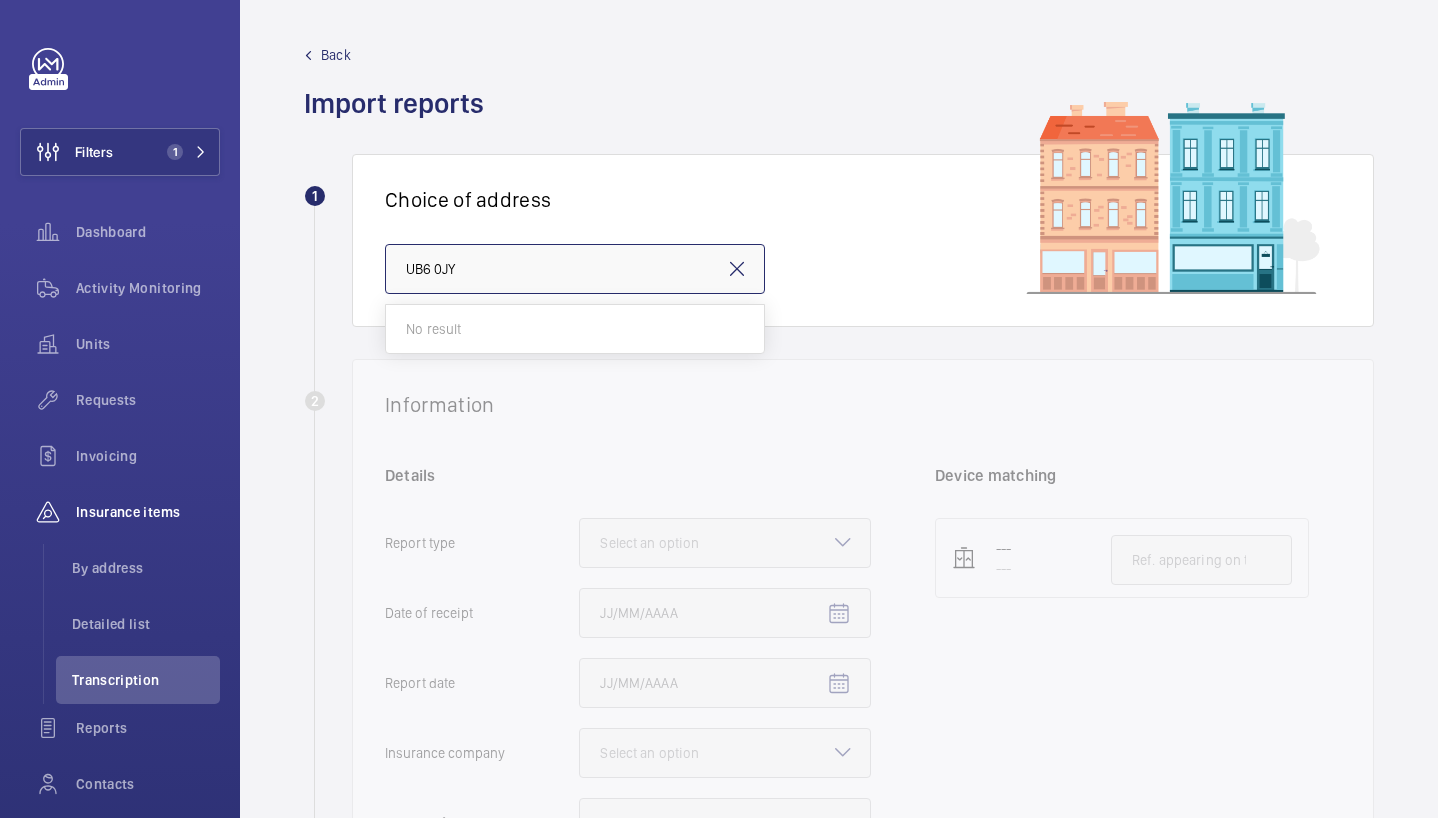 click on "UB6 0JY" at bounding box center [575, 269] 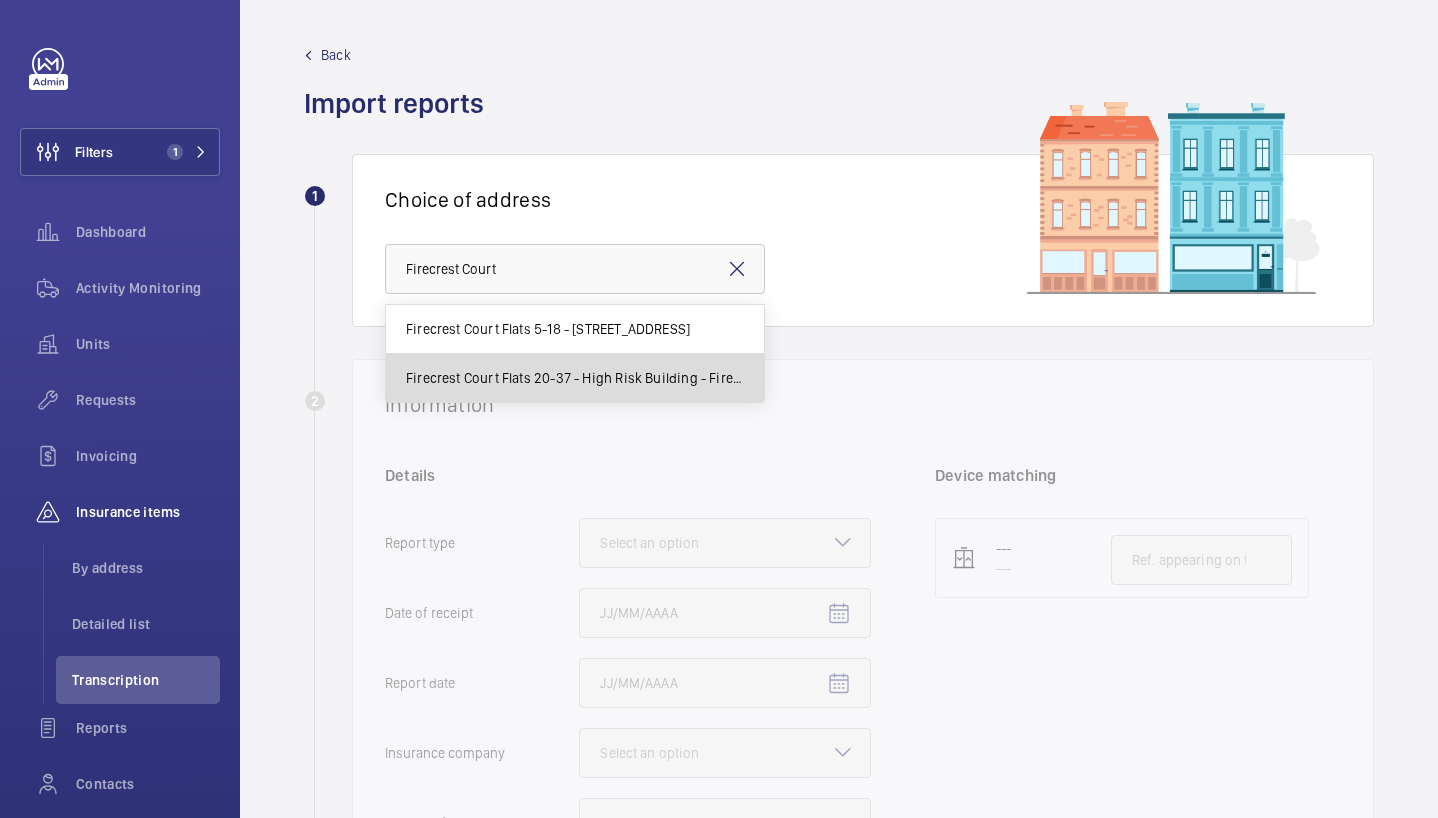 click on "Firecrest Court Flats 20-37 - High Risk Building - Firecrest [STREET_ADDRESS]" at bounding box center [575, 378] 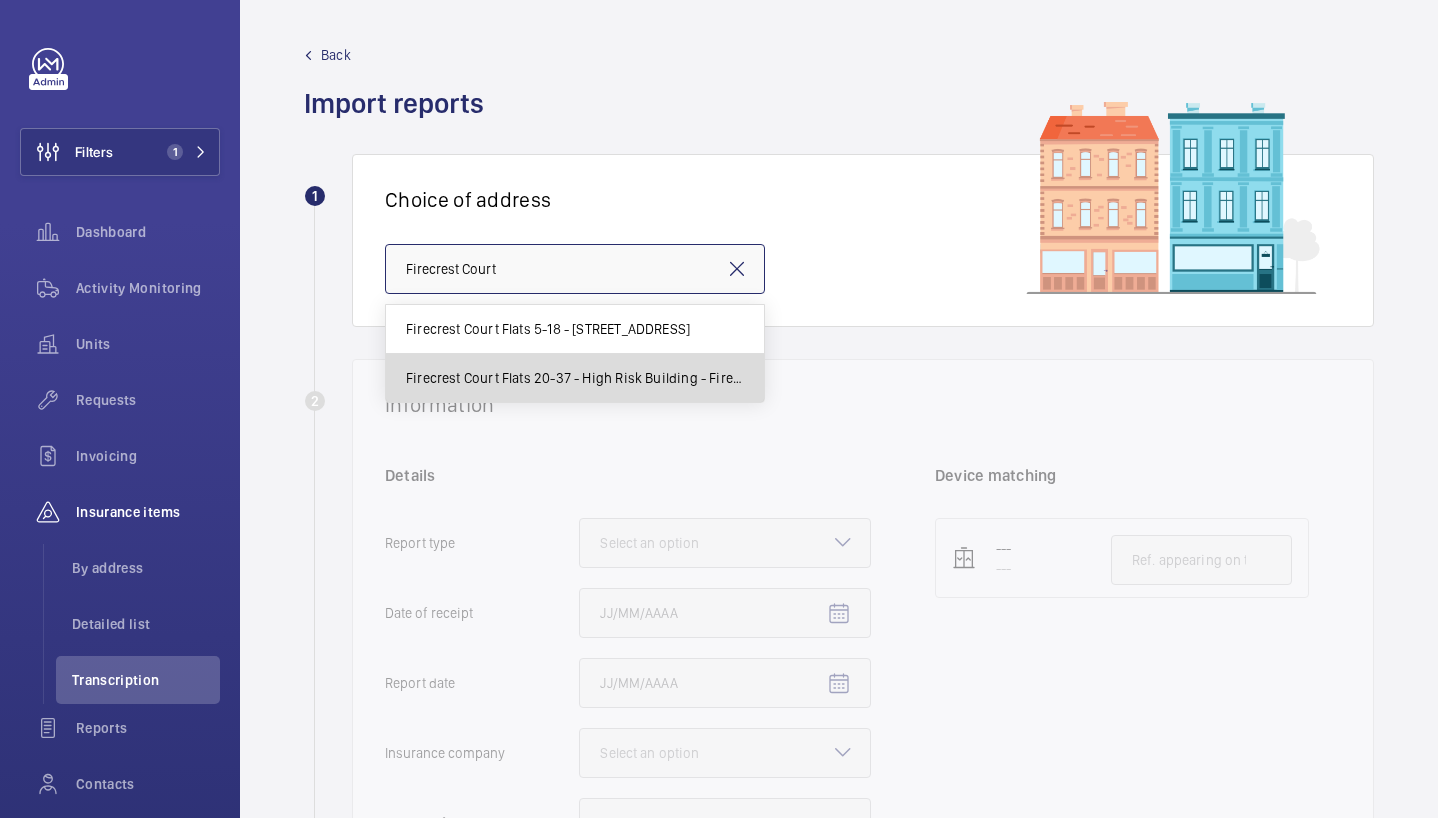 type on "Firecrest Court Flats 20-37 - High Risk Building - Firecrest [STREET_ADDRESS]" 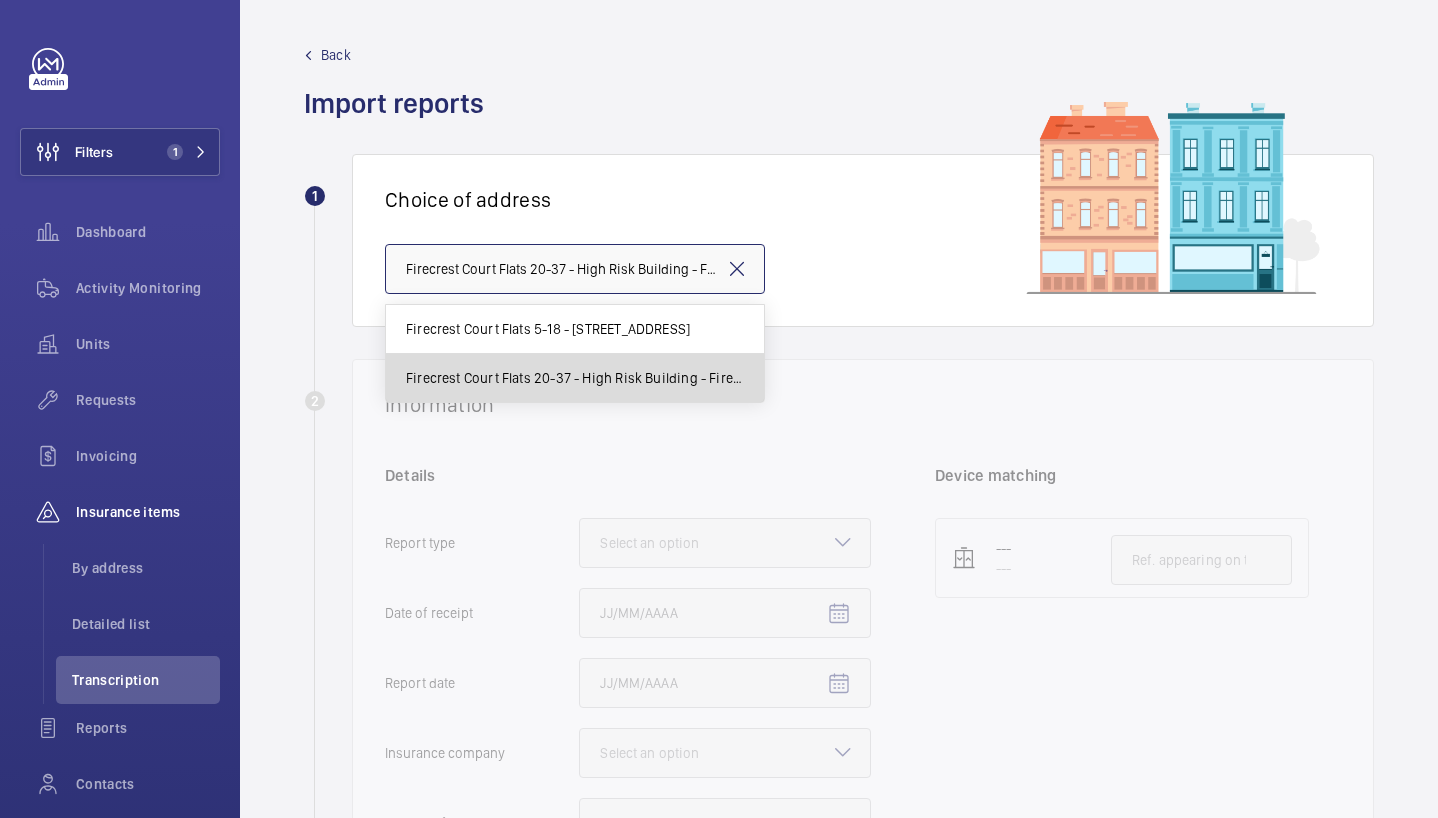 scroll, scrollTop: 0, scrollLeft: 243, axis: horizontal 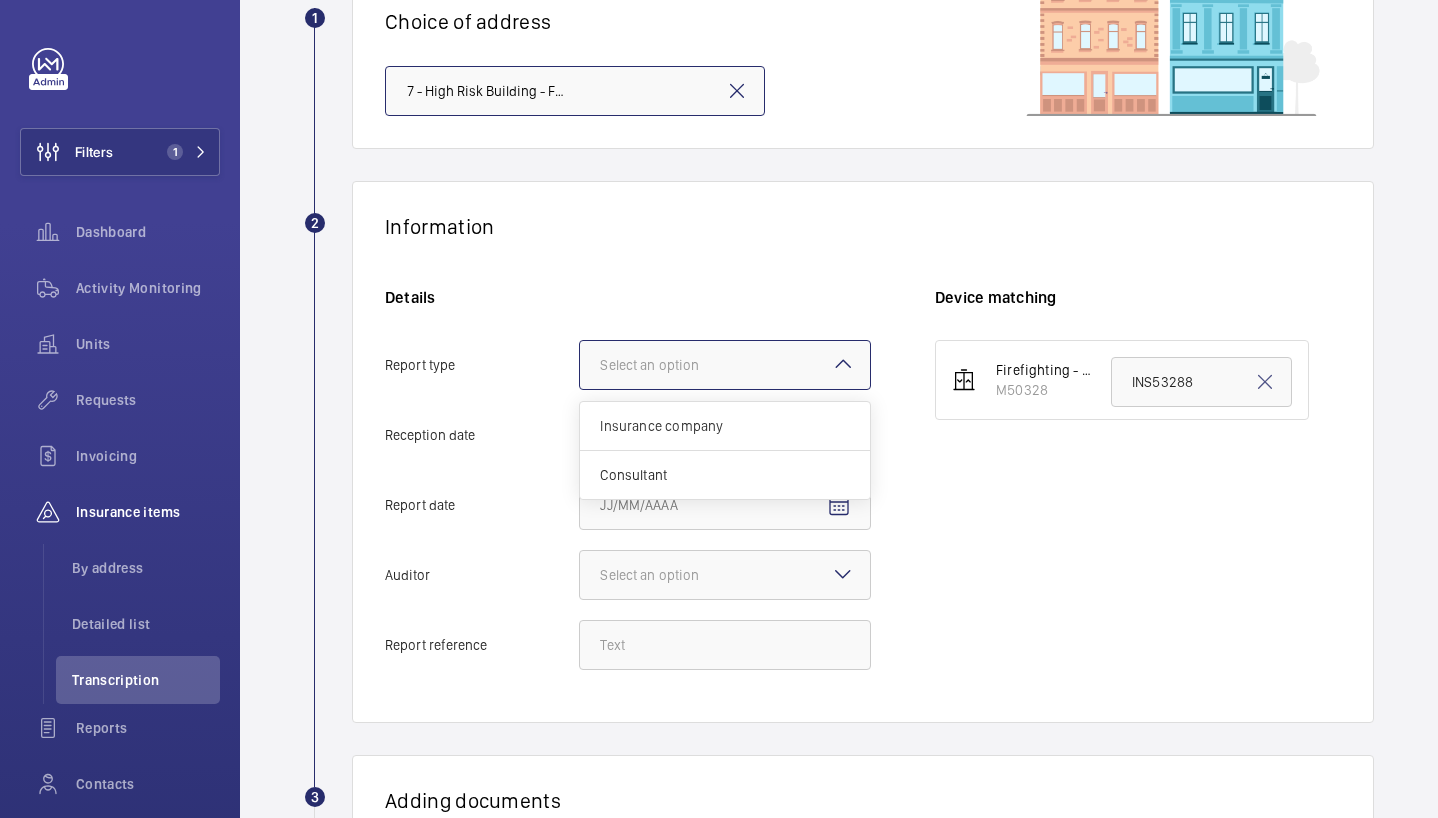 click 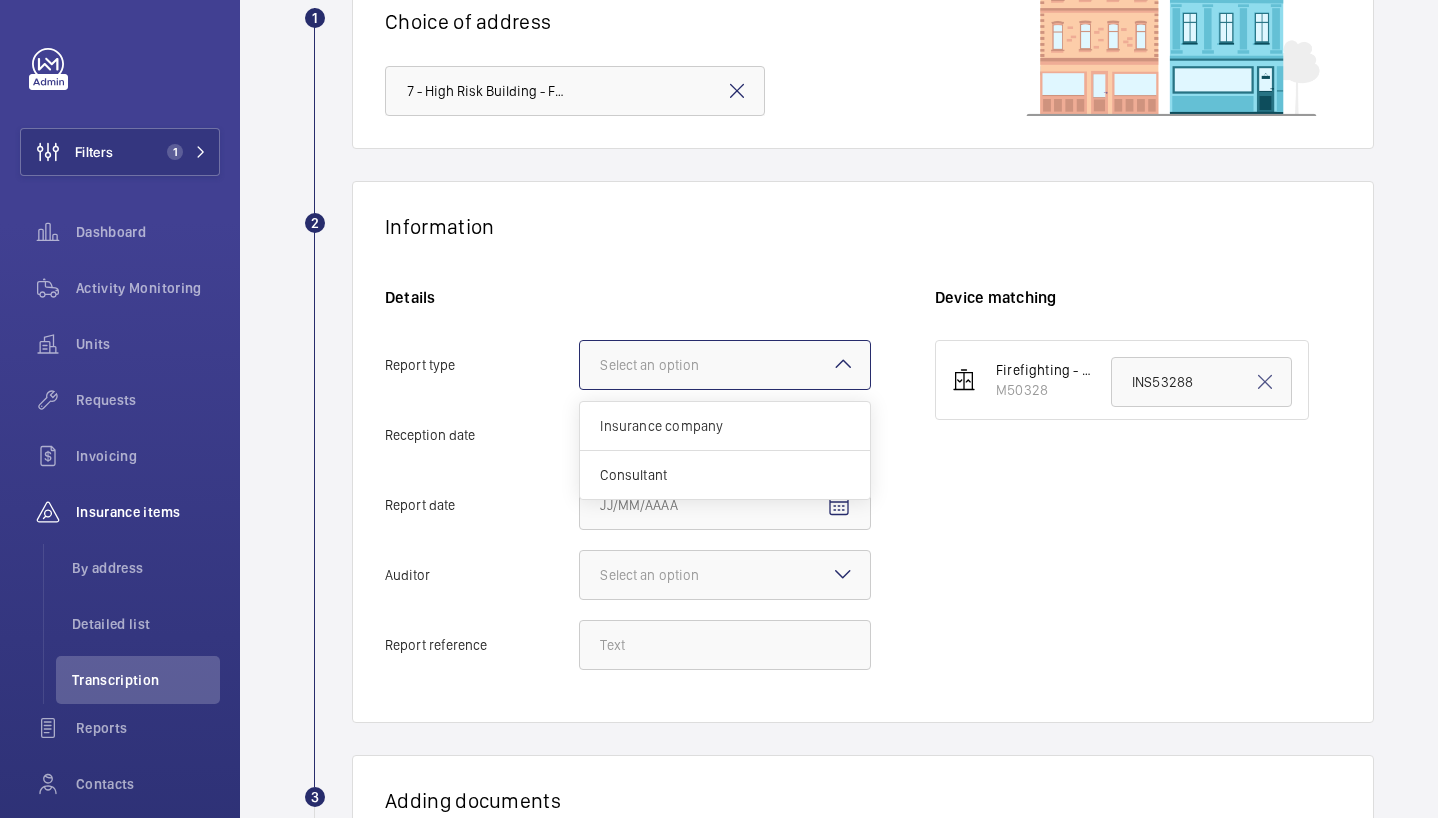 click on "Report type Select an option Insurance company Consultant" 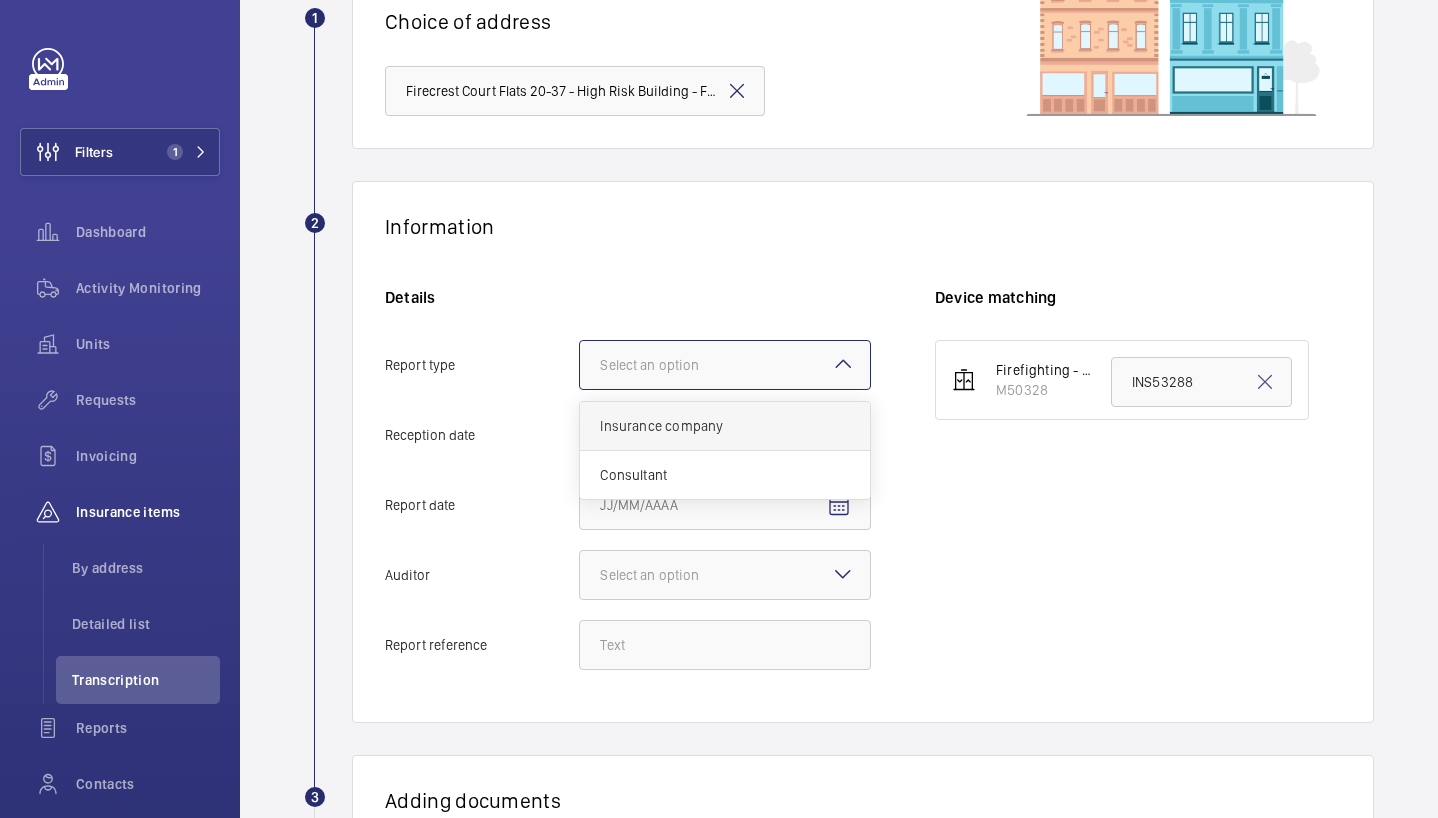 click on "Insurance company" at bounding box center (725, 426) 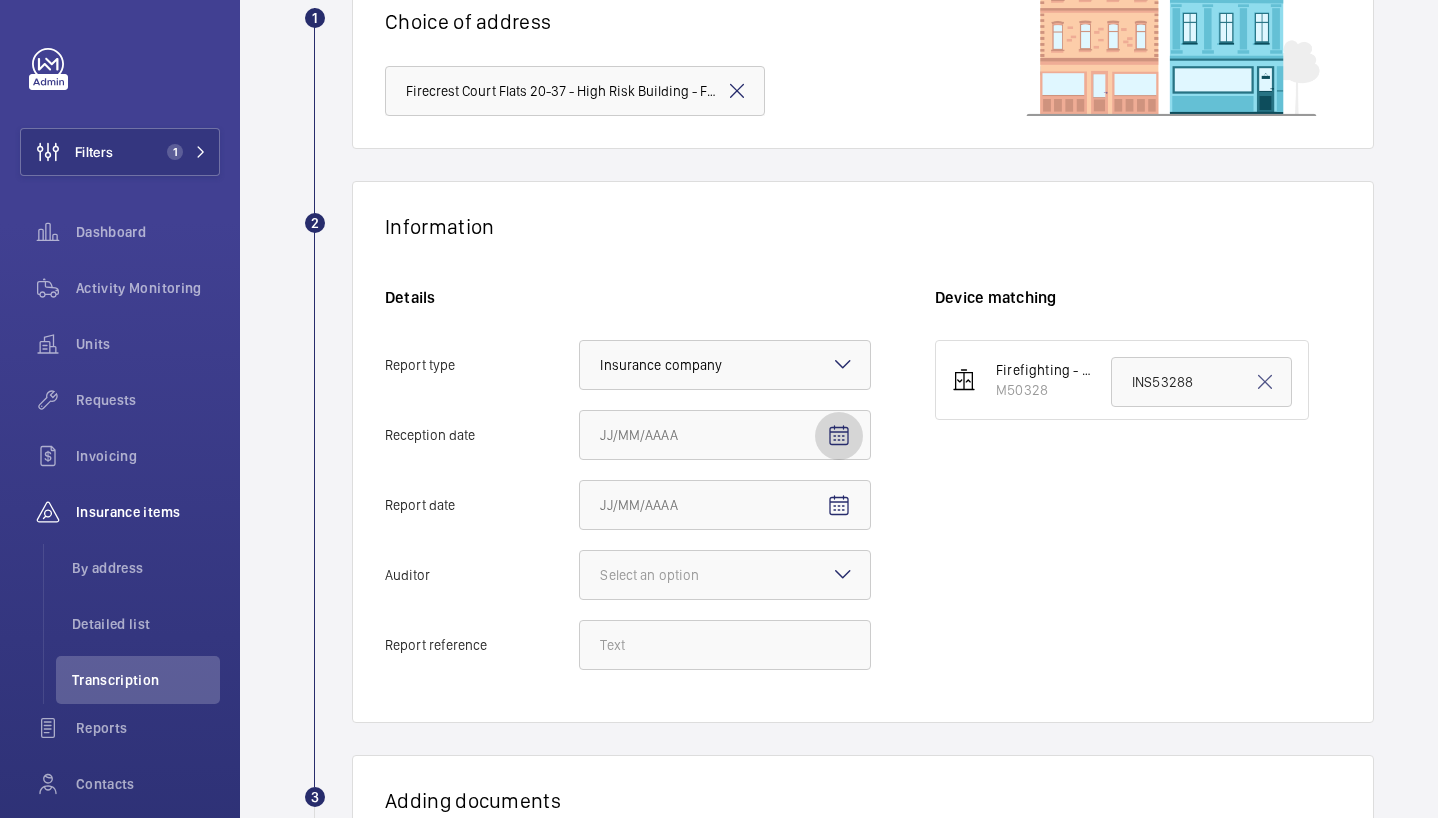 click 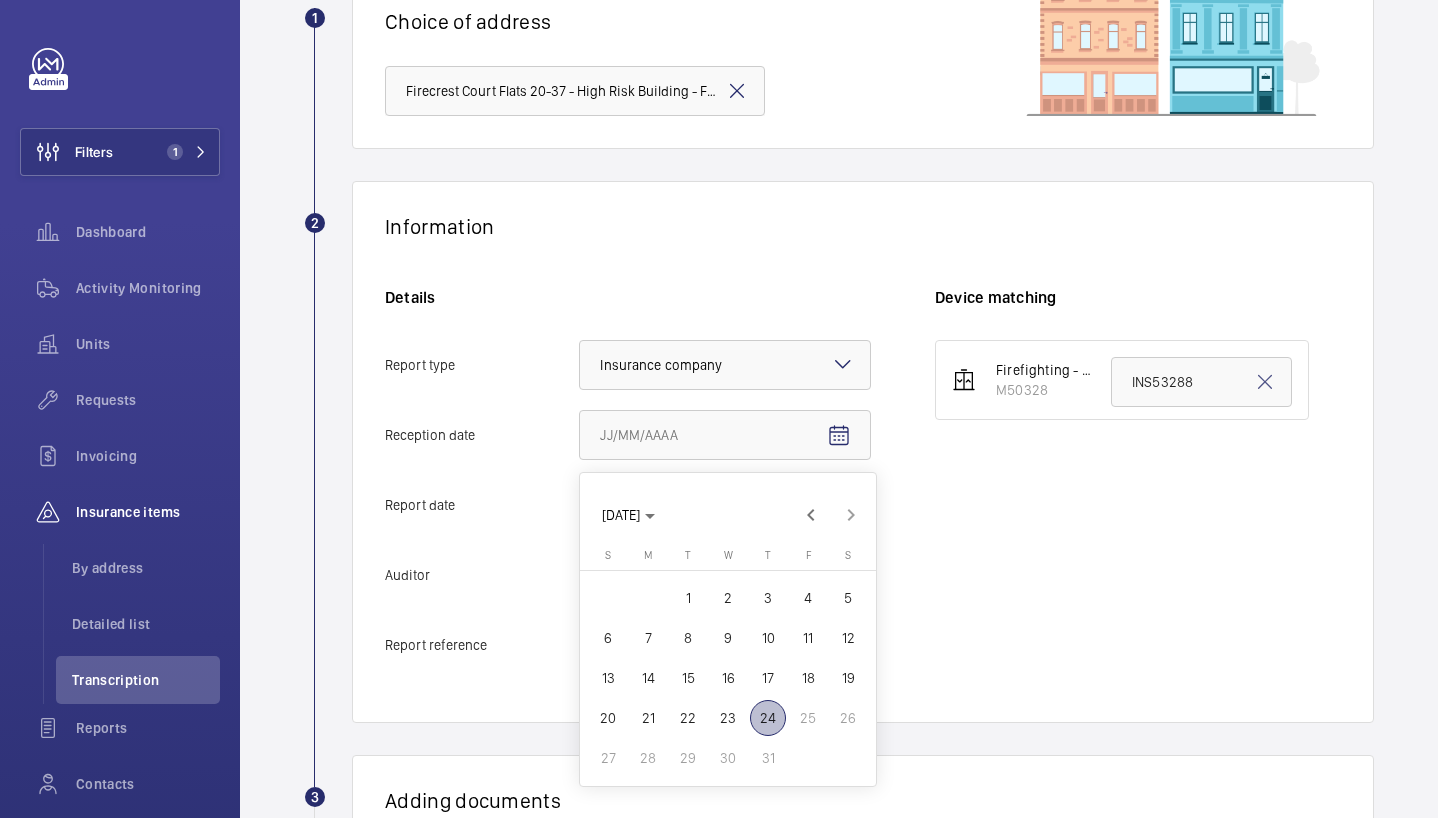 click on "24" at bounding box center (768, 718) 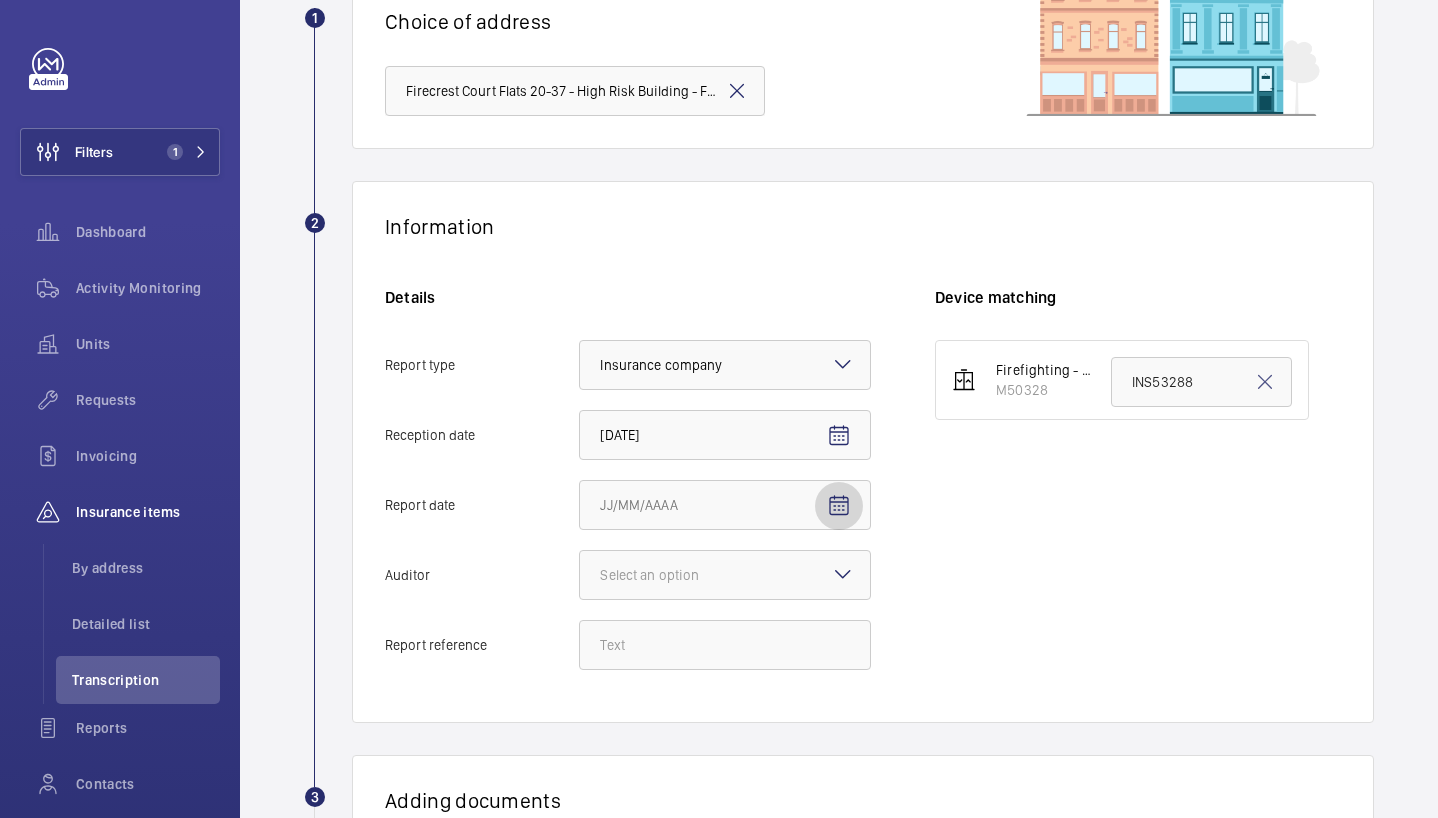 click 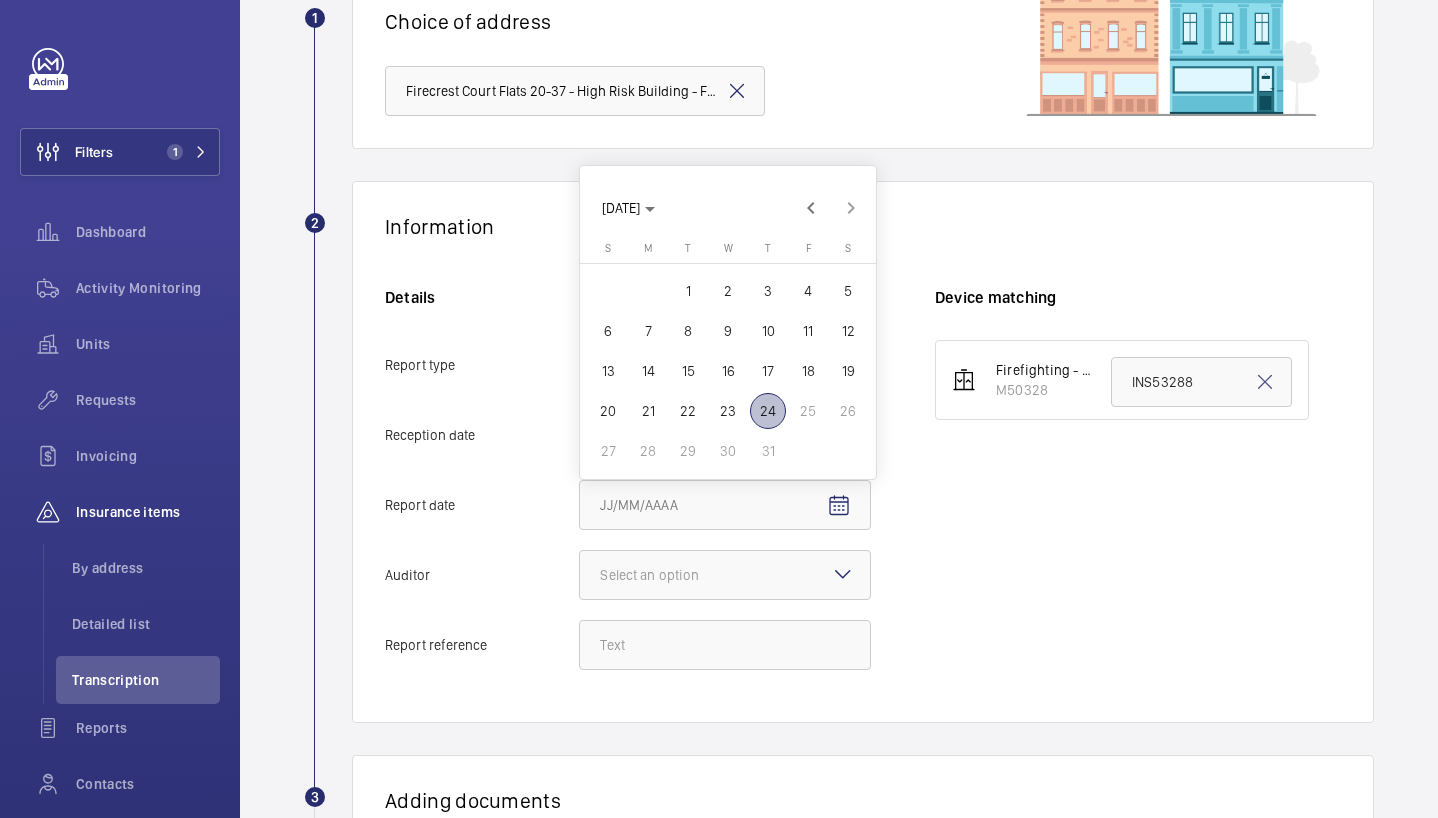 click on "23" at bounding box center [728, 411] 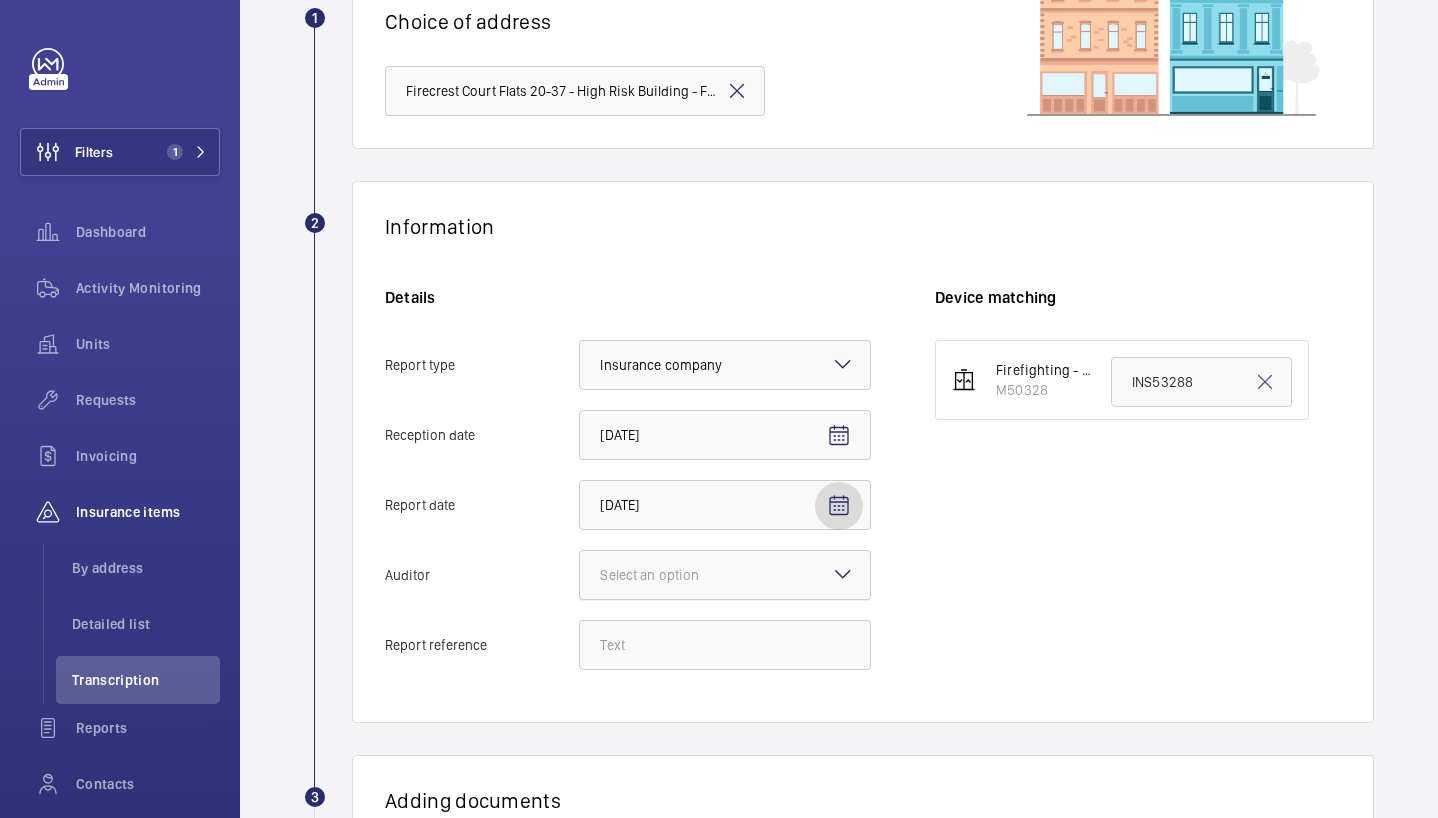 click 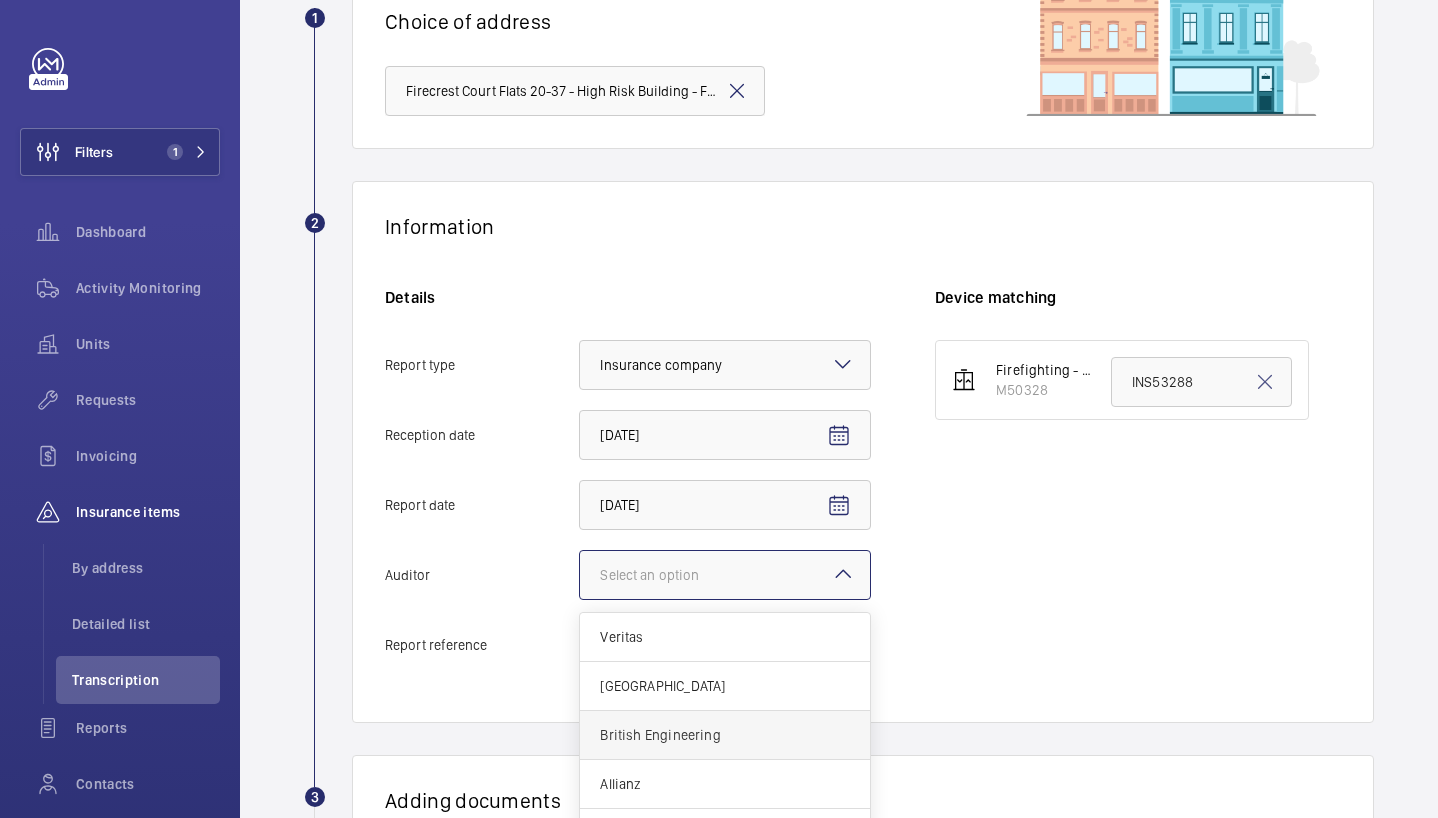 scroll, scrollTop: 24, scrollLeft: 0, axis: vertical 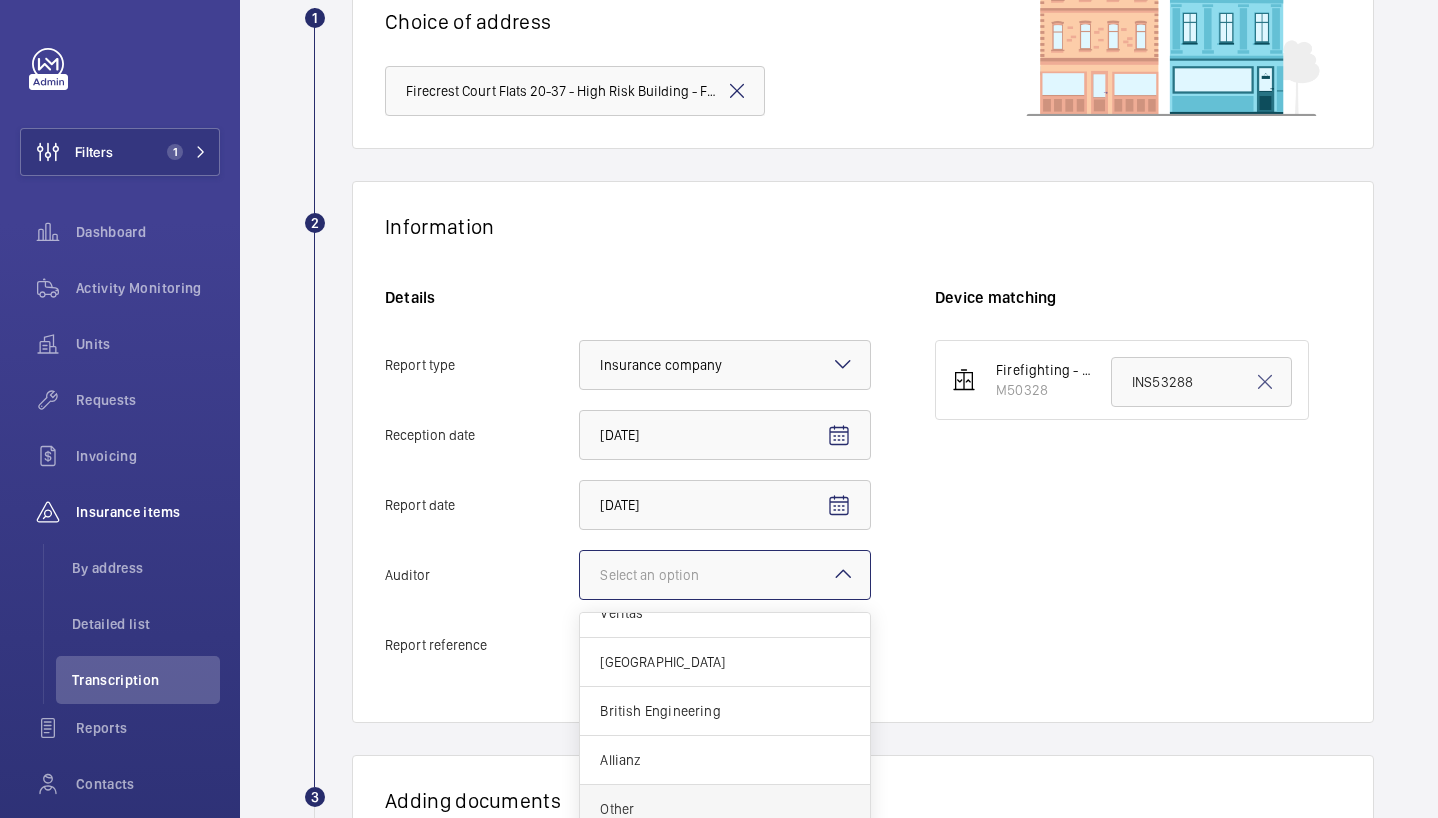 click on "Other" at bounding box center [725, 809] 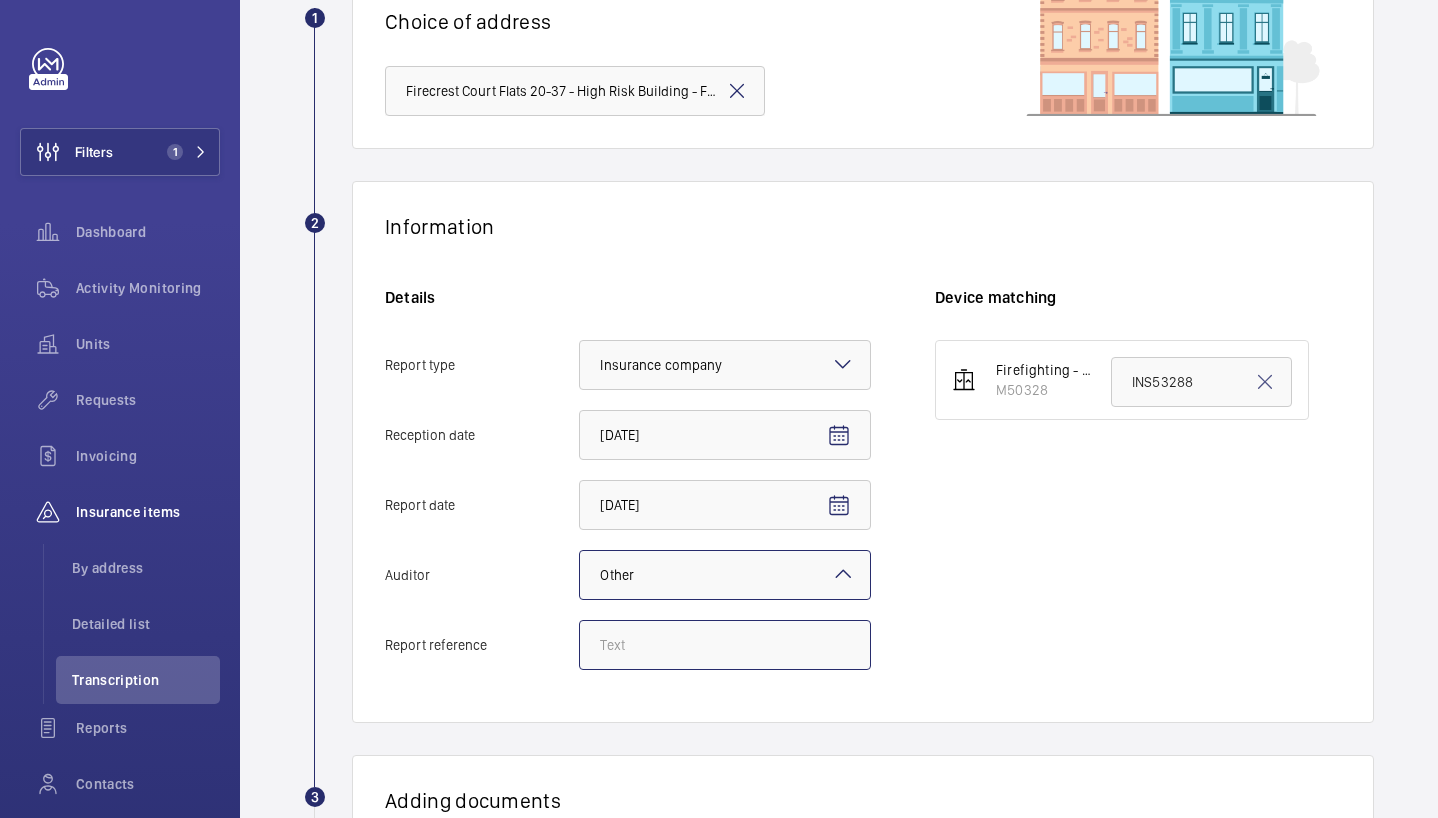 click on "Report reference" 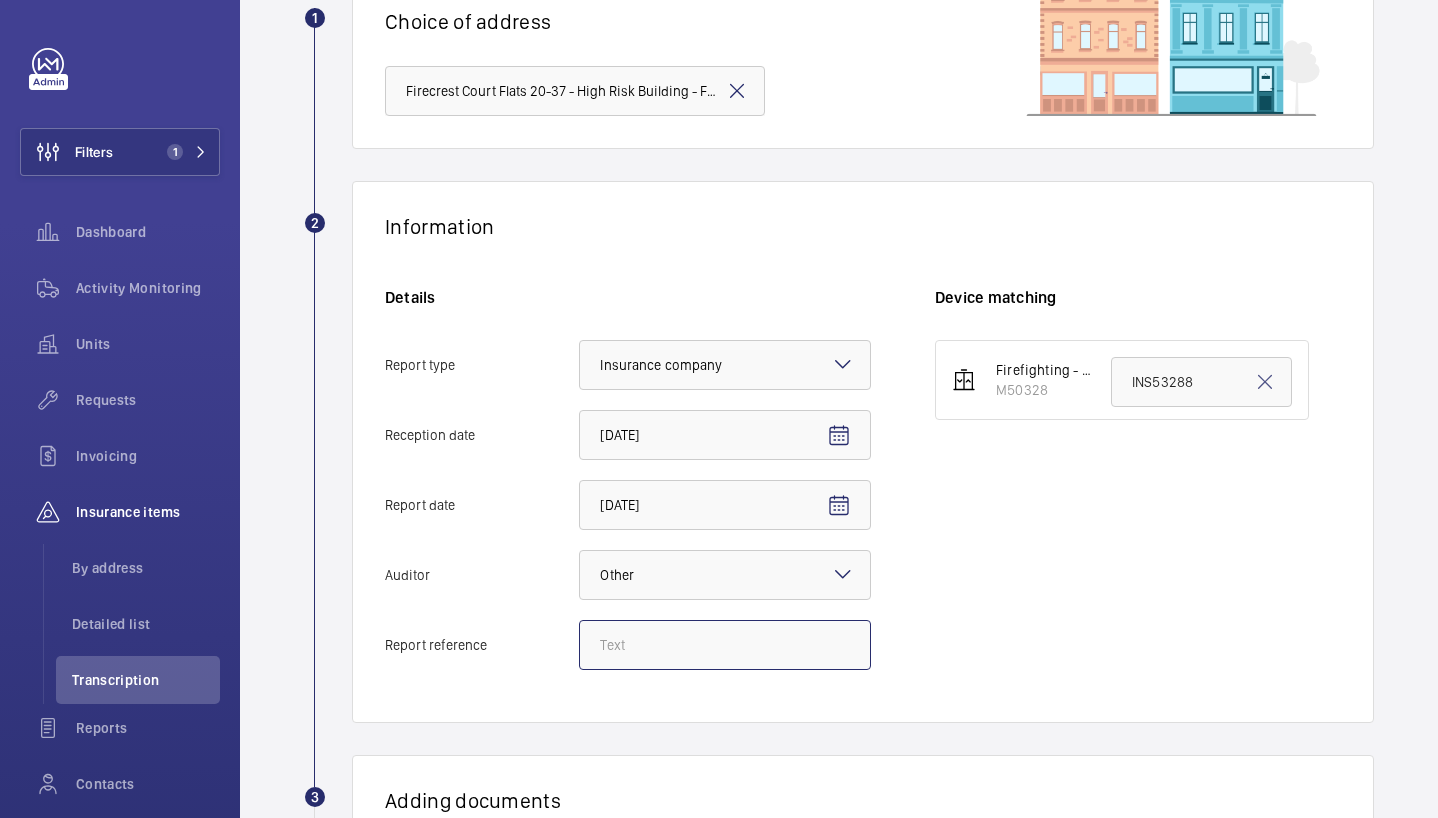 paste on "Firecrest Court" 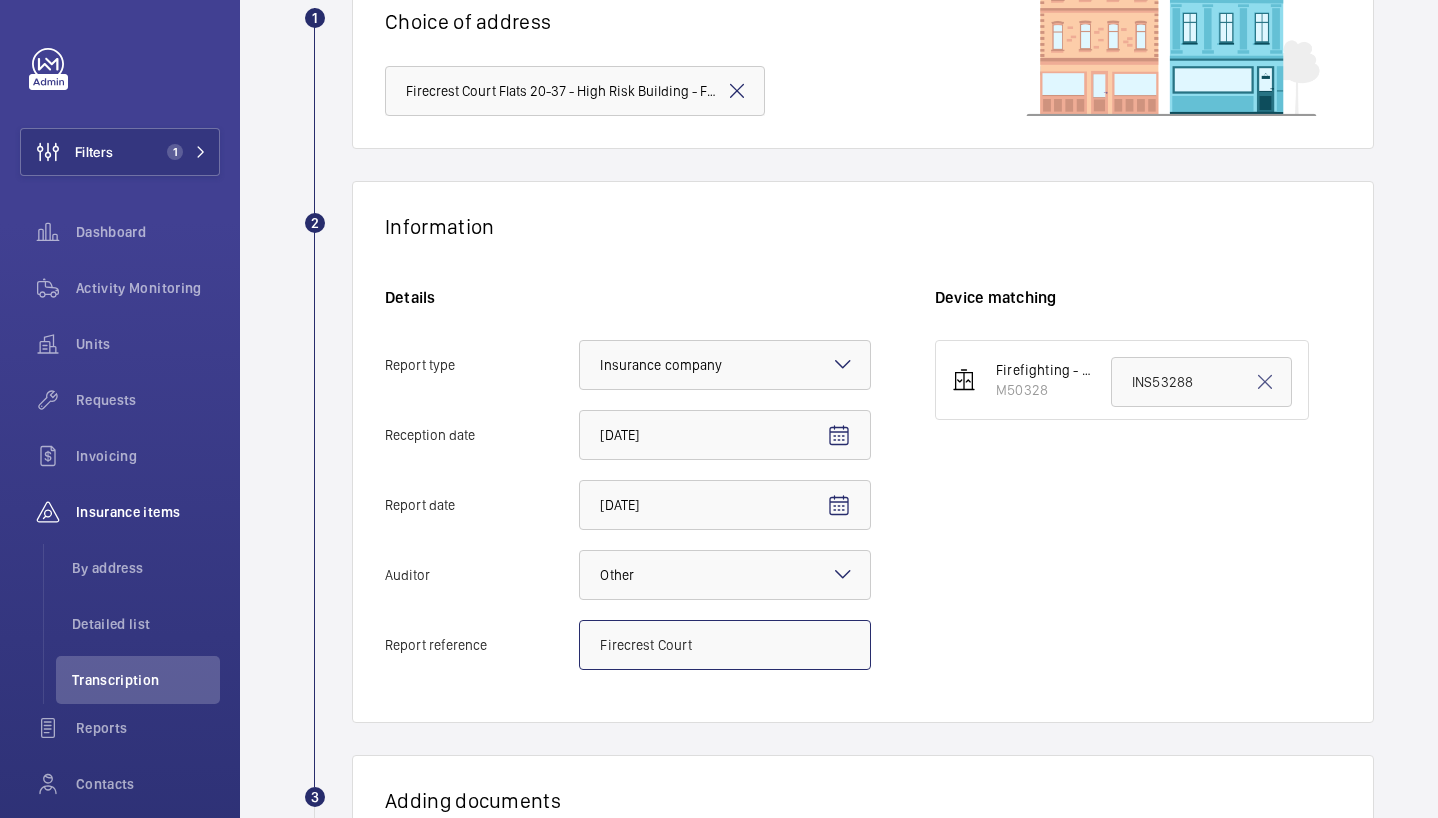 click on "Firecrest Court" 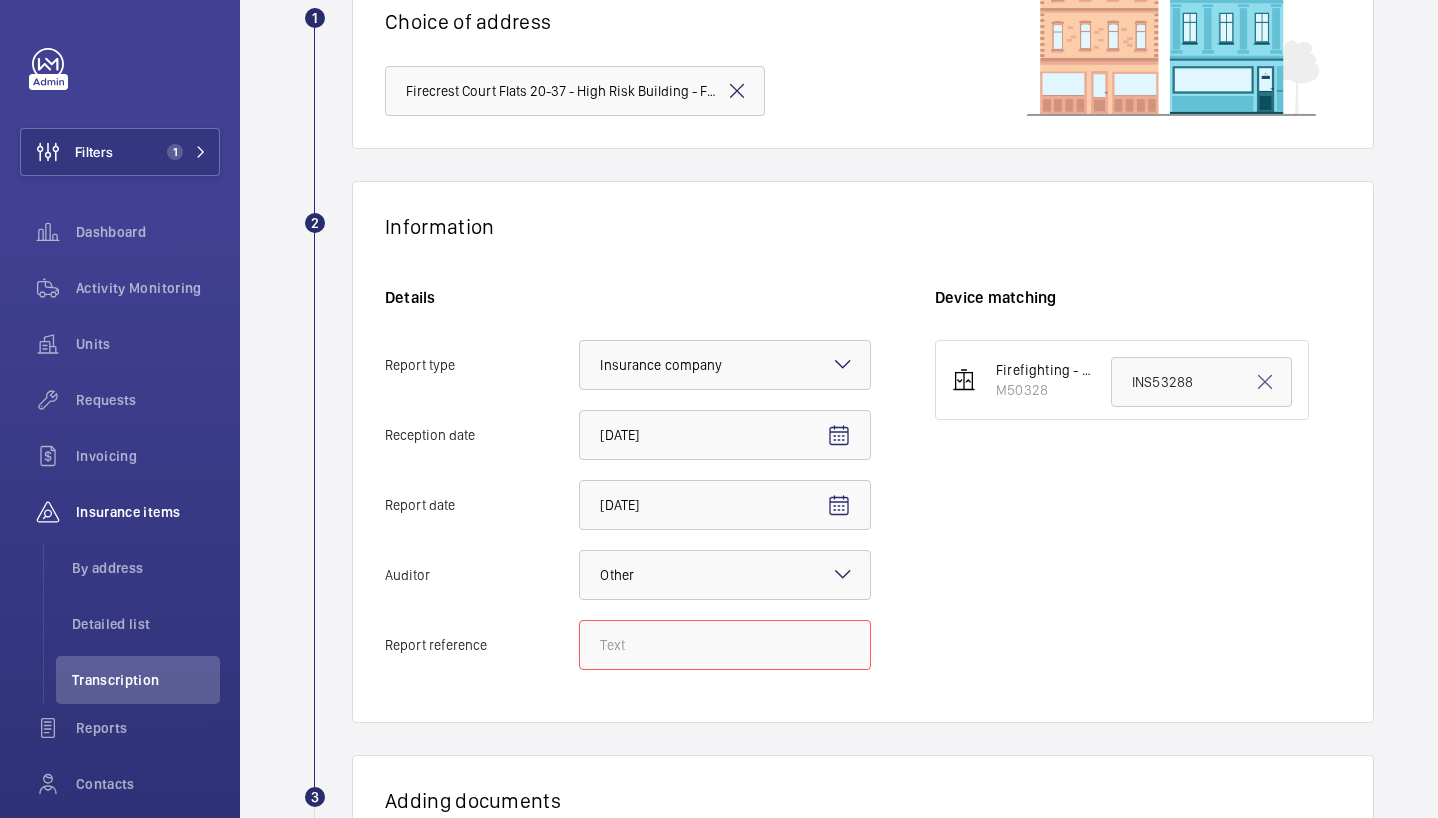 click on "Report reference" 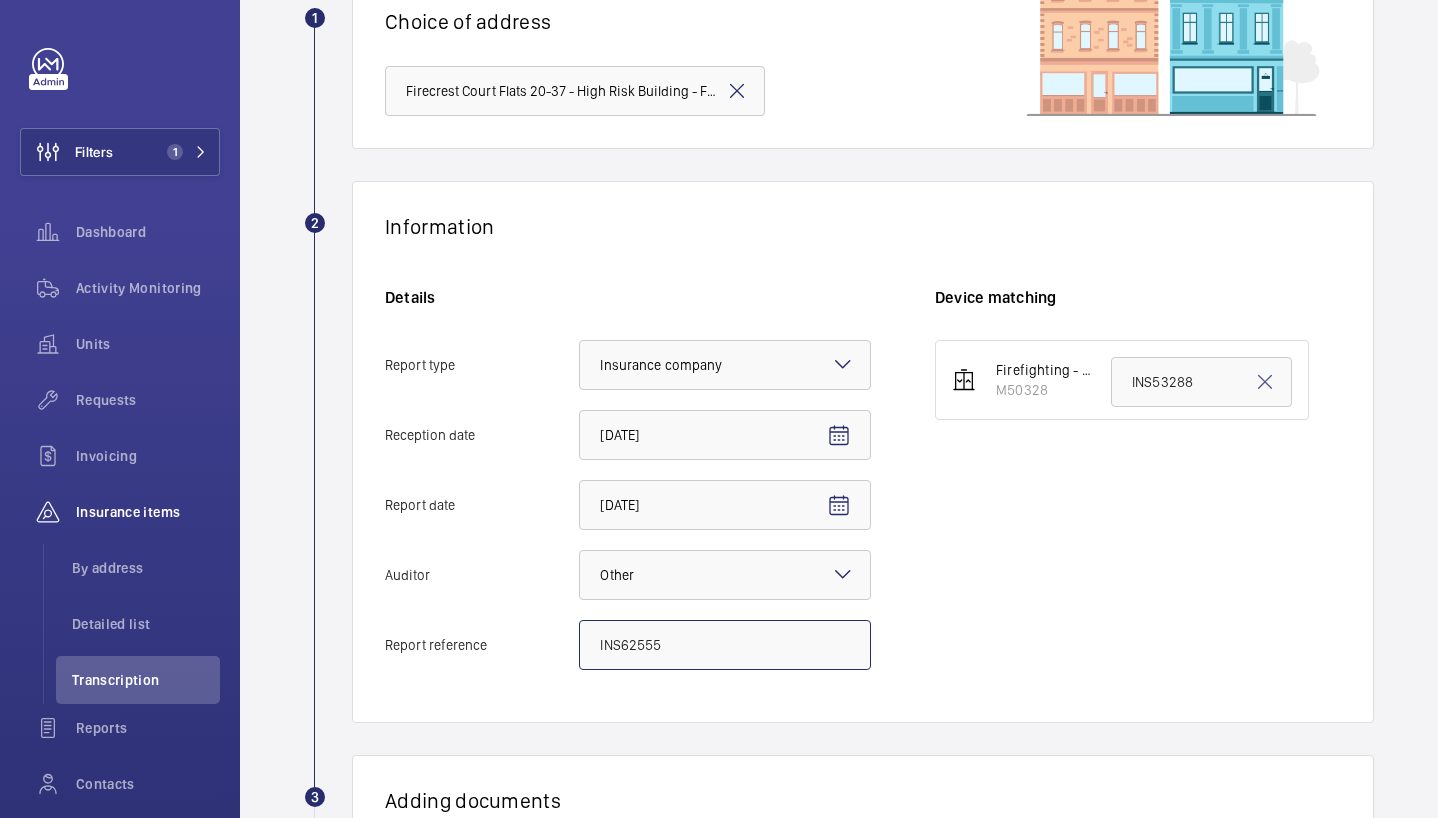 type on "INS62555" 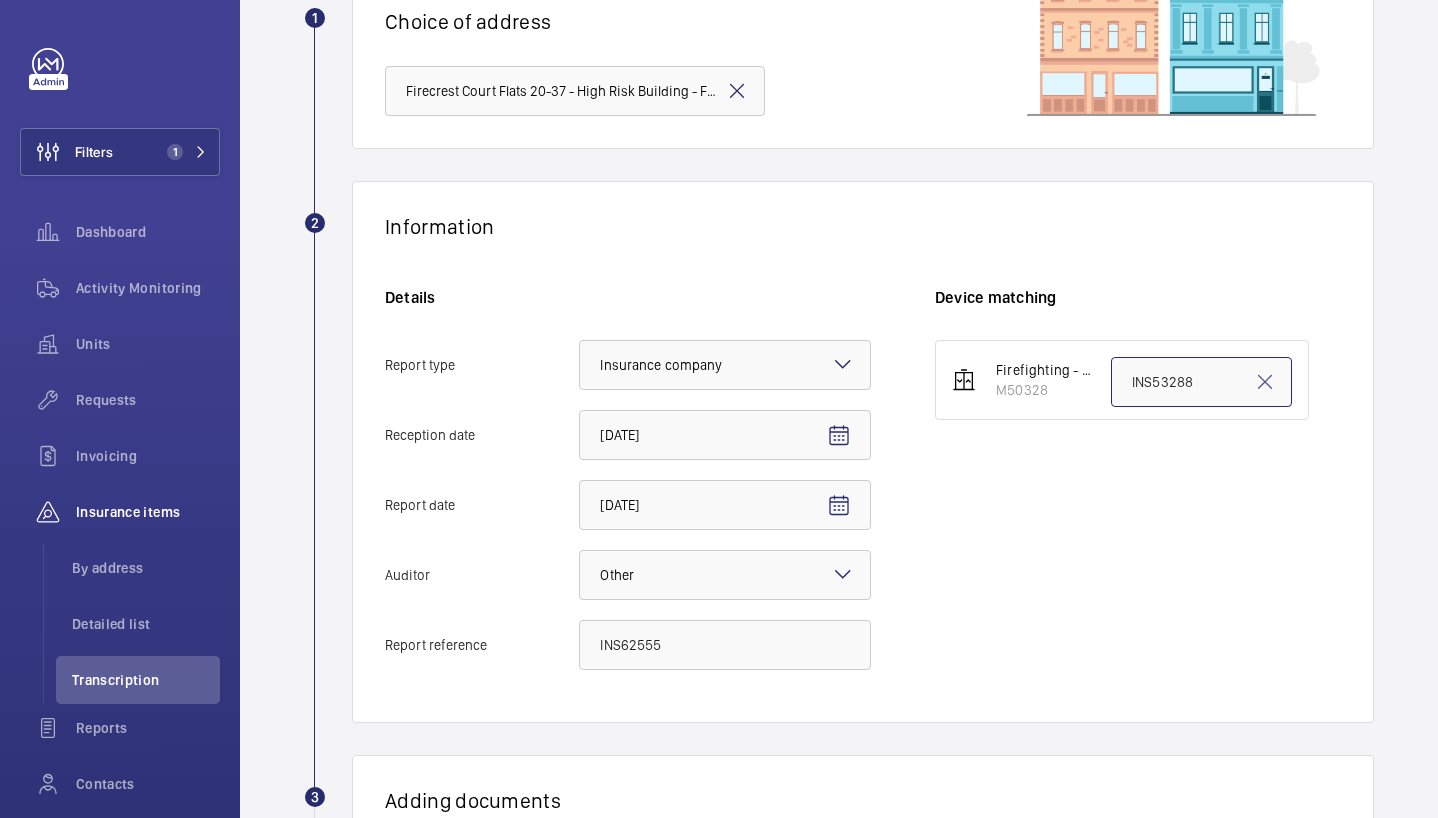 click on "INS53288" 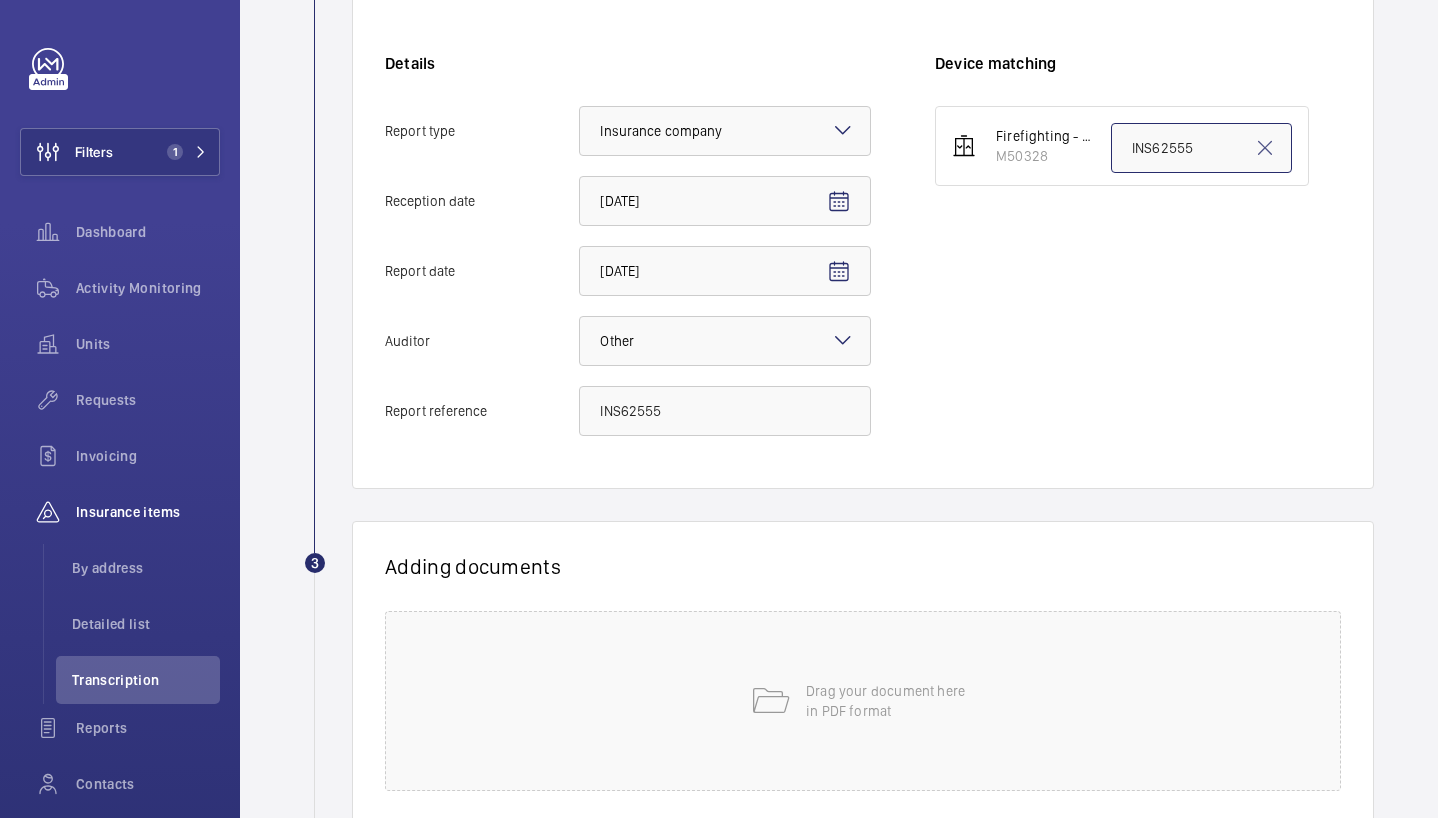 scroll, scrollTop: 416, scrollLeft: 0, axis: vertical 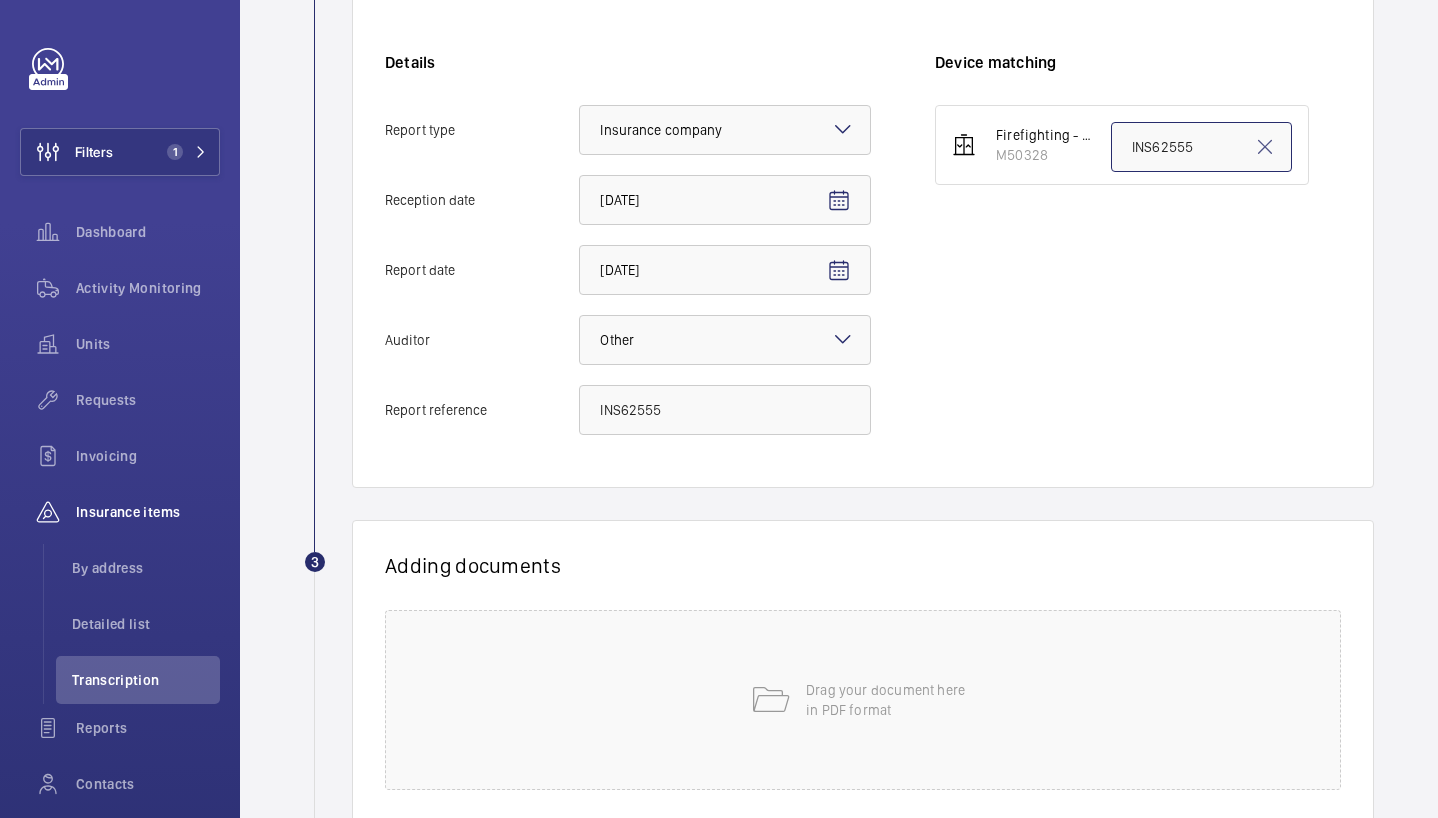 type on "INS62555" 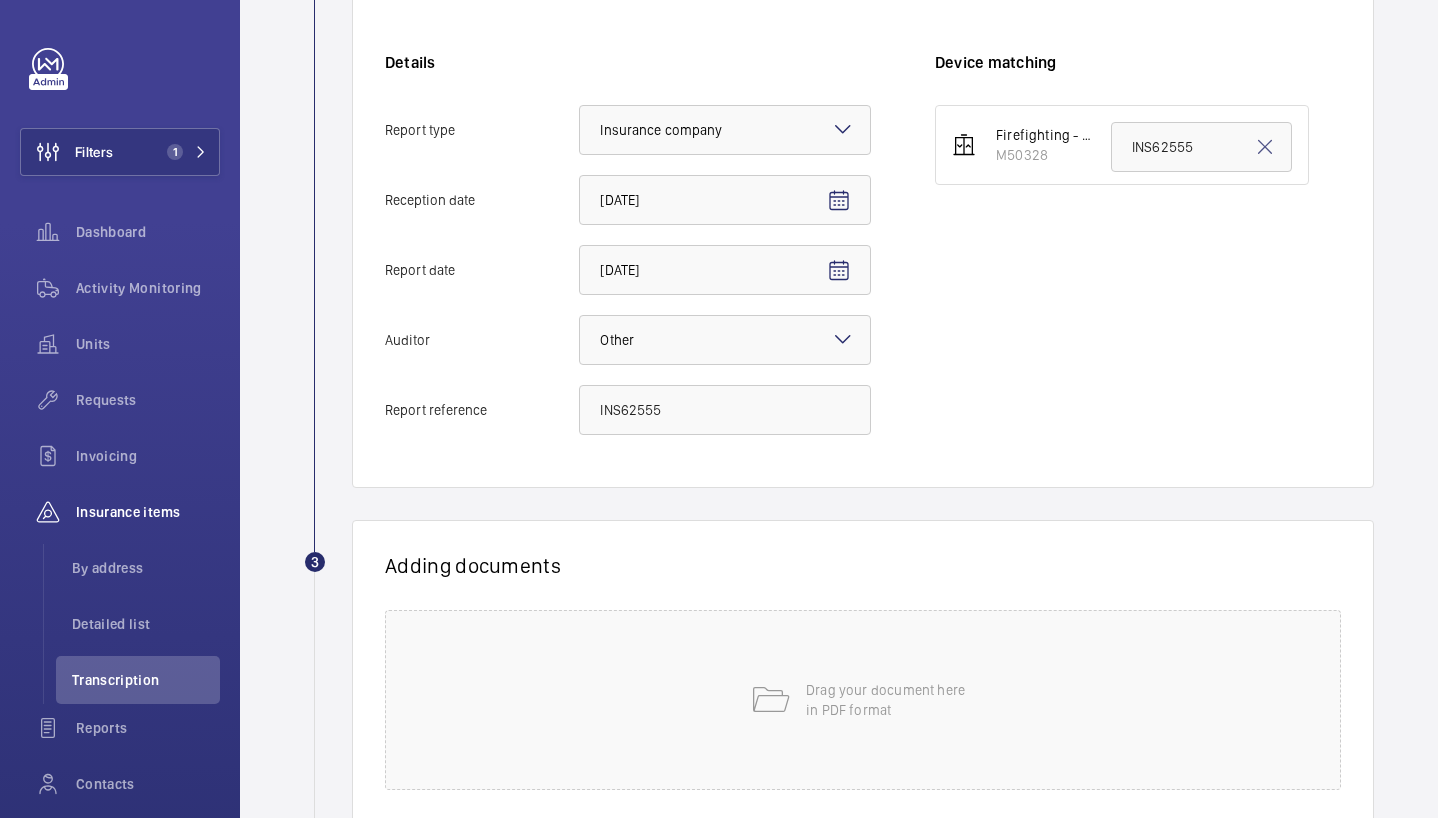 click on "Adding documents Drag your document here
in PDF format" 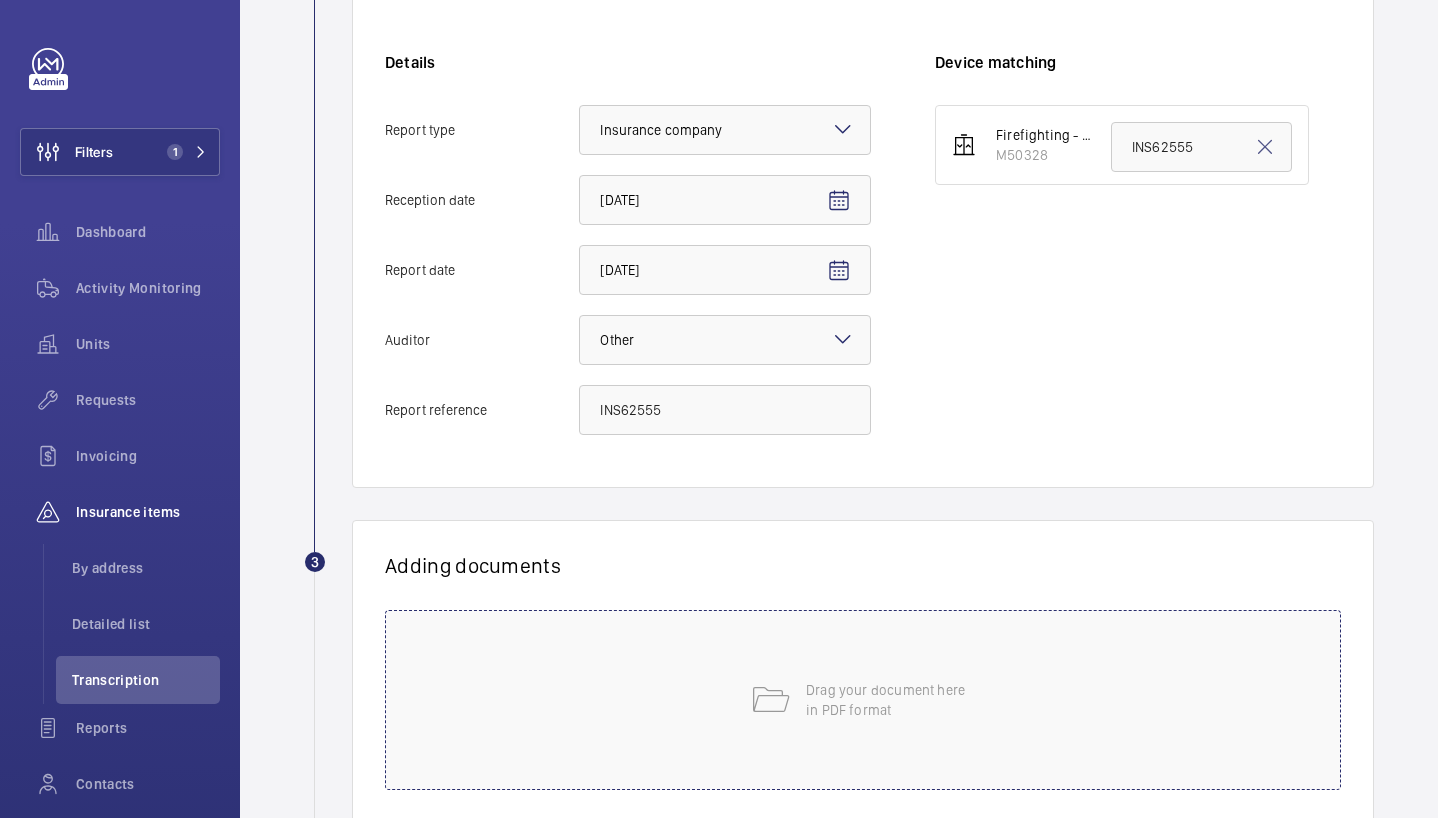 click on "Drag your document here
in PDF format" 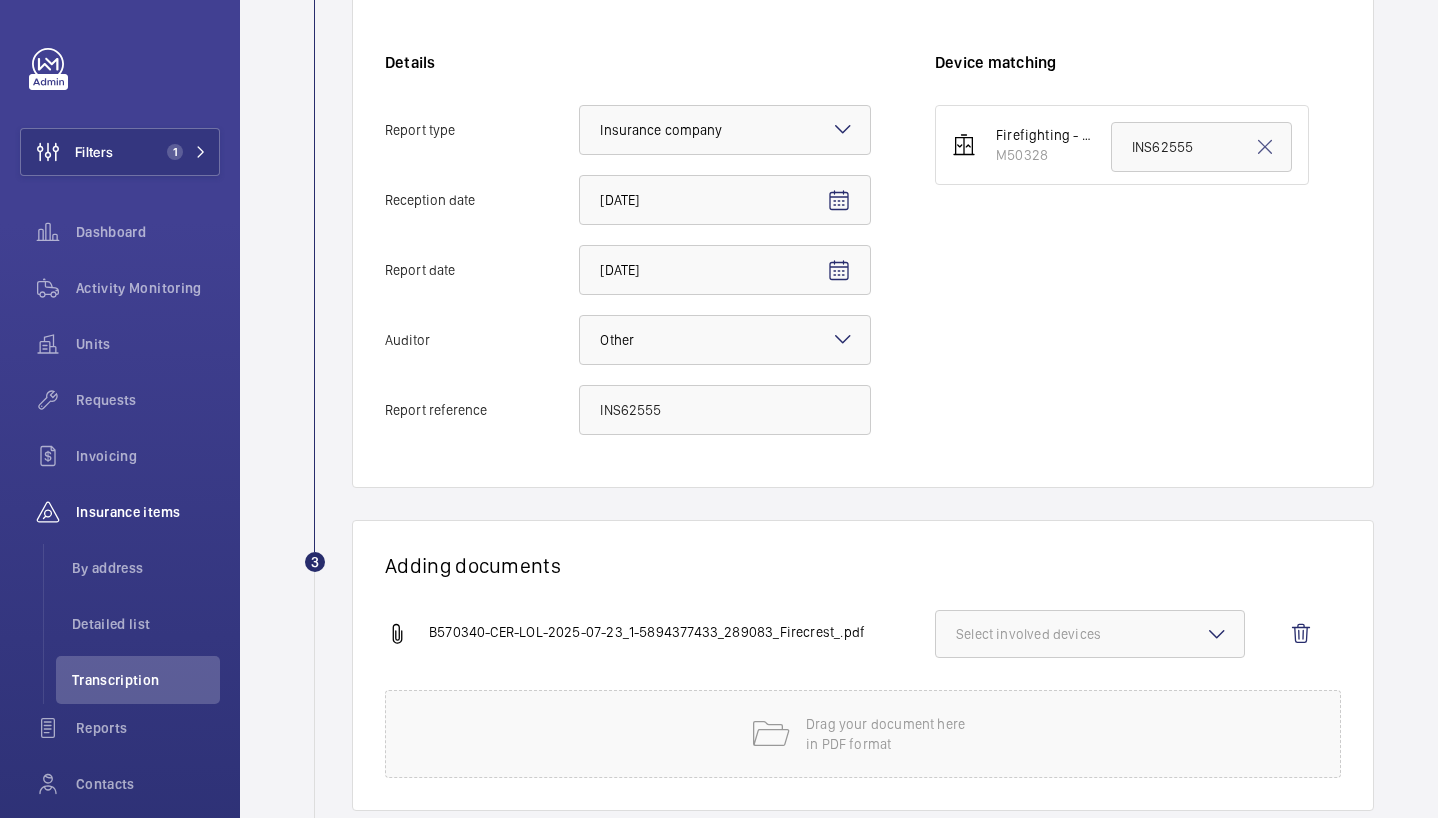 click on "Select involved devices" 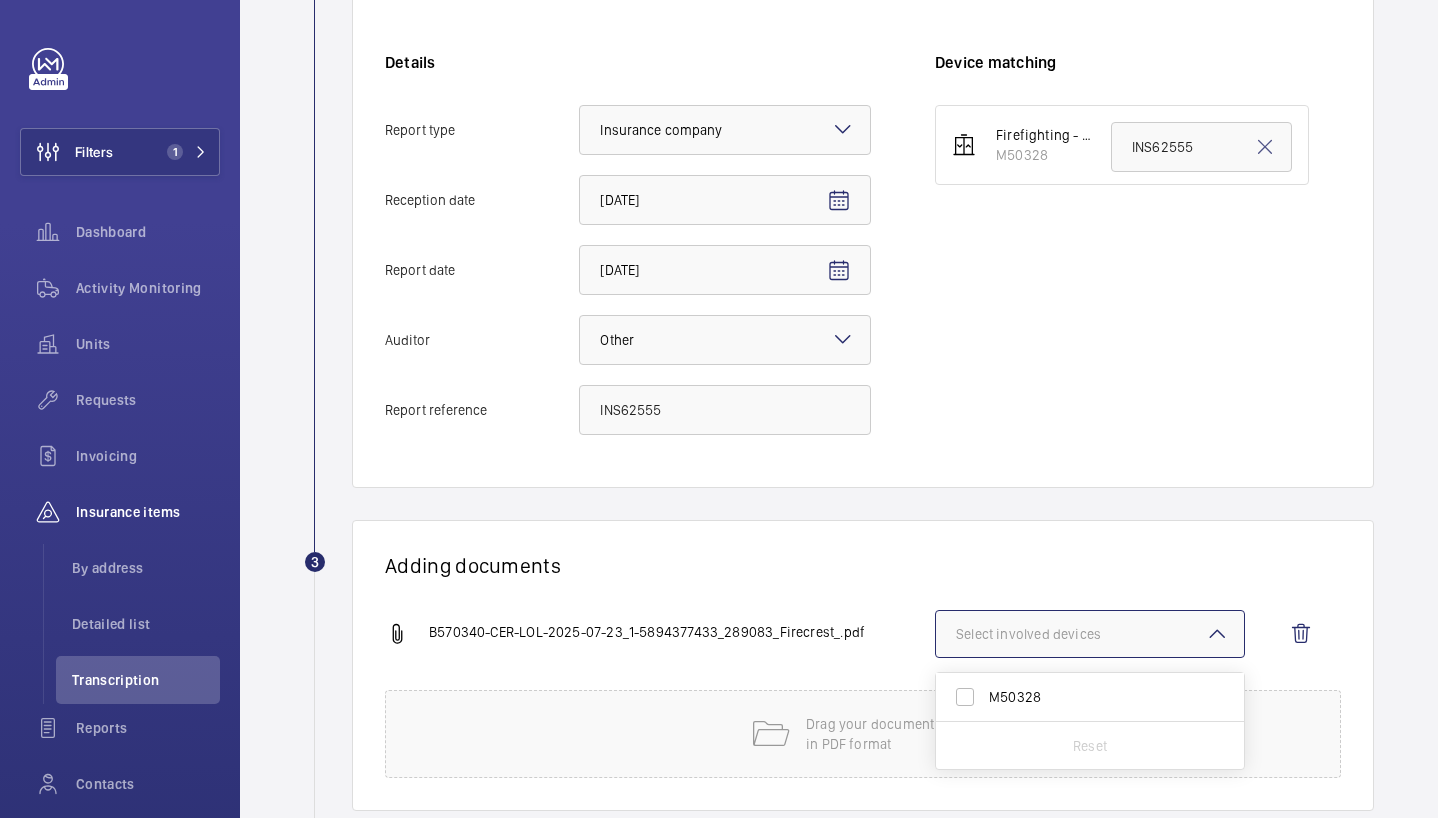 click on "M50328" at bounding box center [1075, 697] 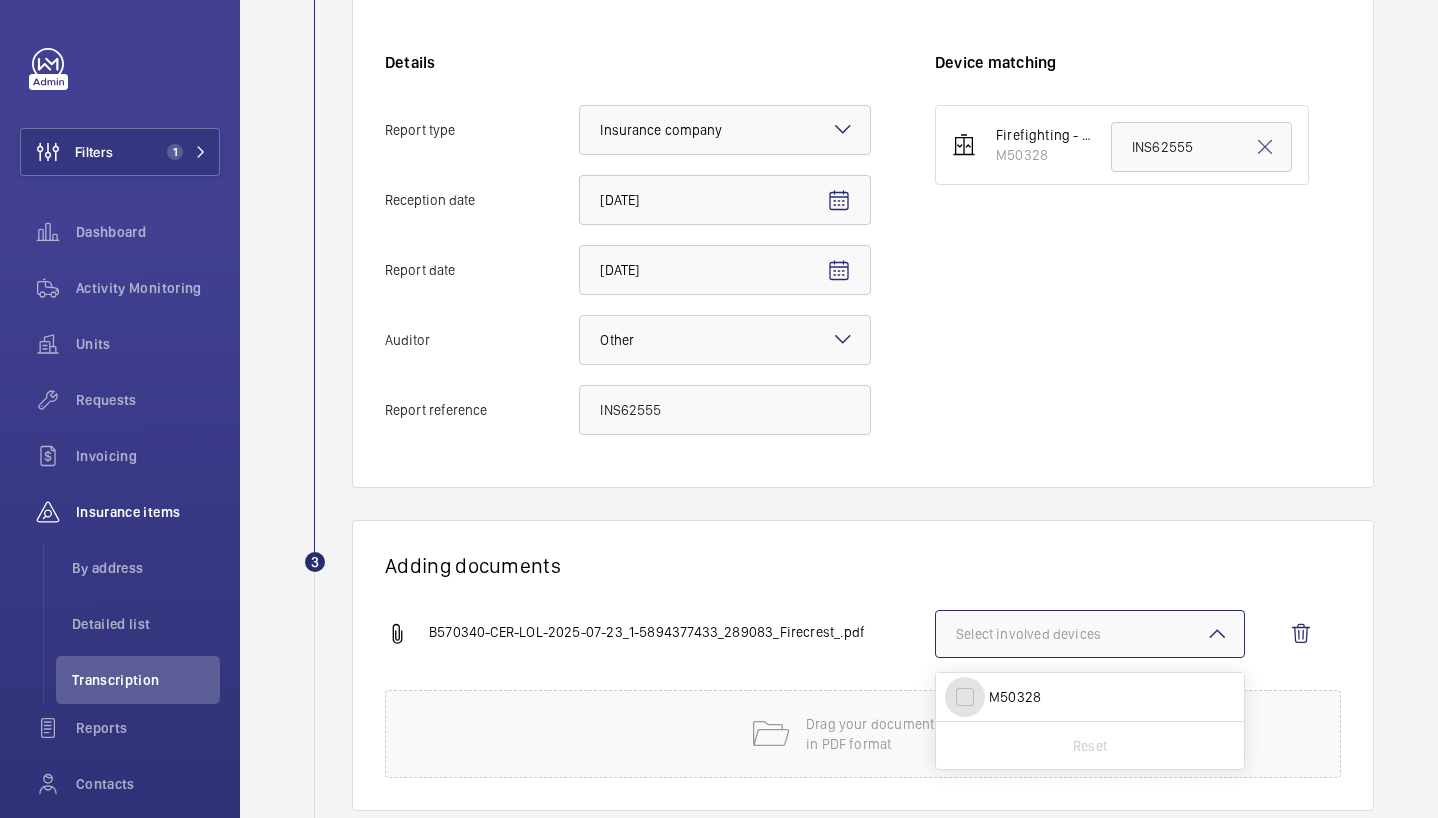 click on "M50328" at bounding box center [965, 697] 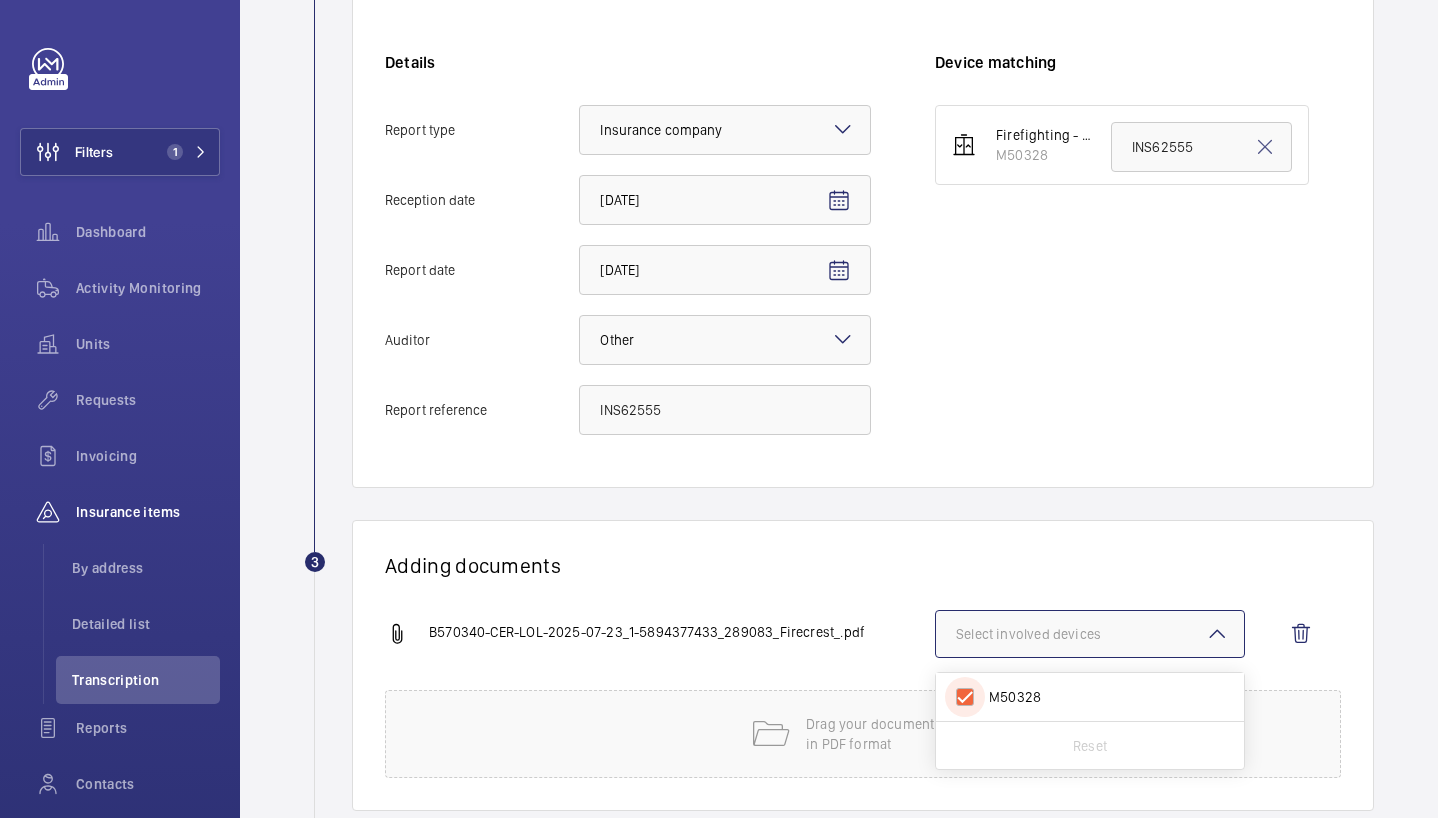 checkbox on "true" 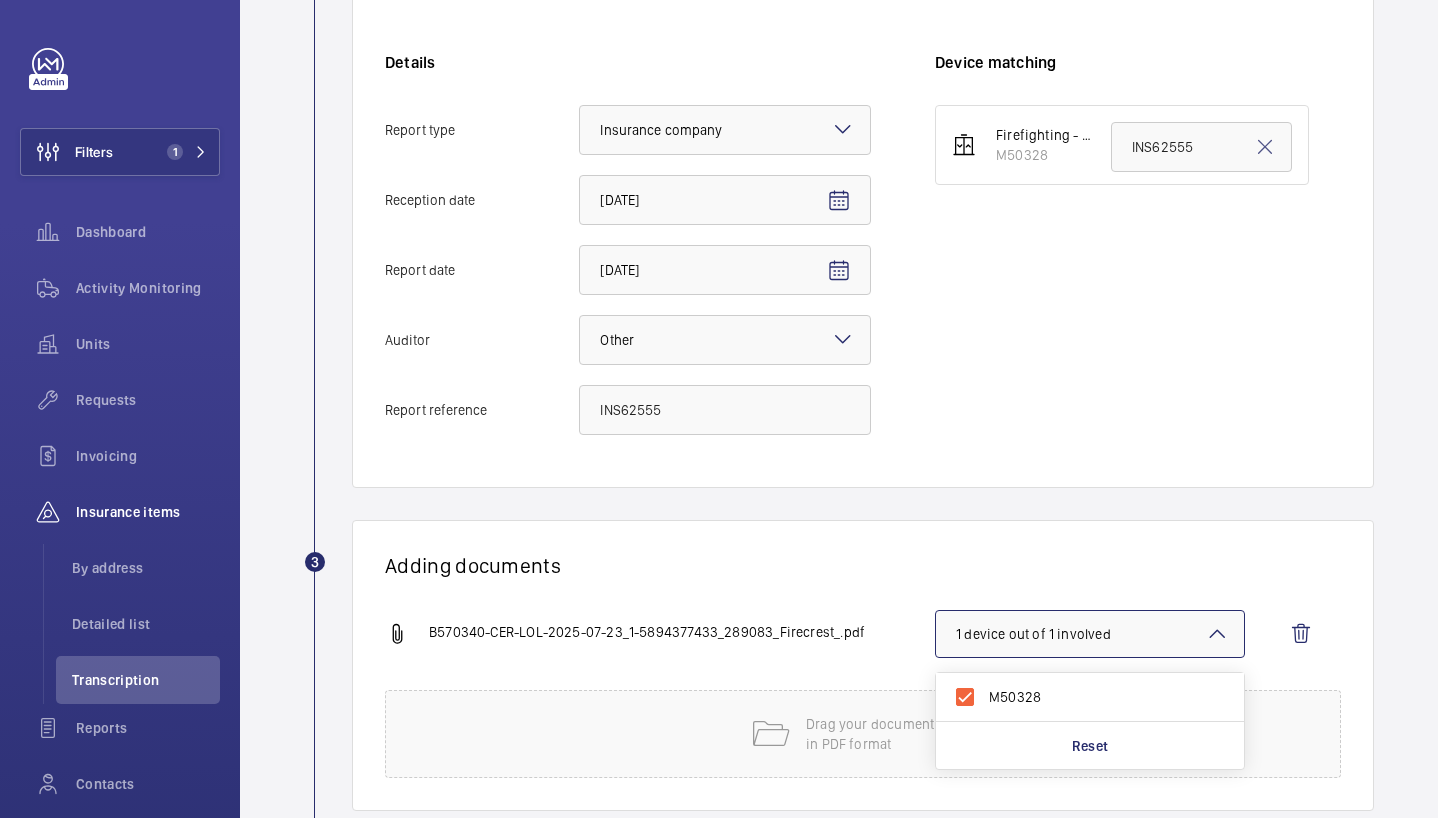 click on "Information Details Report type Select an option × Insurance company × Reception date [DATE] Report date [DATE] Auditor Select an option × Other × Report reference INS62555  Device matching  Firefighting - MRL Passenger Lift   M50328  INS62555" 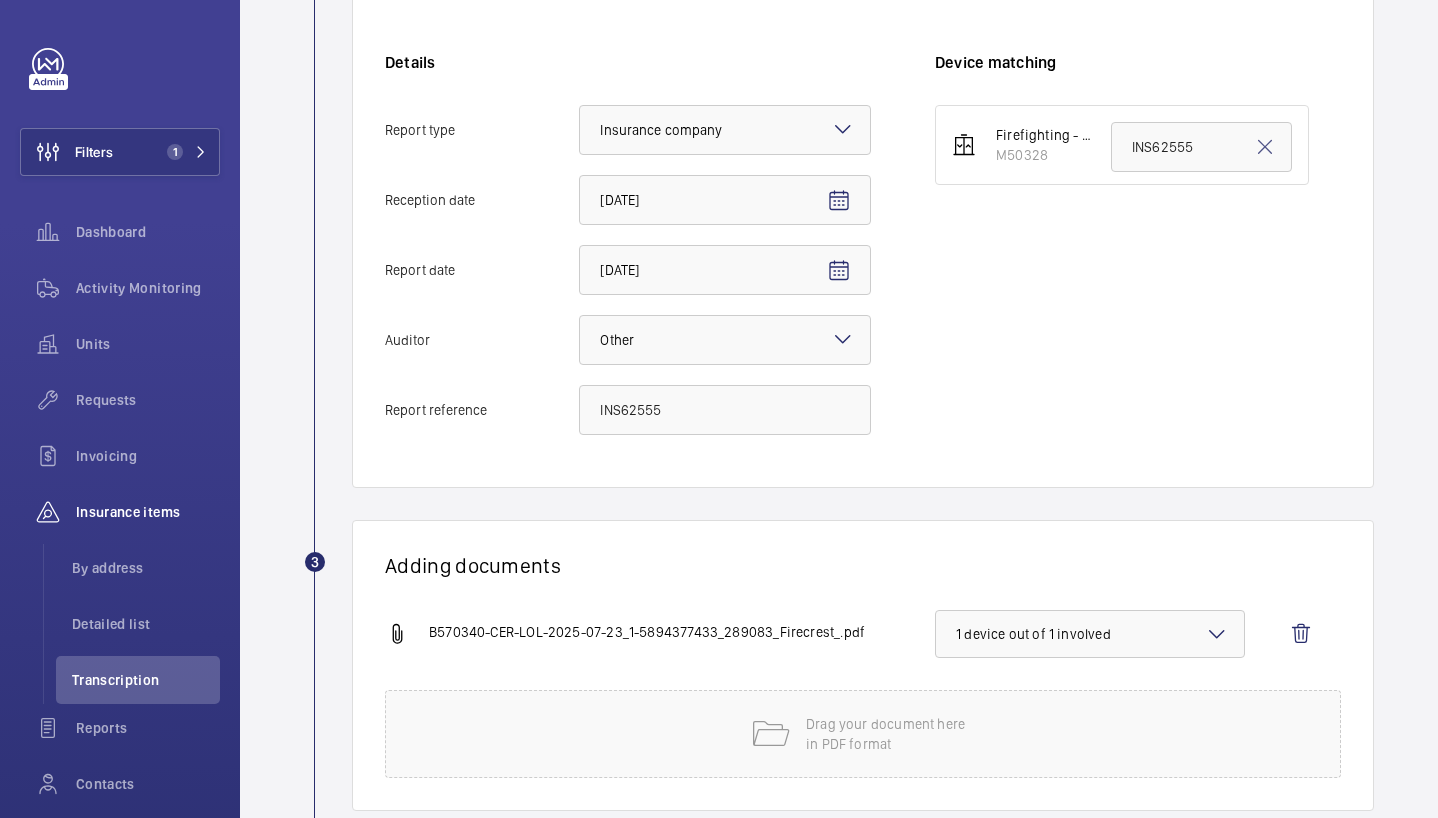 scroll, scrollTop: 537, scrollLeft: 0, axis: vertical 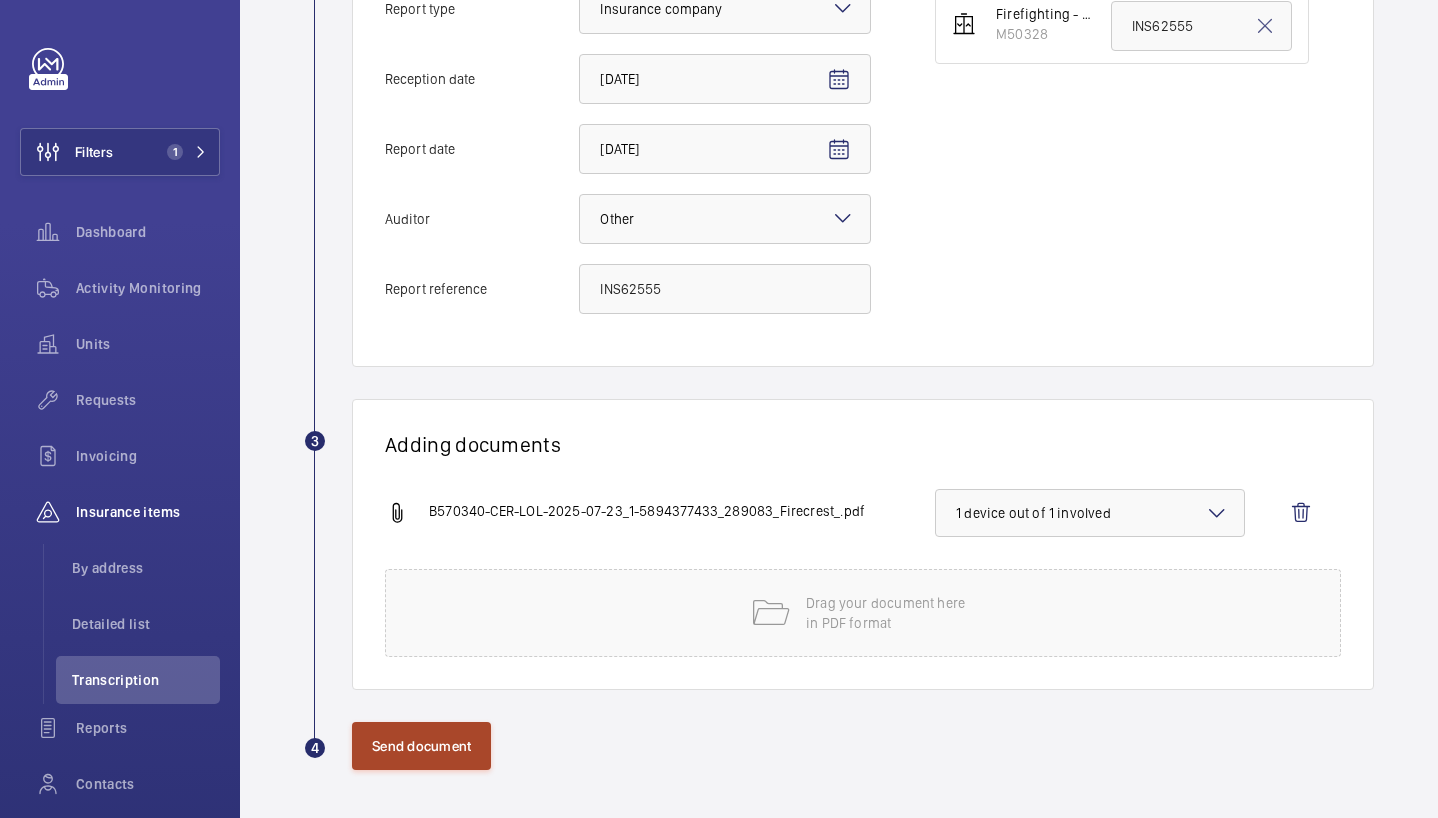 click on "Send document" 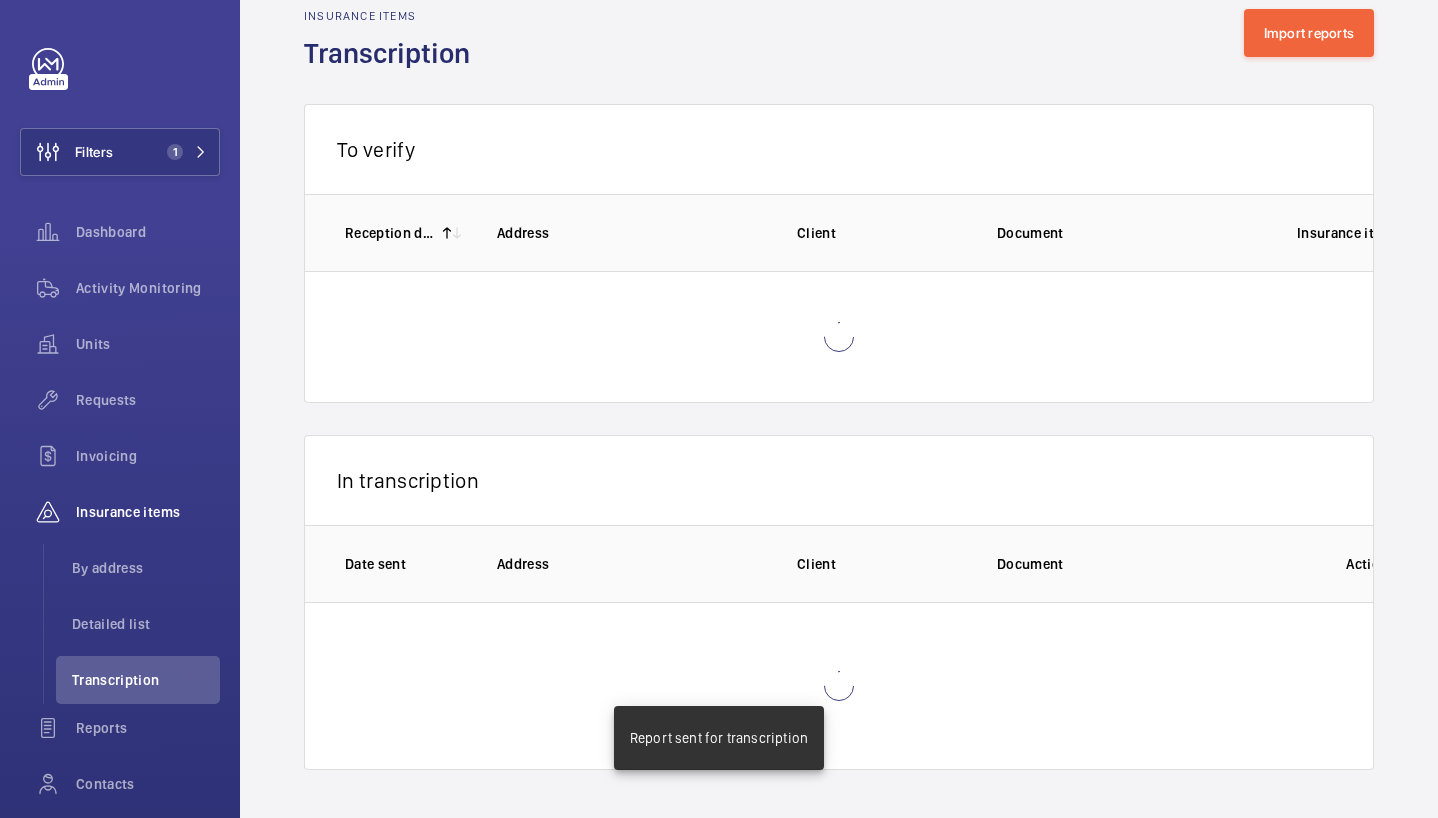 scroll, scrollTop: 3, scrollLeft: 0, axis: vertical 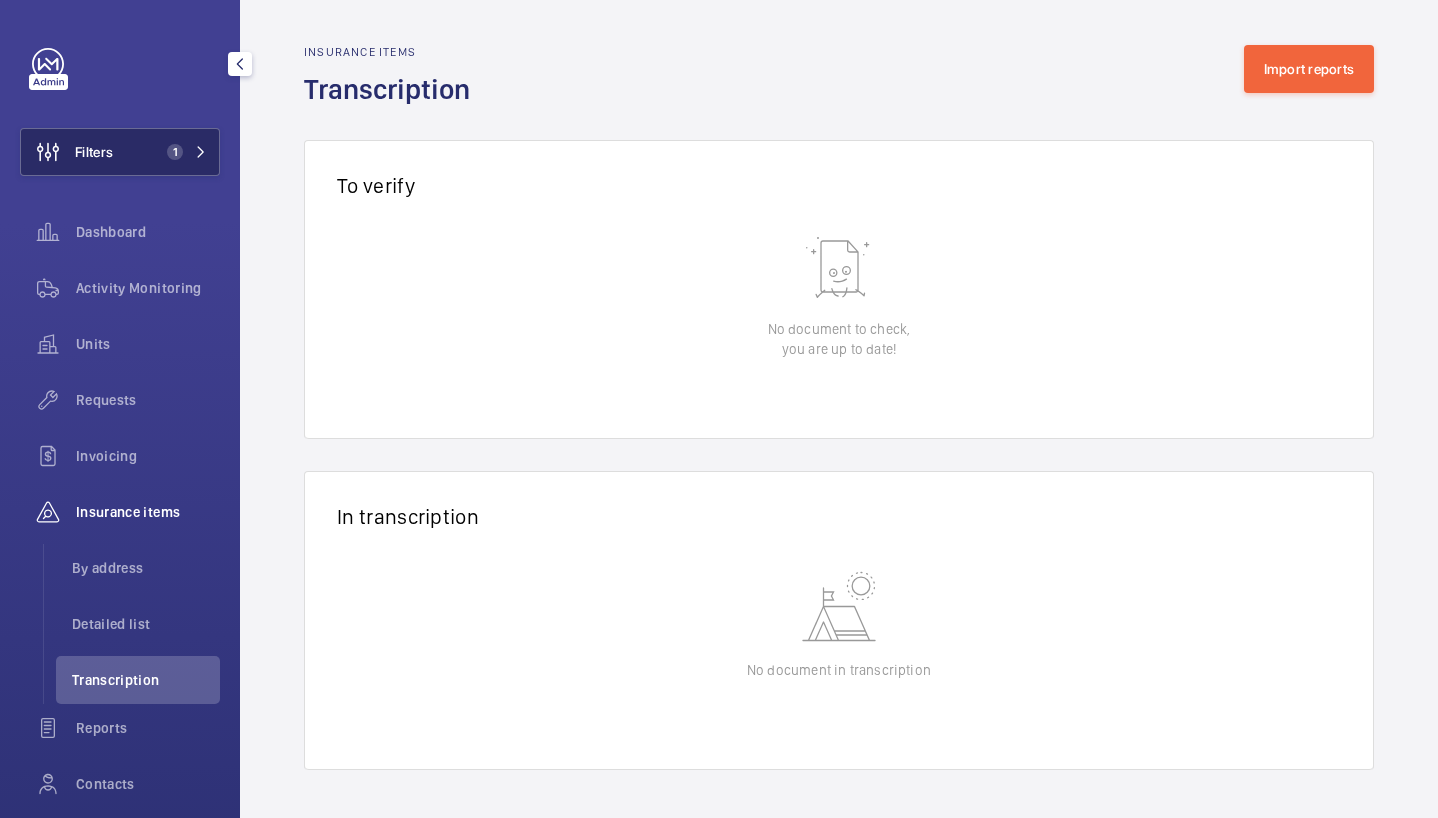 click on "Filters 1" 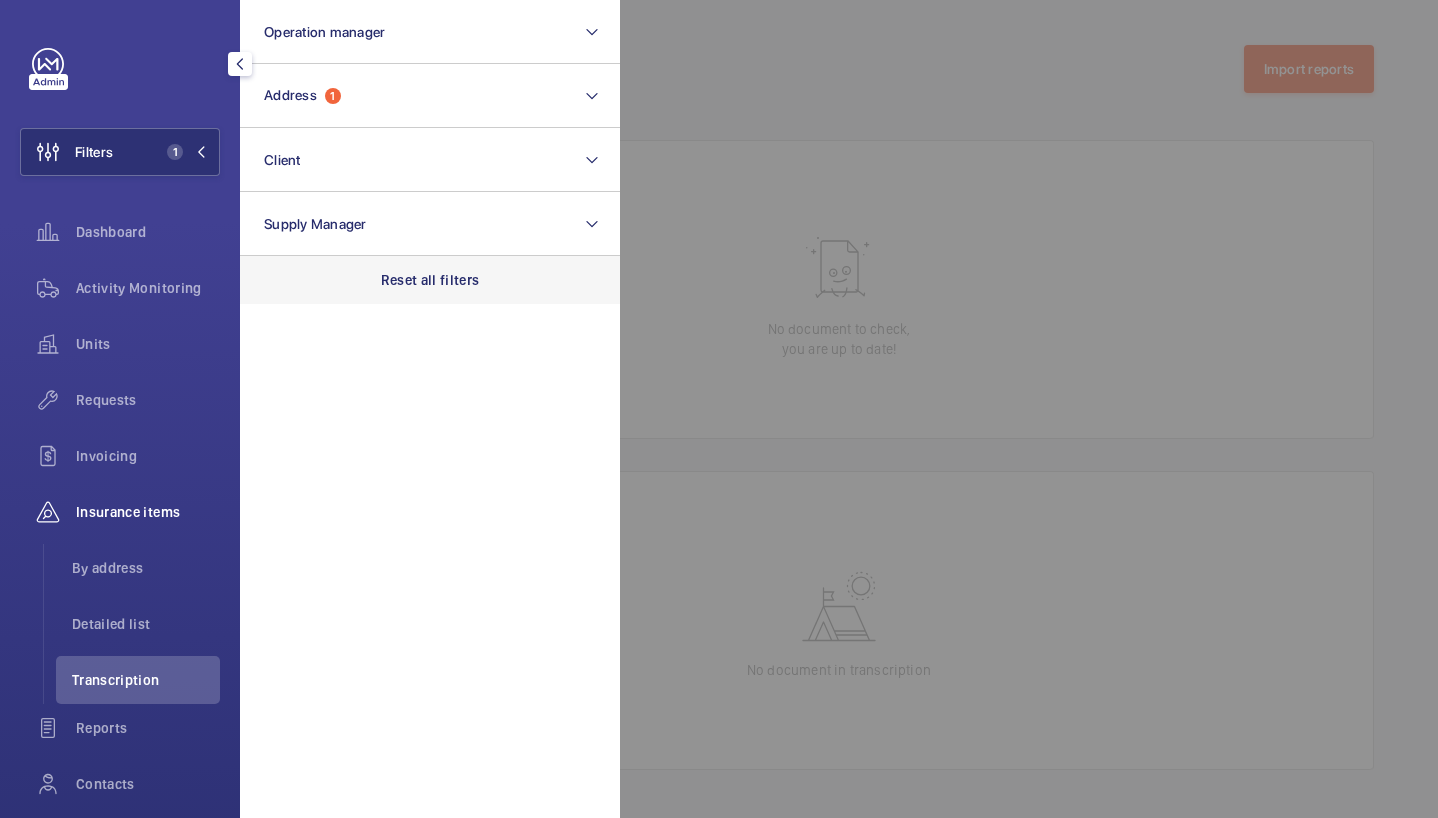 click on "Reset all filters" 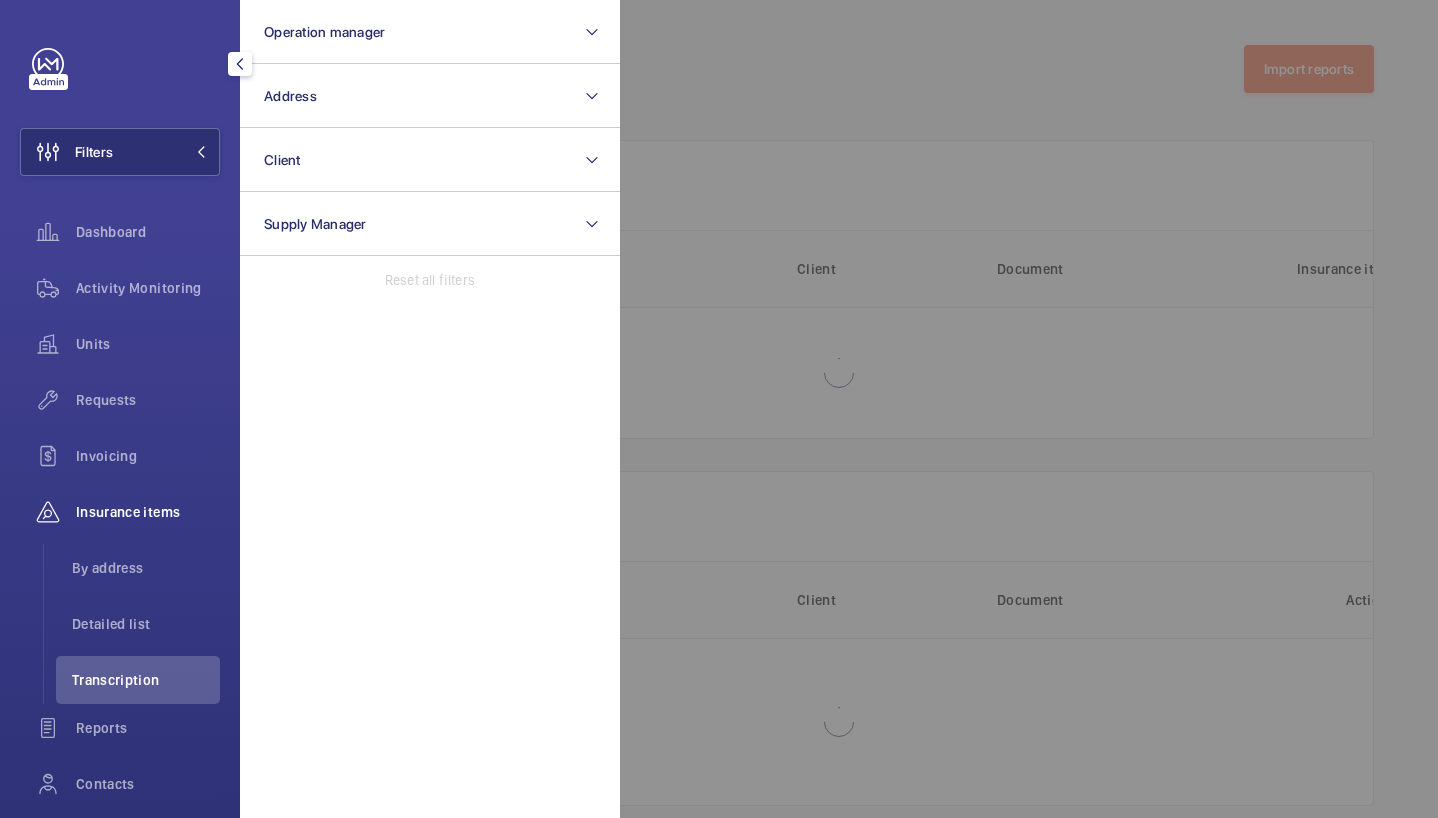 click 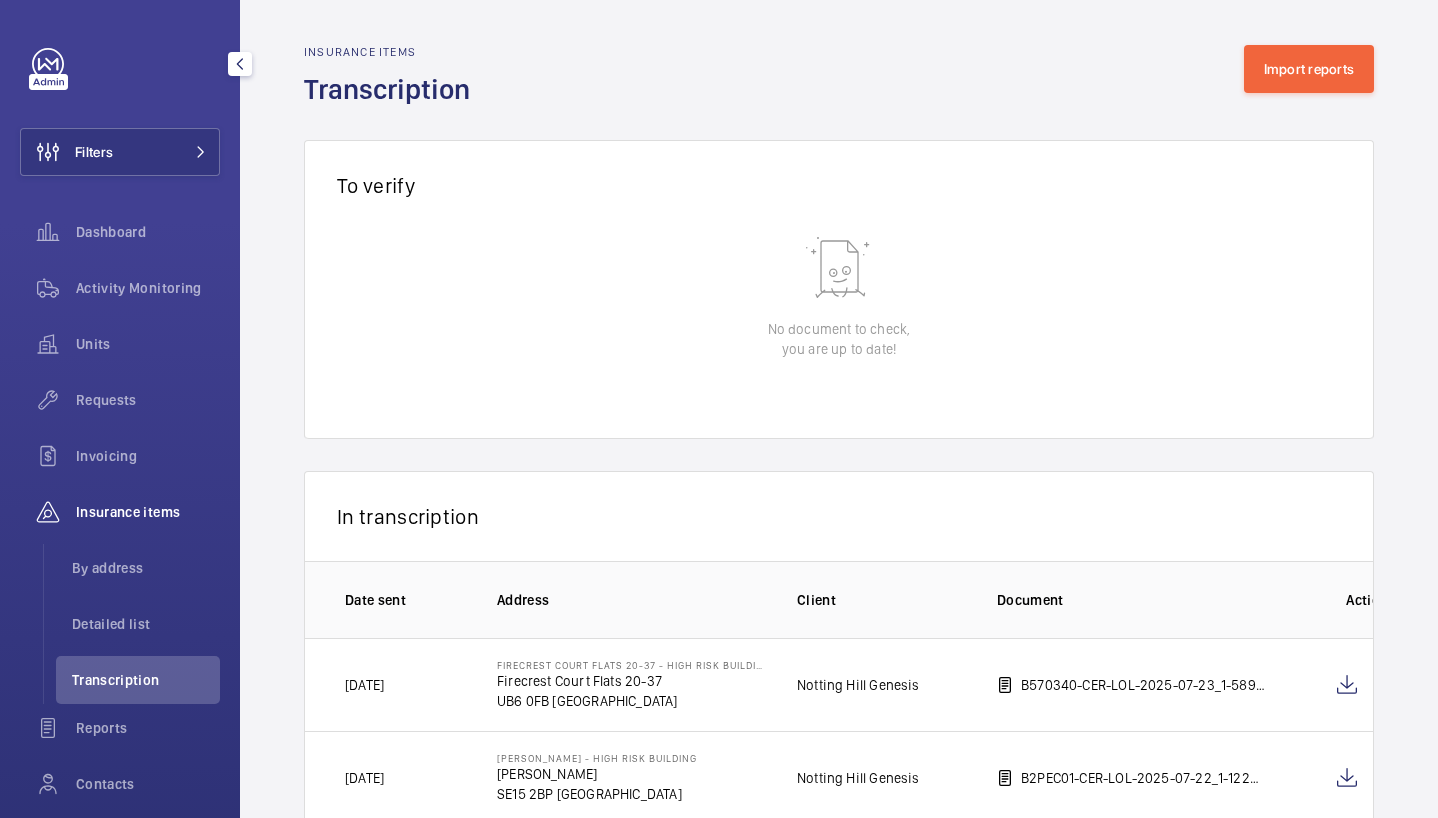 scroll, scrollTop: 0, scrollLeft: 0, axis: both 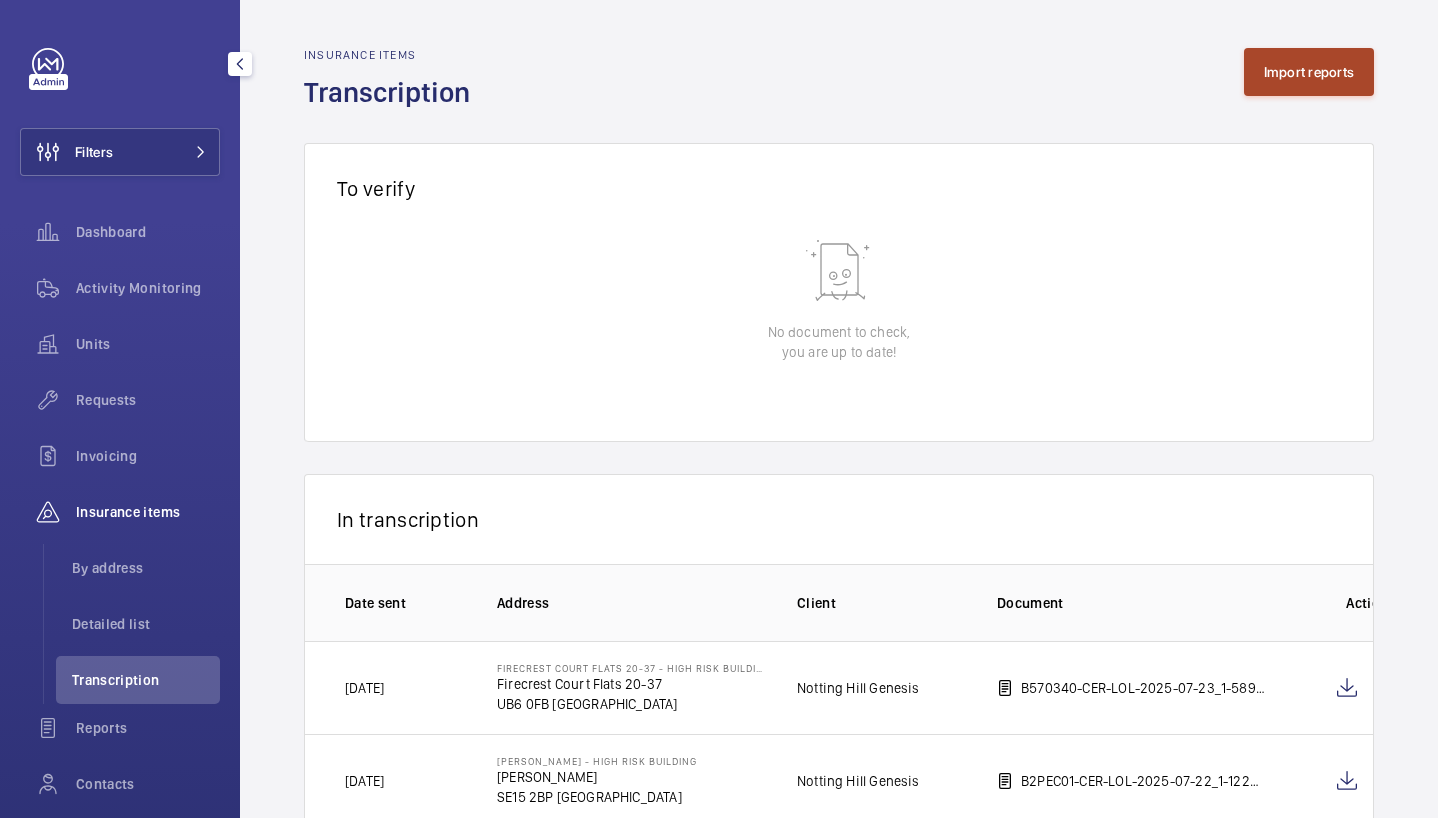 click on "Import reports" 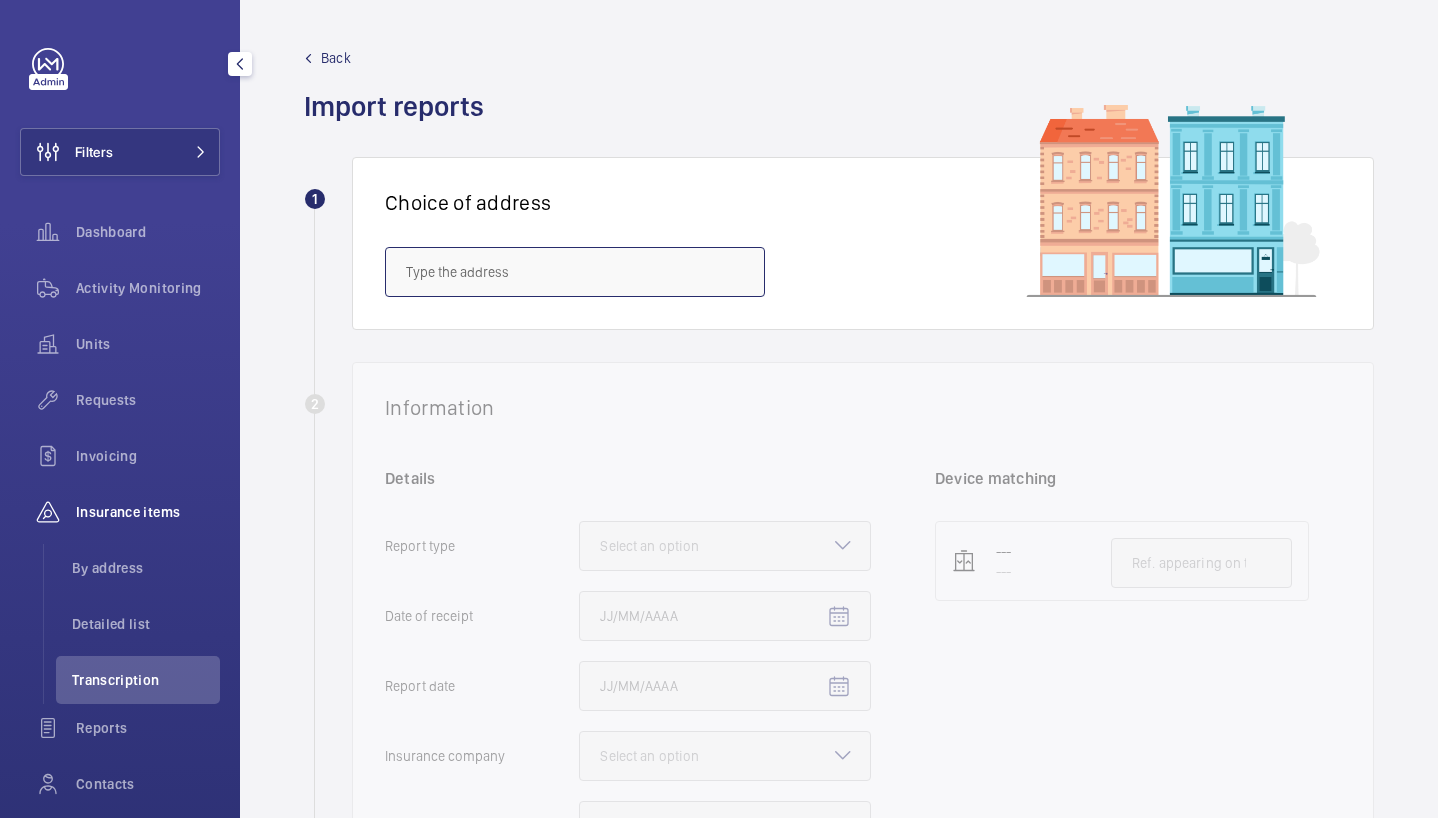 click at bounding box center (575, 272) 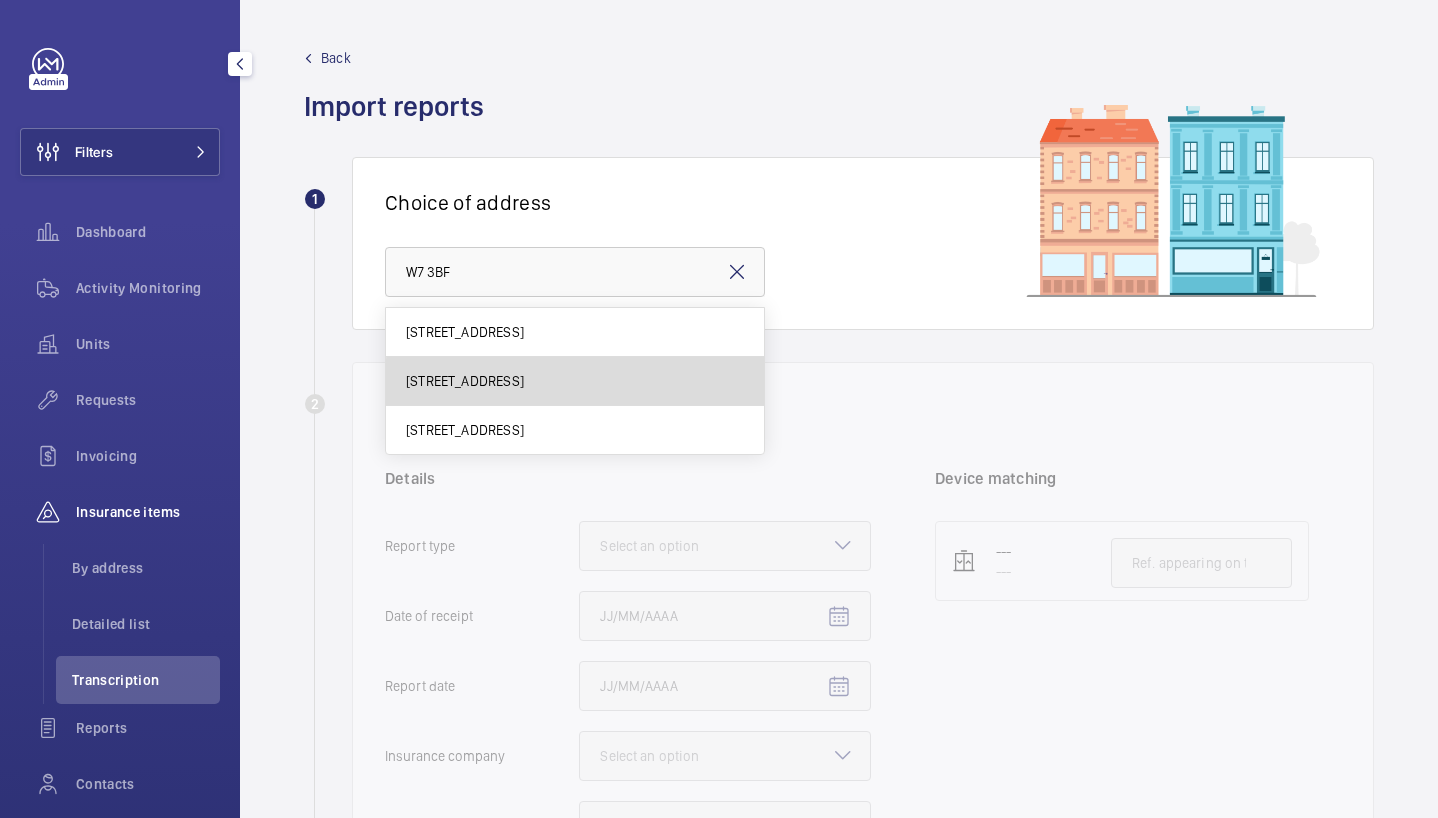 click on "[STREET_ADDRESS]" at bounding box center (465, 381) 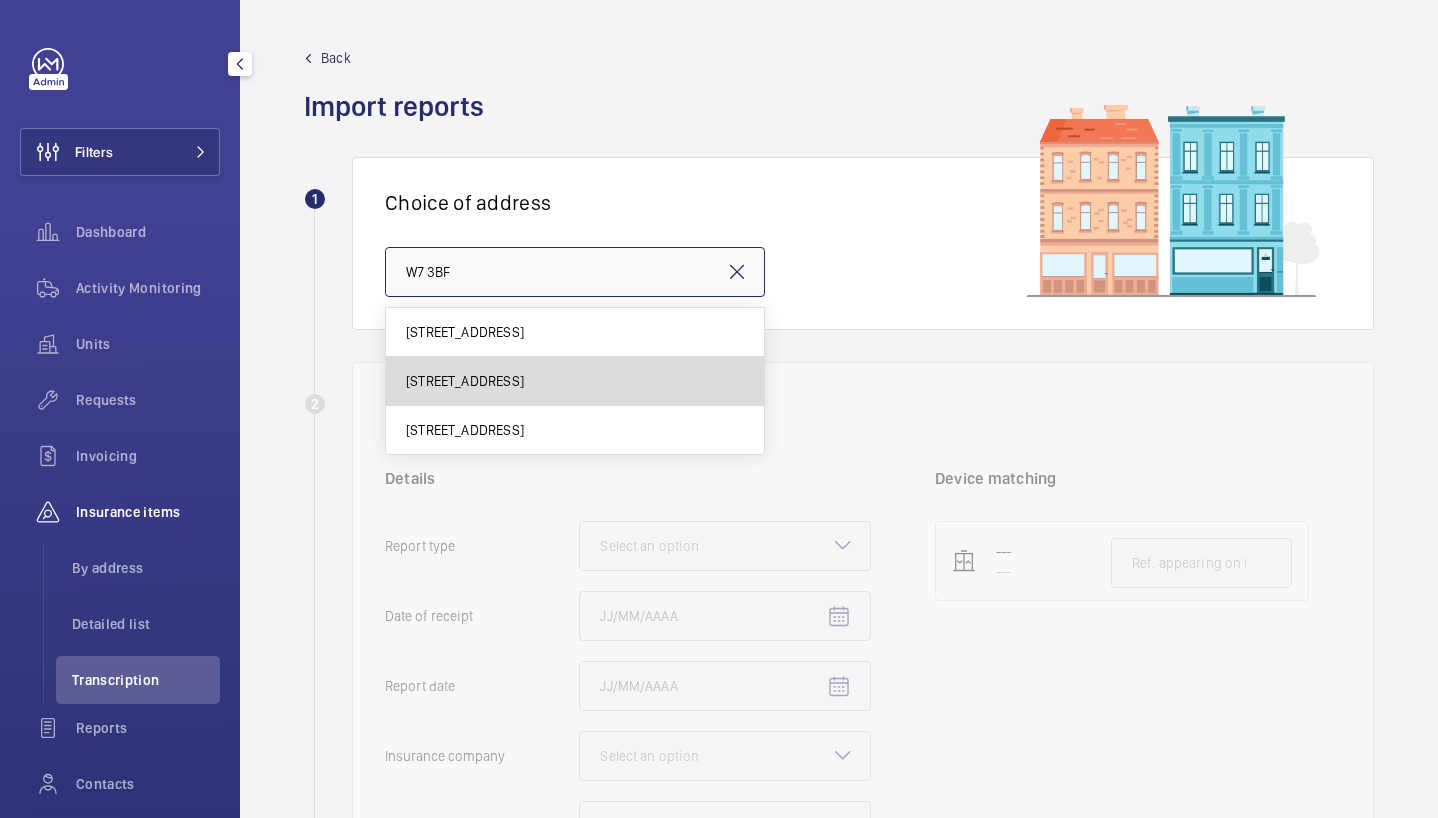 type on "[STREET_ADDRESS]" 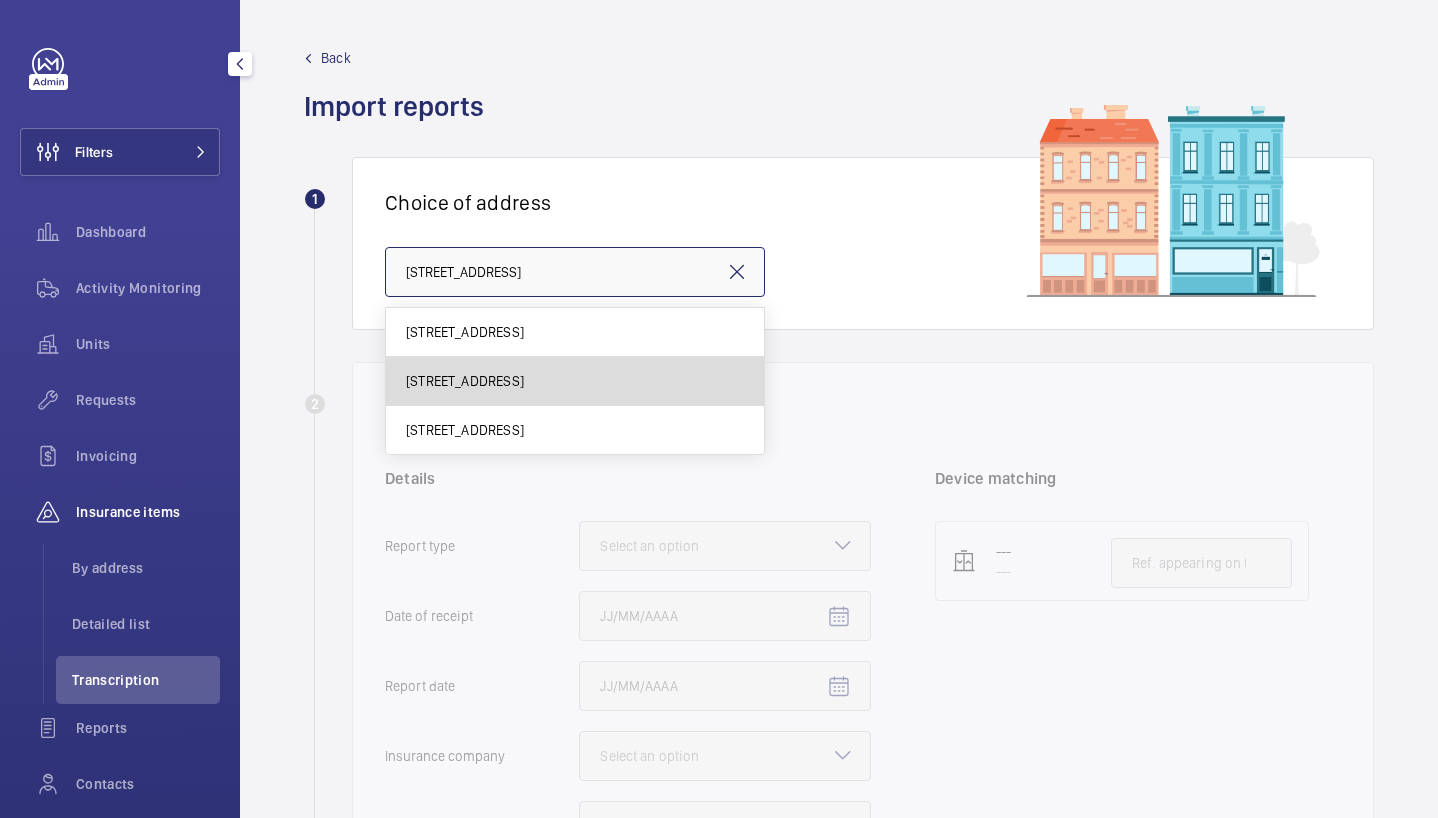 scroll, scrollTop: 0, scrollLeft: 49, axis: horizontal 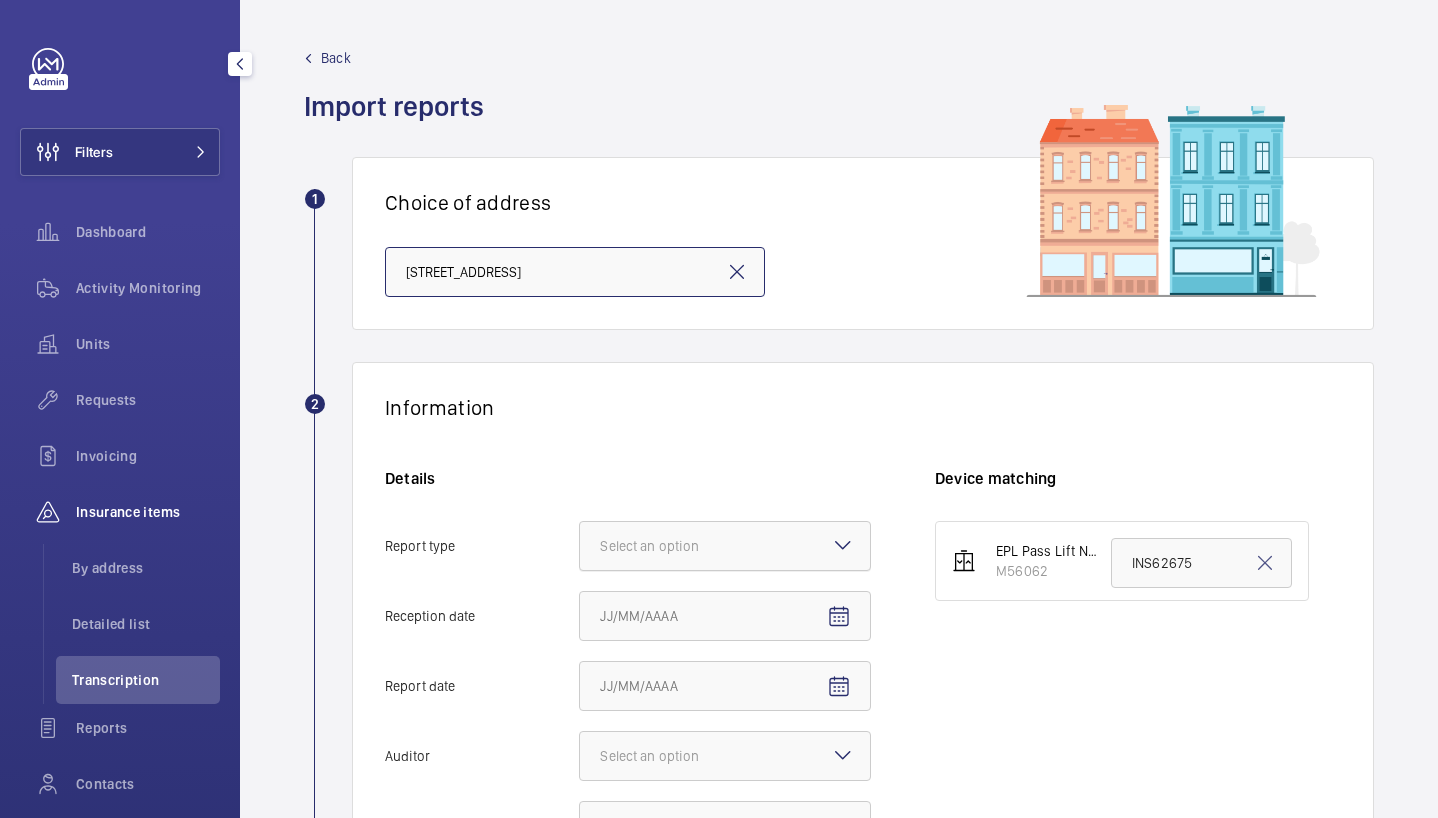 click on "Select an option" 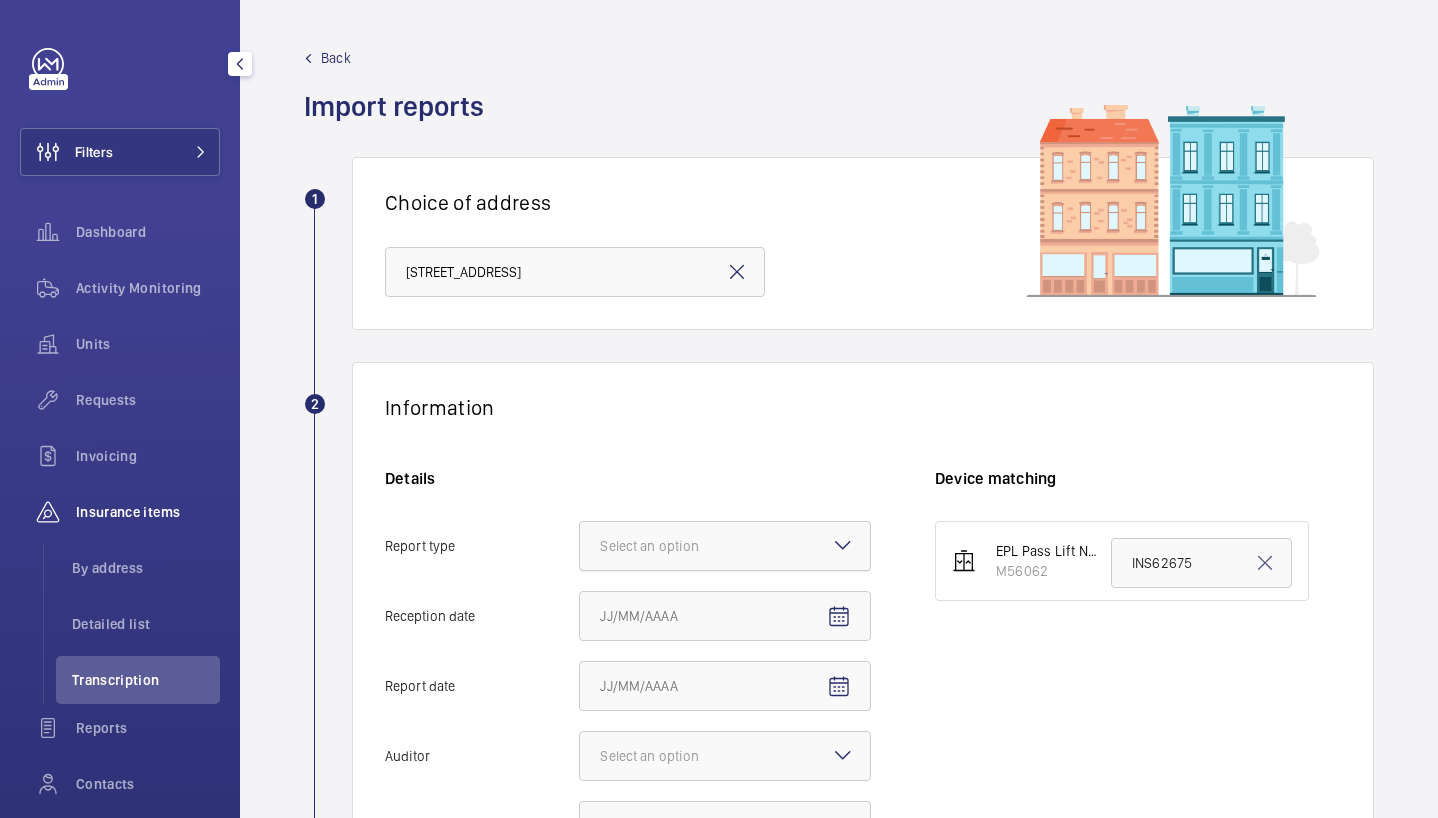 click on "Report type Select an option" 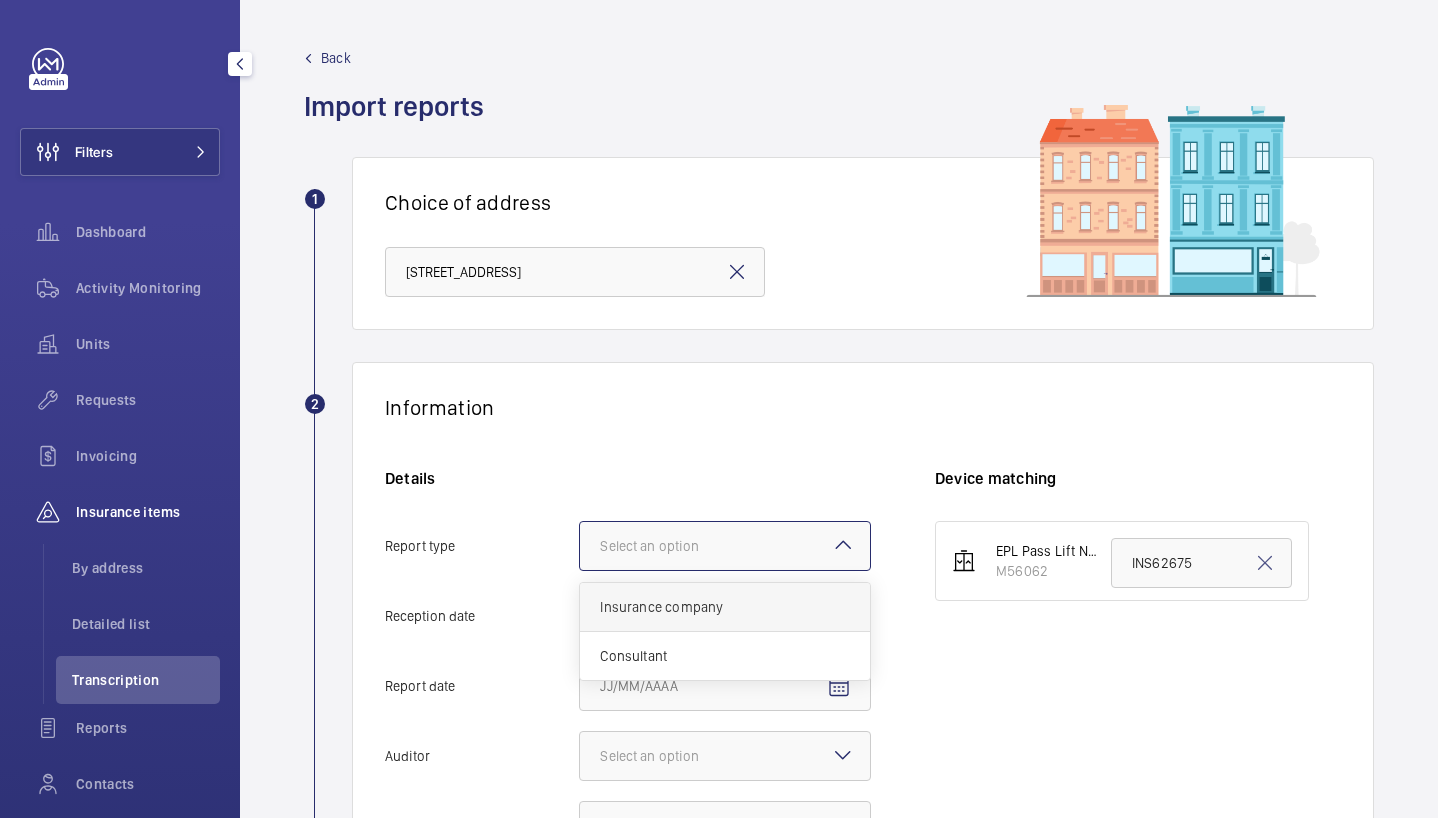 click on "Insurance company" at bounding box center [725, 607] 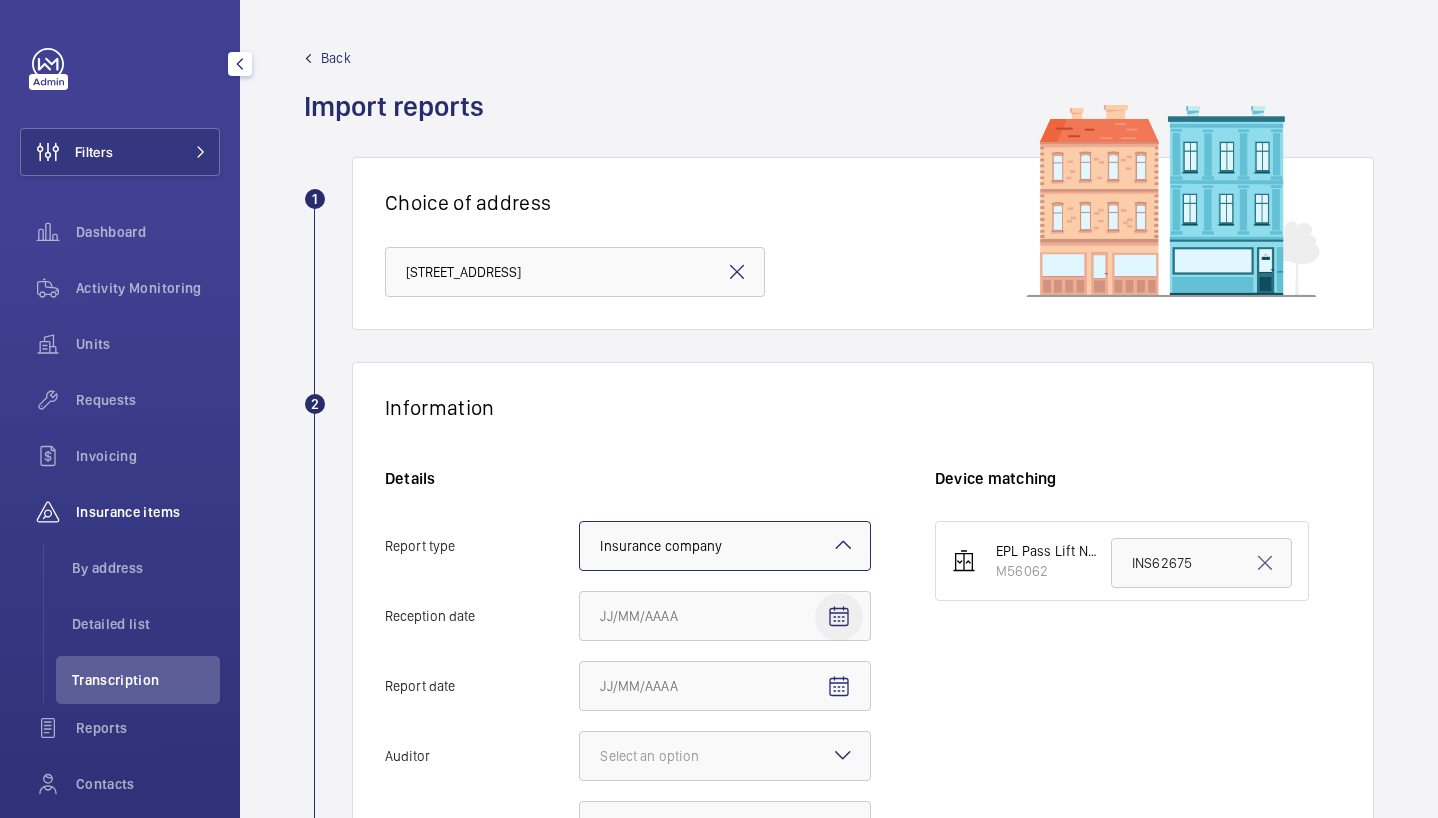 click 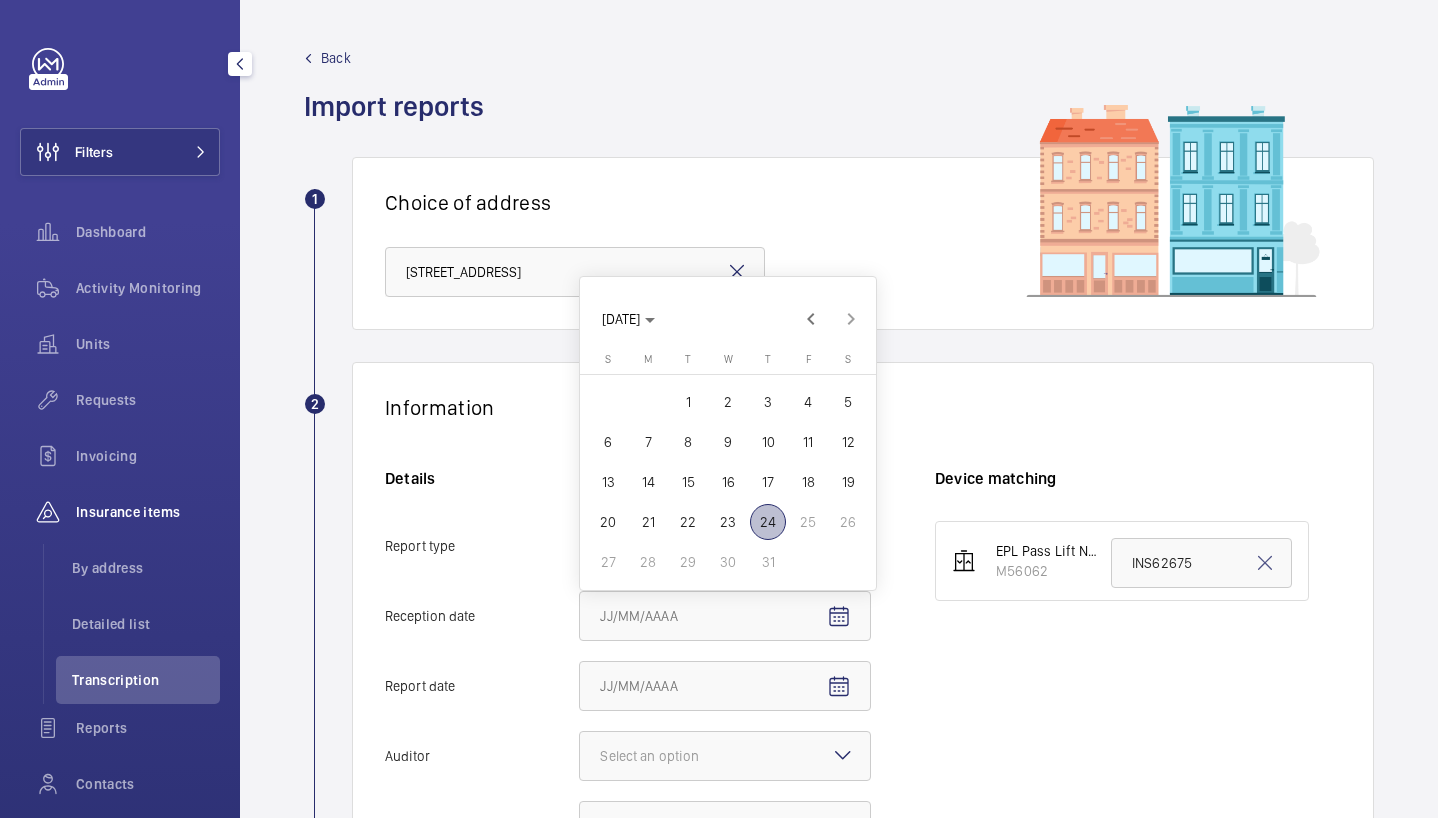 click on "24" at bounding box center (768, 522) 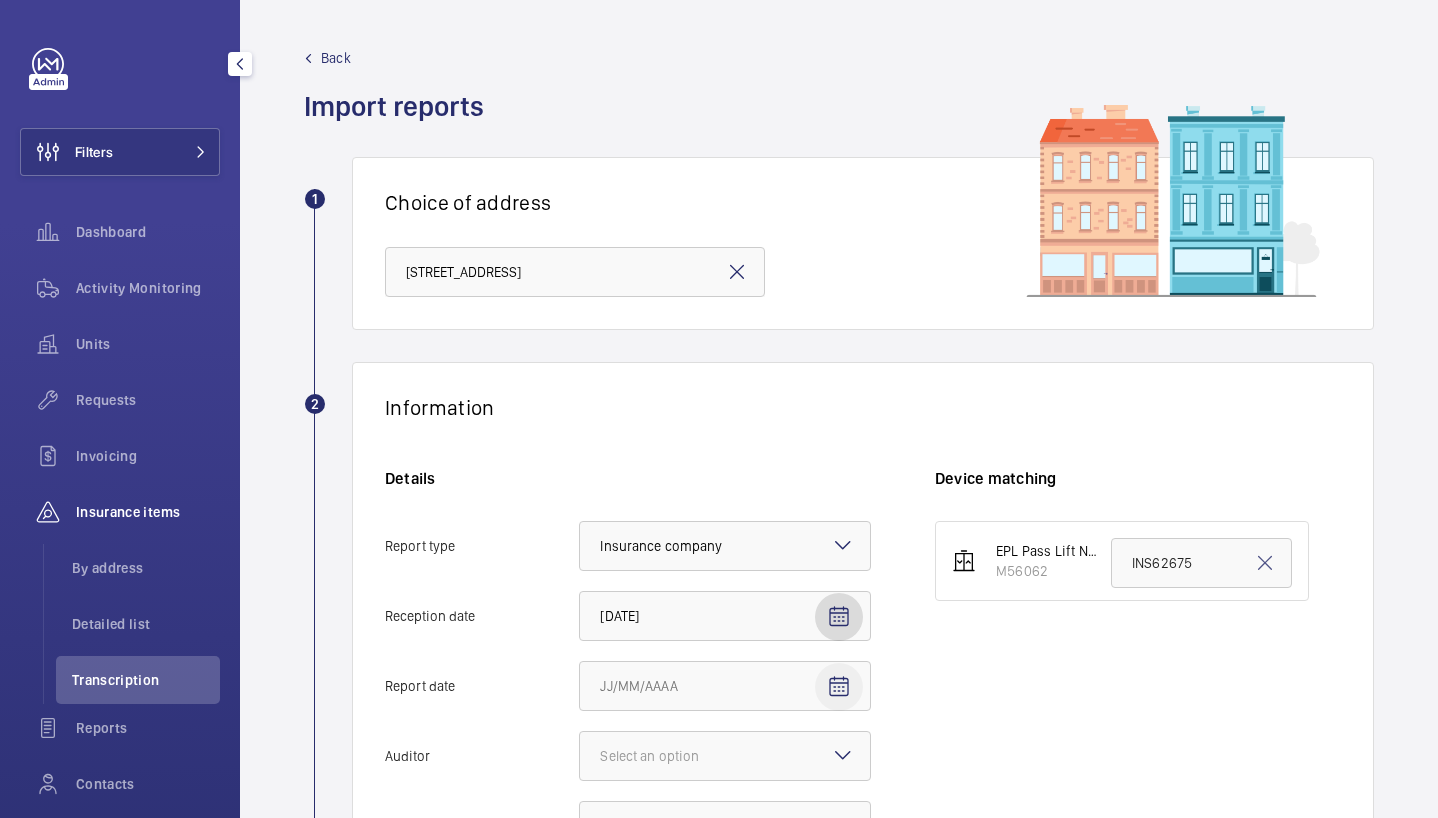 click 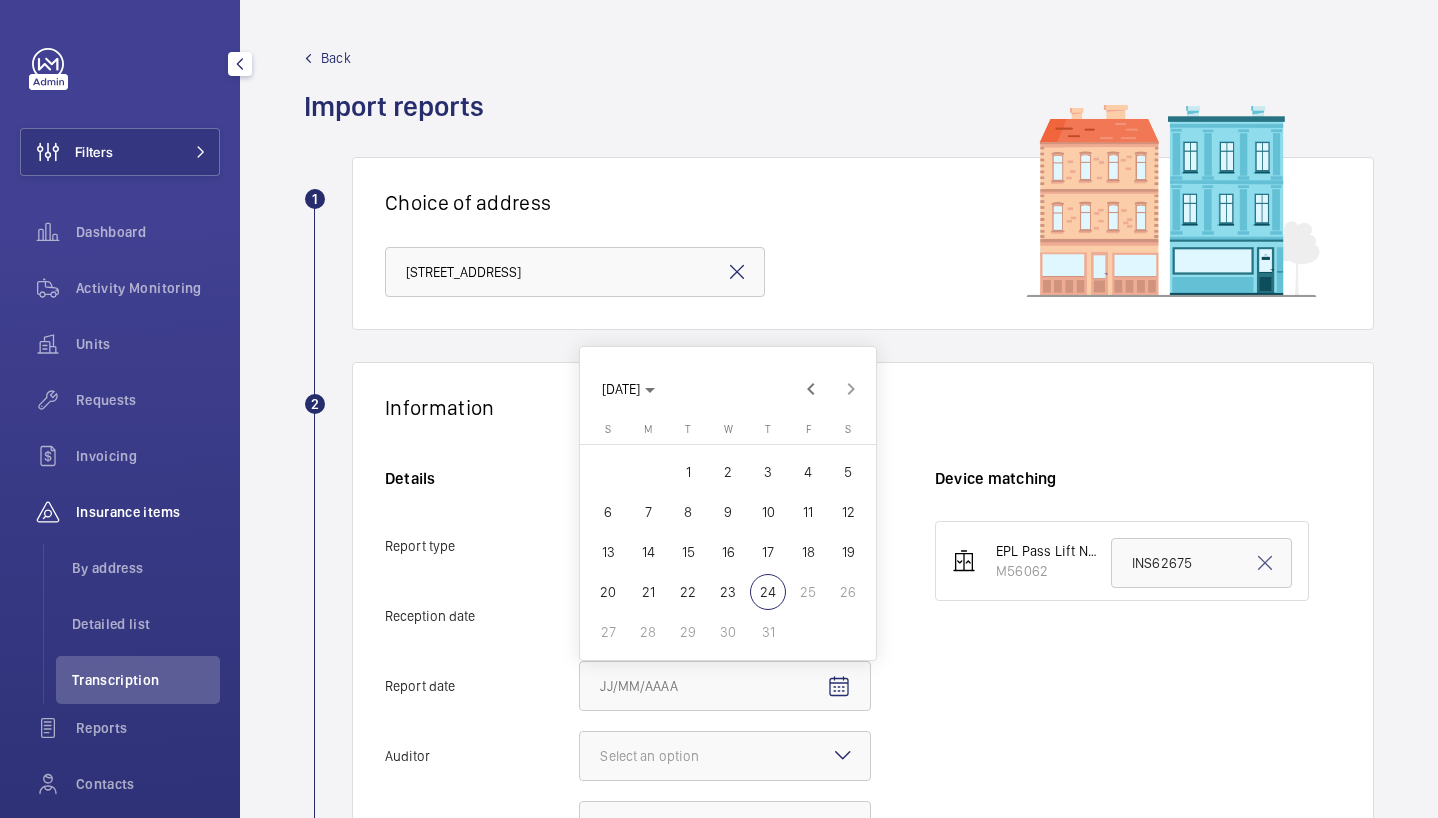 click on "22" at bounding box center (688, 592) 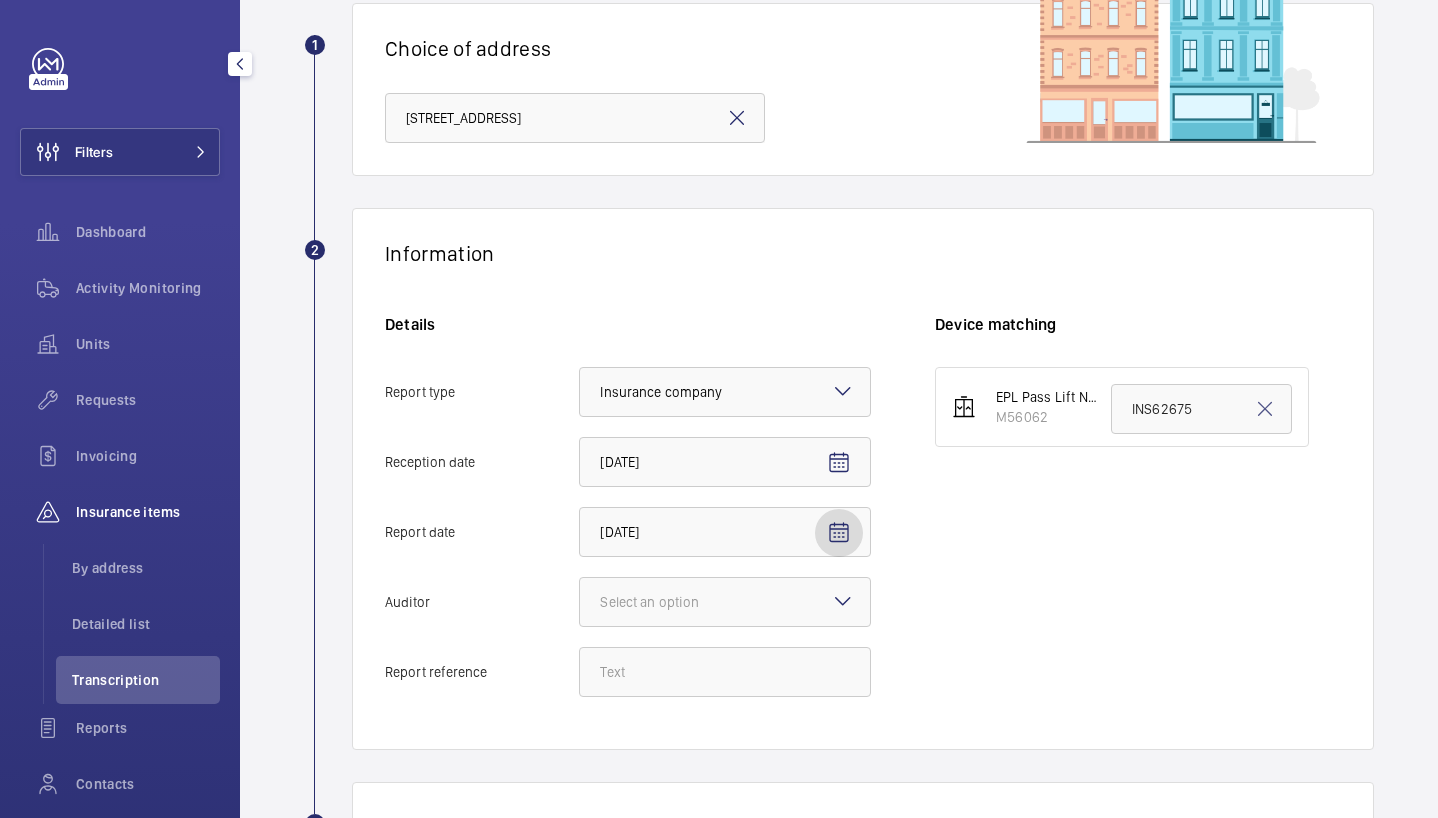 scroll, scrollTop: 171, scrollLeft: 0, axis: vertical 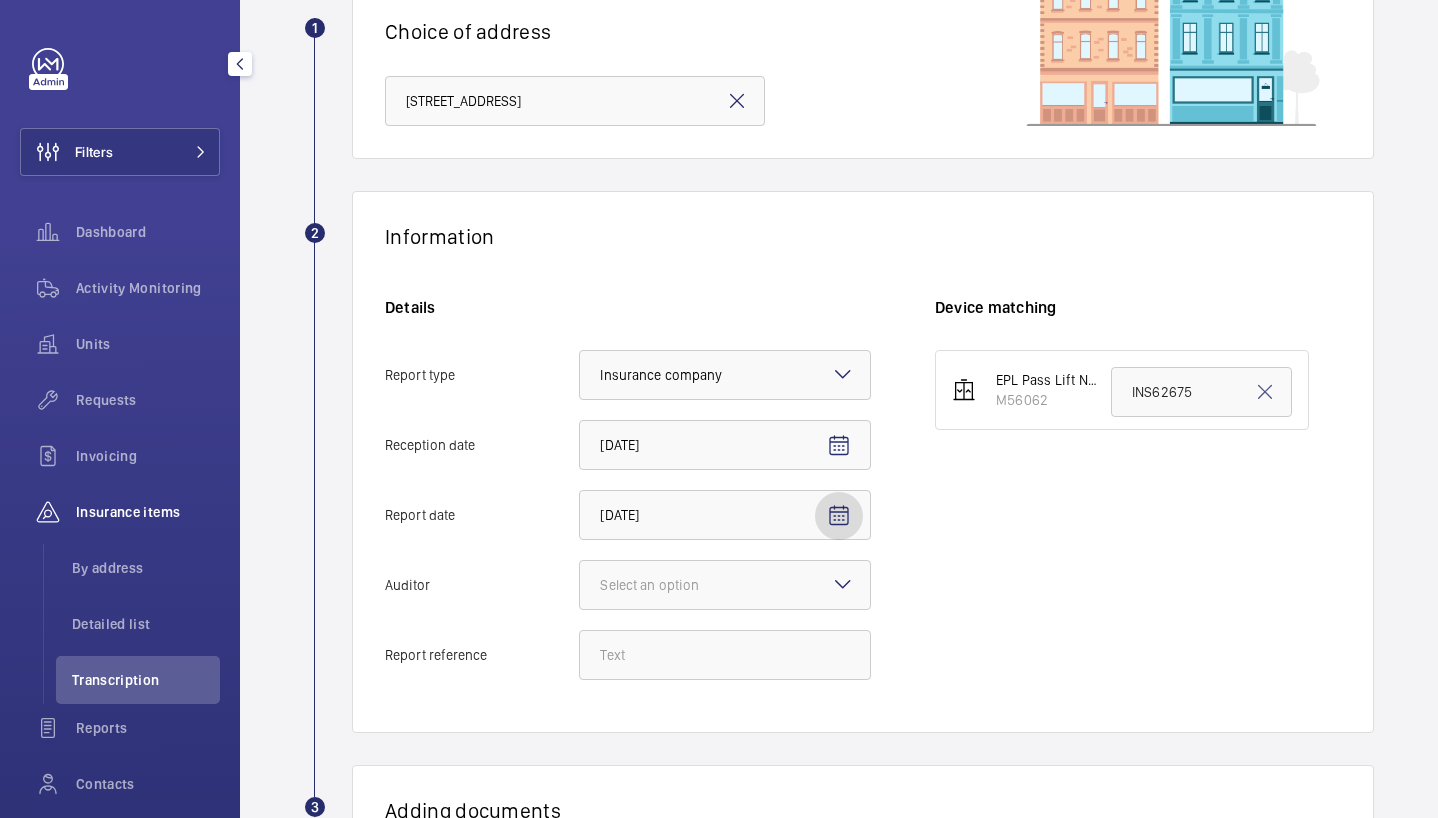 click on "Select an option" 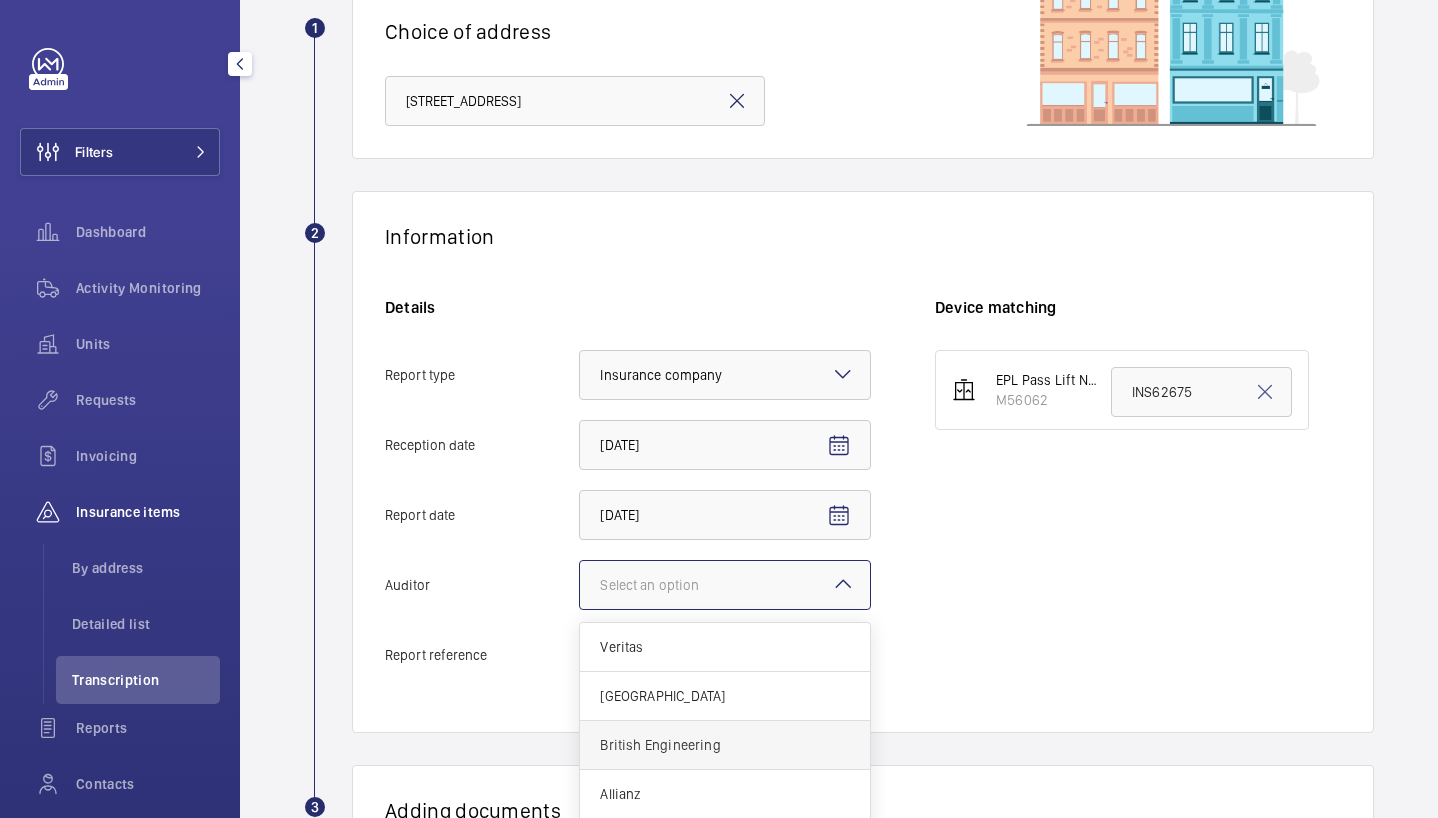 scroll, scrollTop: 24, scrollLeft: 0, axis: vertical 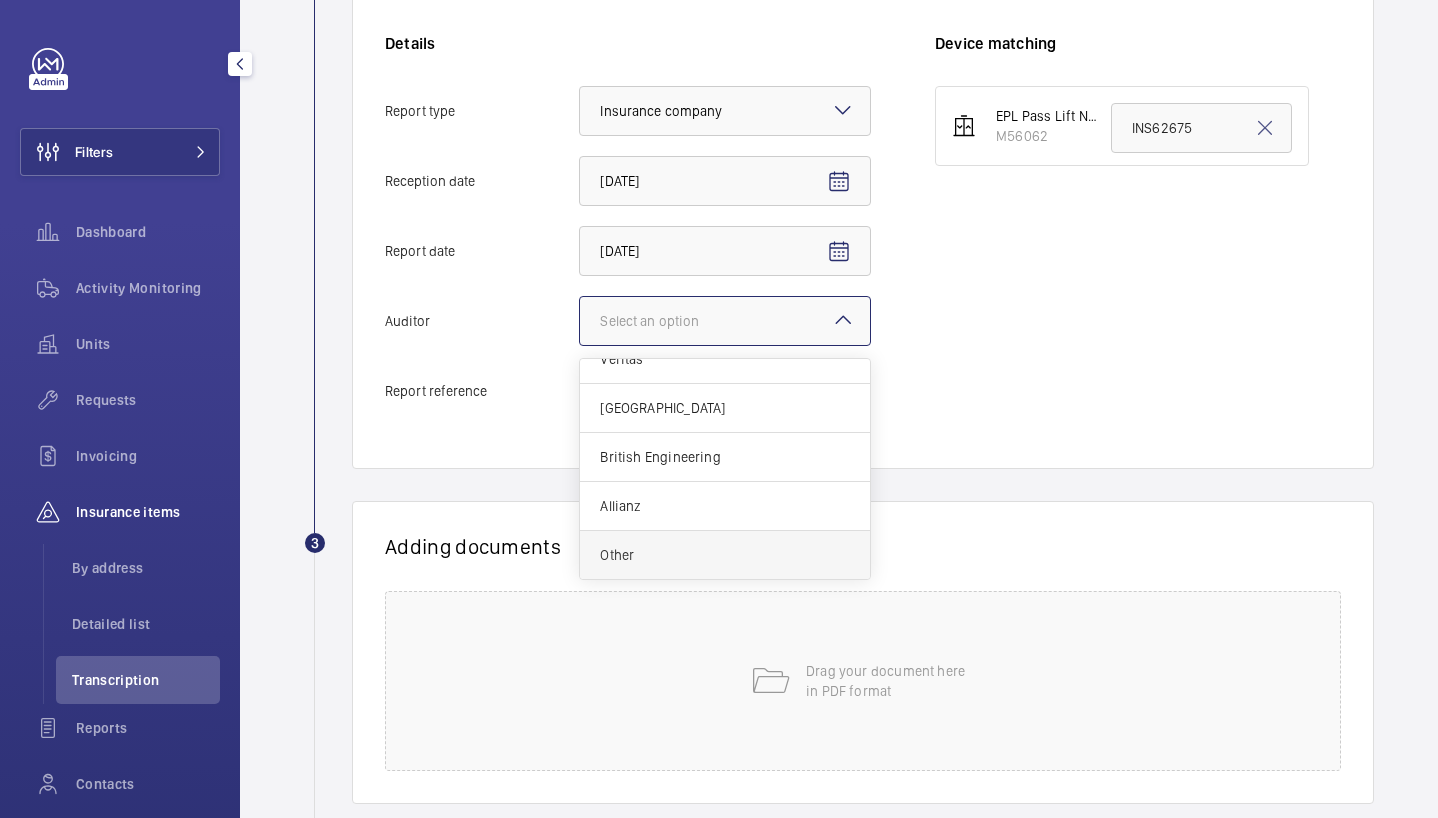 click on "Other" at bounding box center (725, 555) 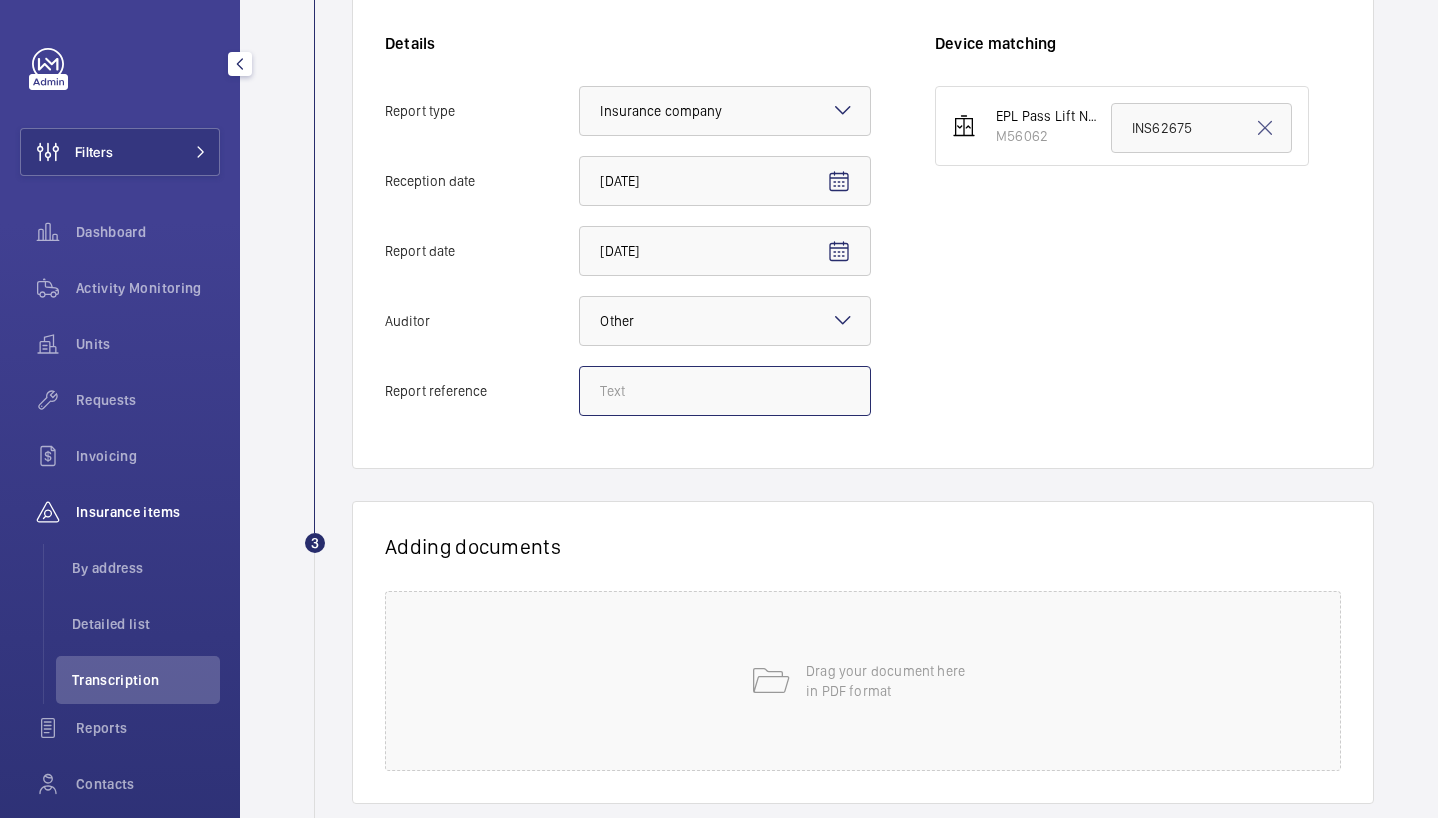 click on "Report reference" 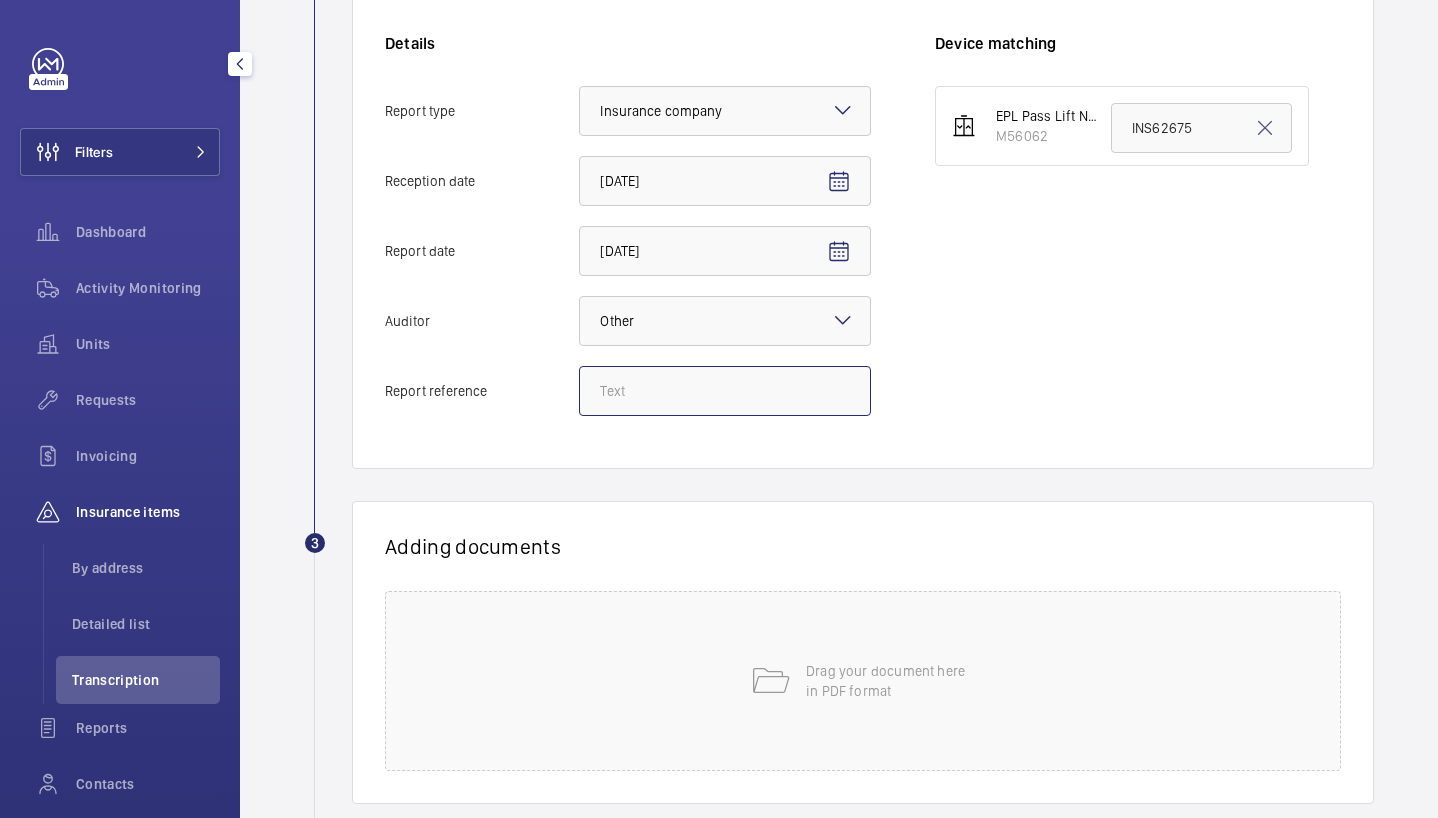 click on "Report reference" 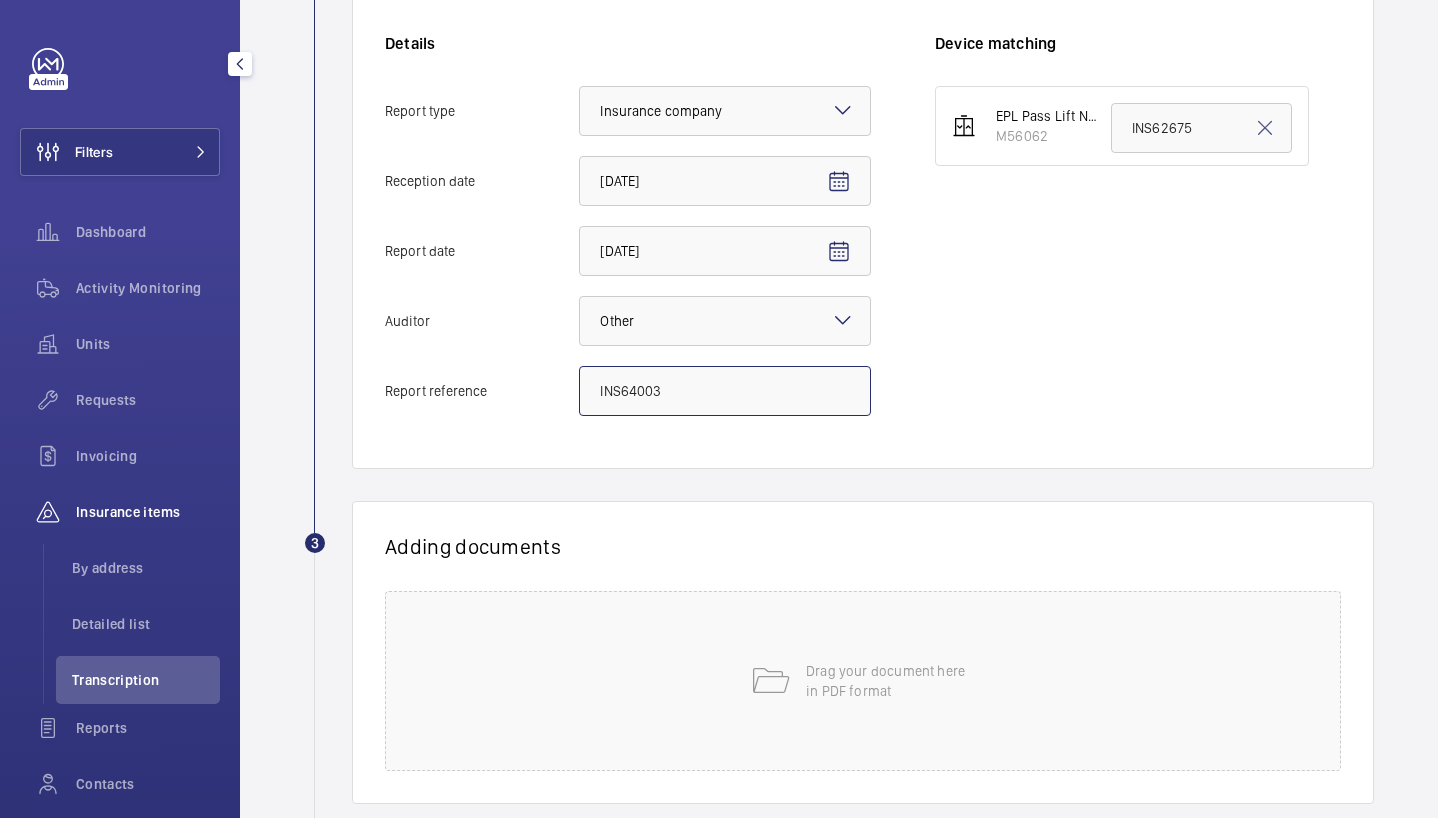 type on "INS64003" 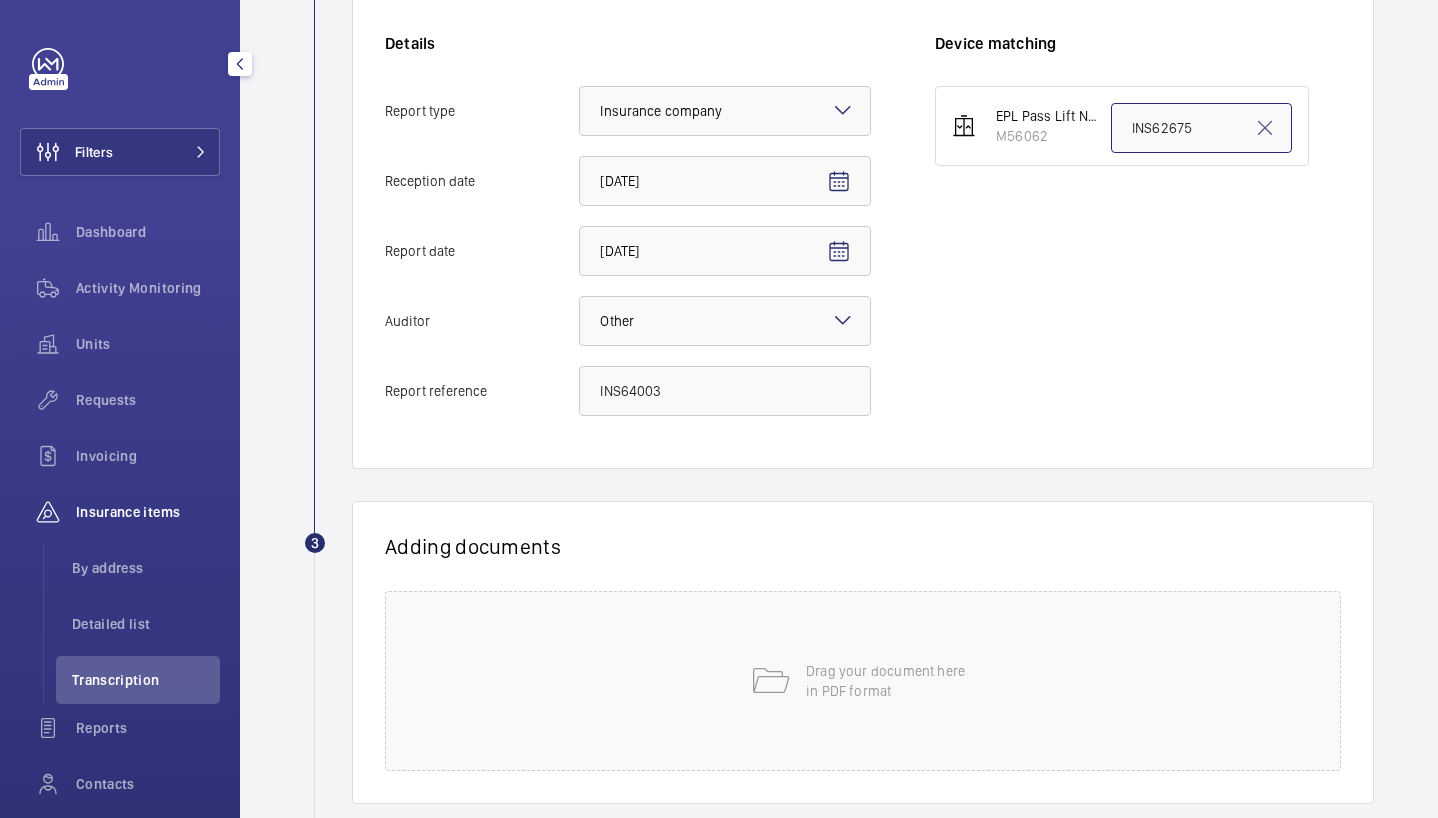 click on "INS62675" 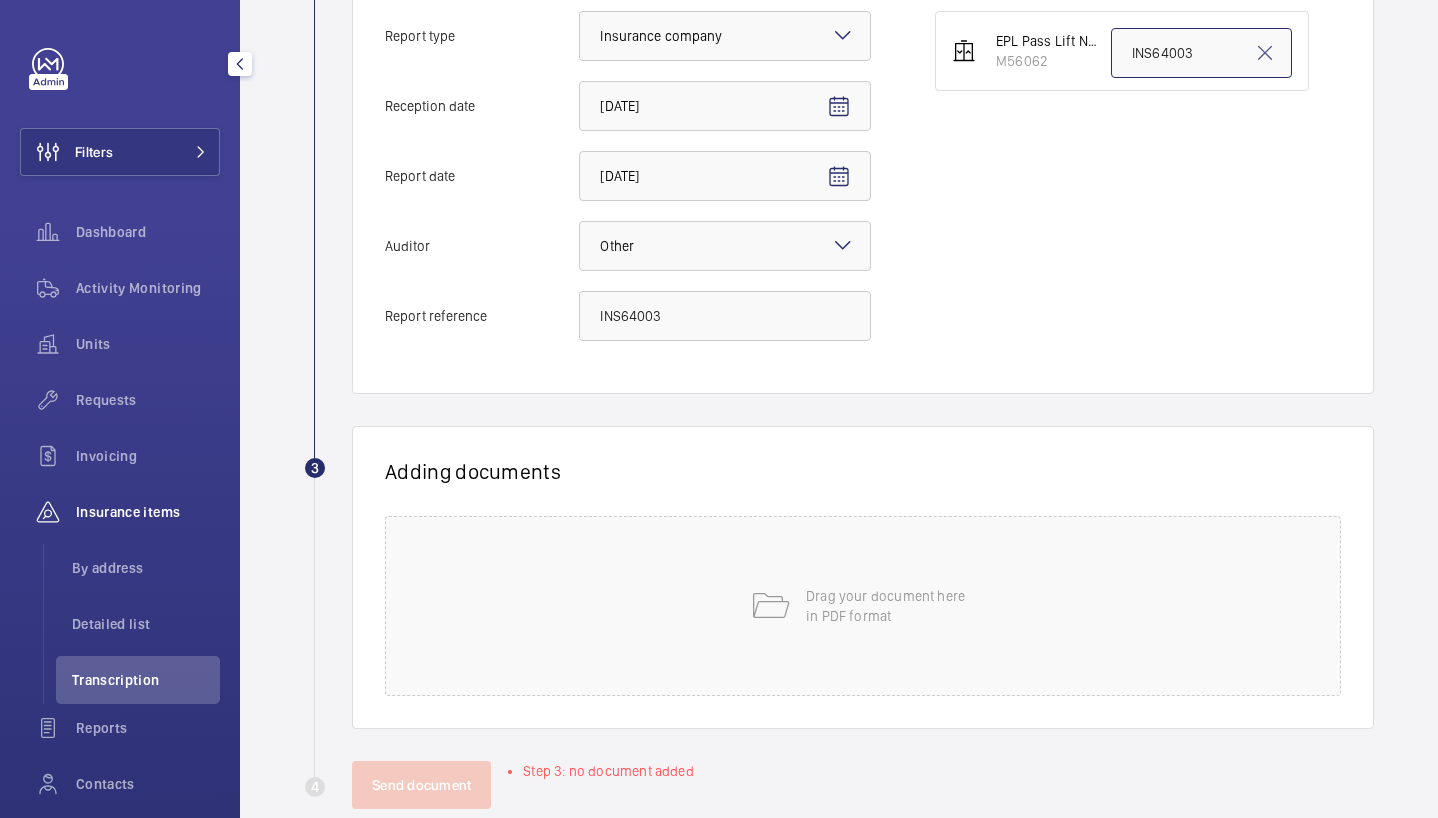scroll, scrollTop: 512, scrollLeft: 0, axis: vertical 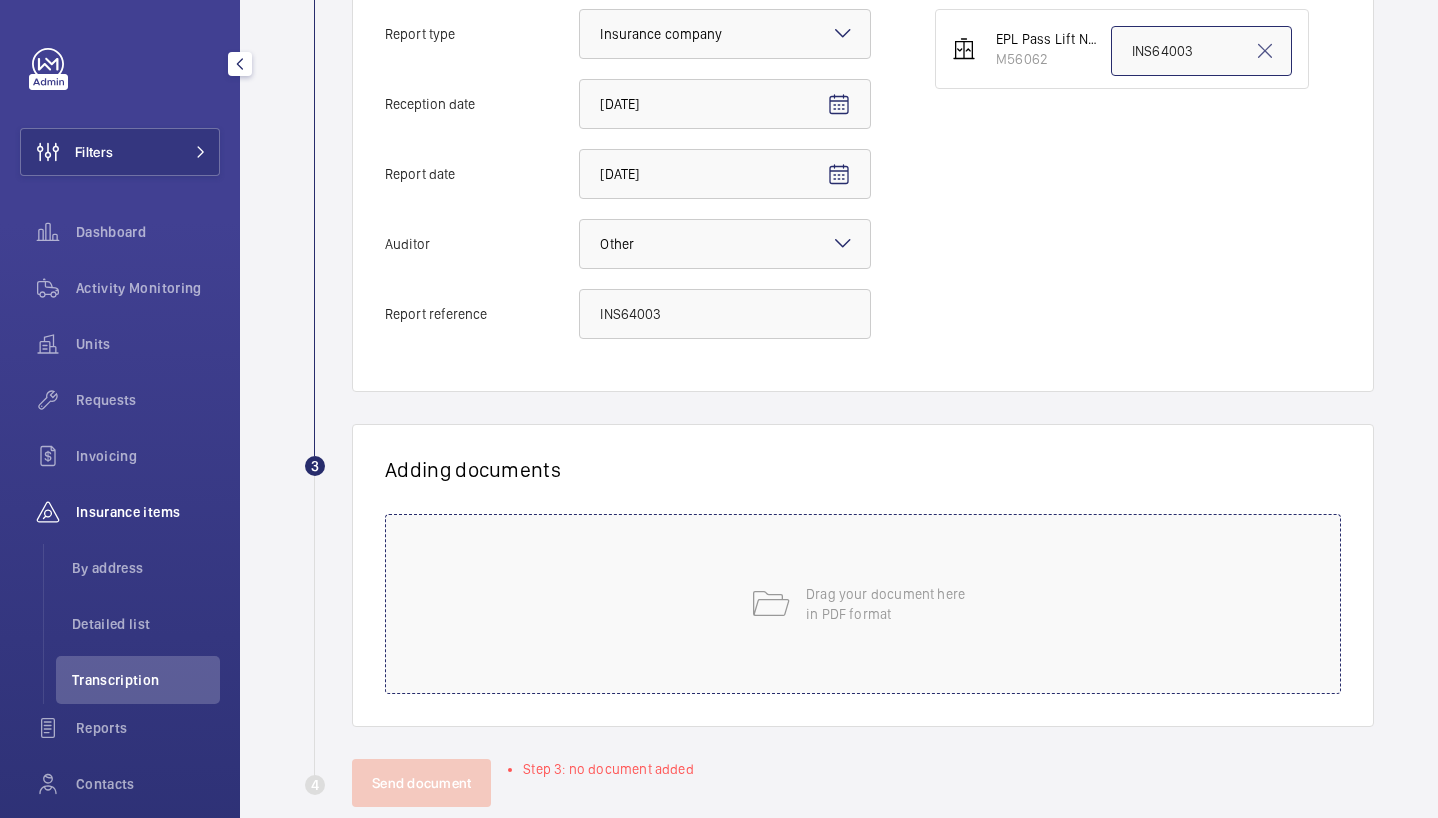 type on "INS64003" 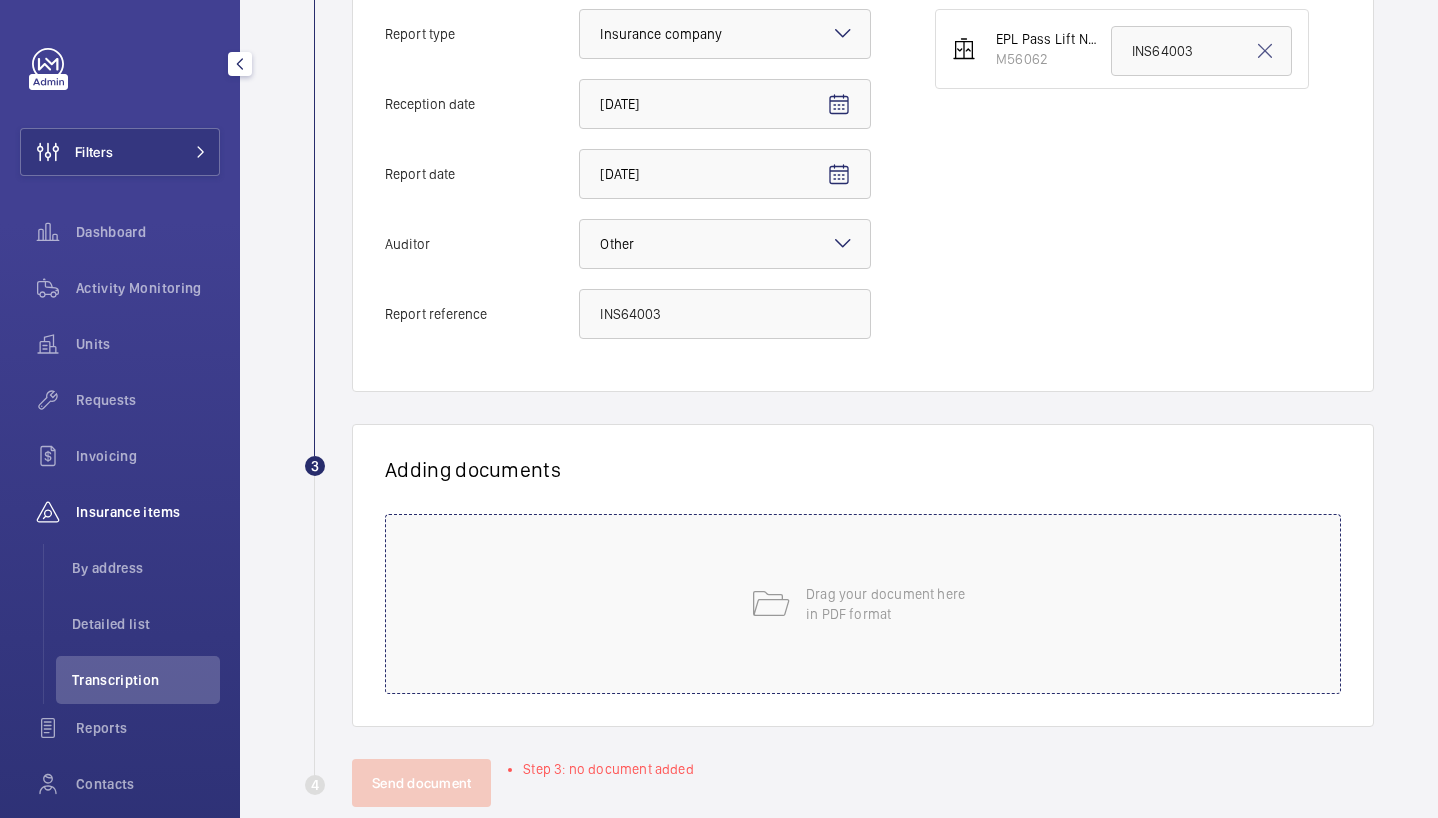 click on "Drag your document here
in PDF format" 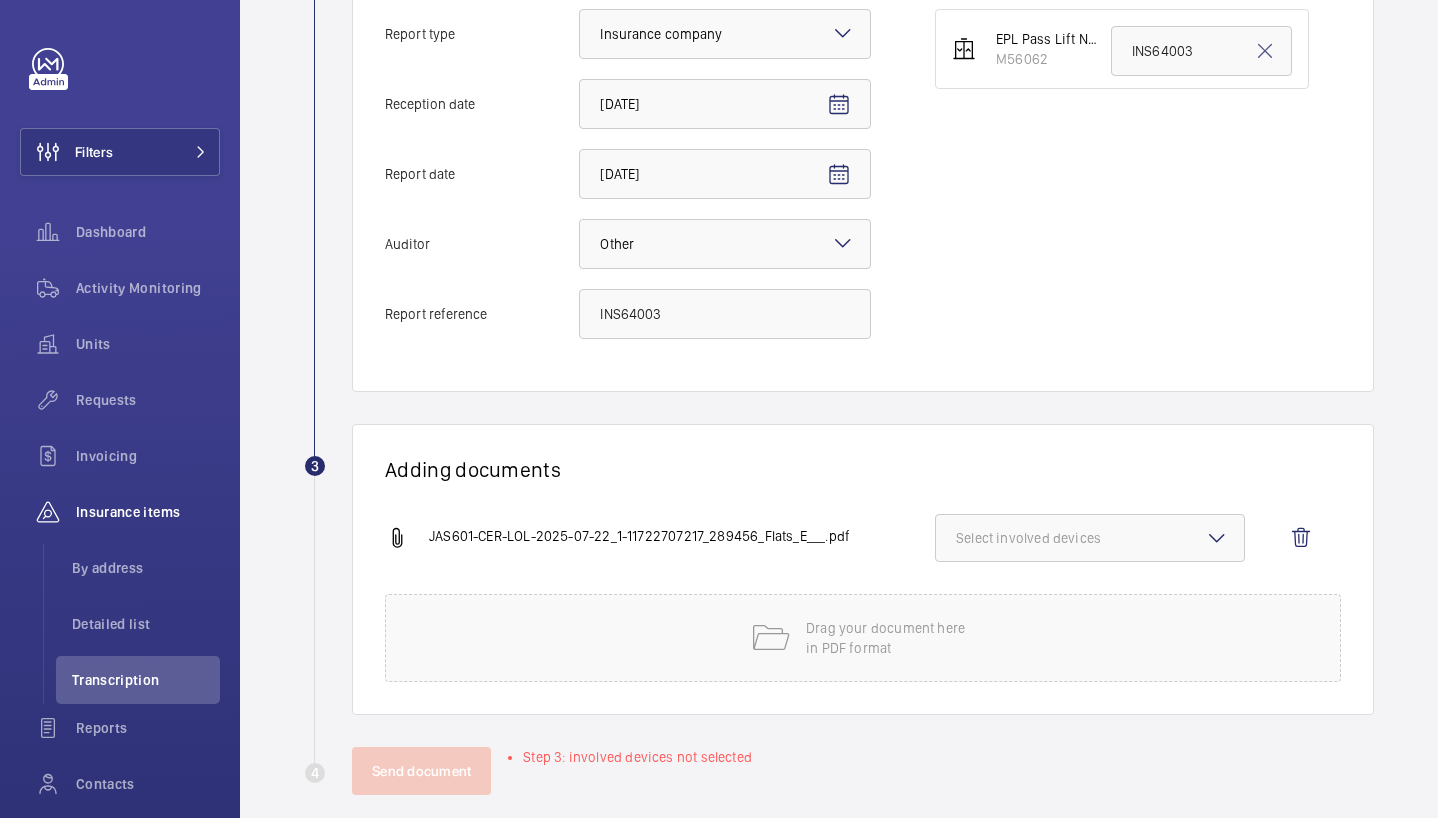 click on "Select involved devices" 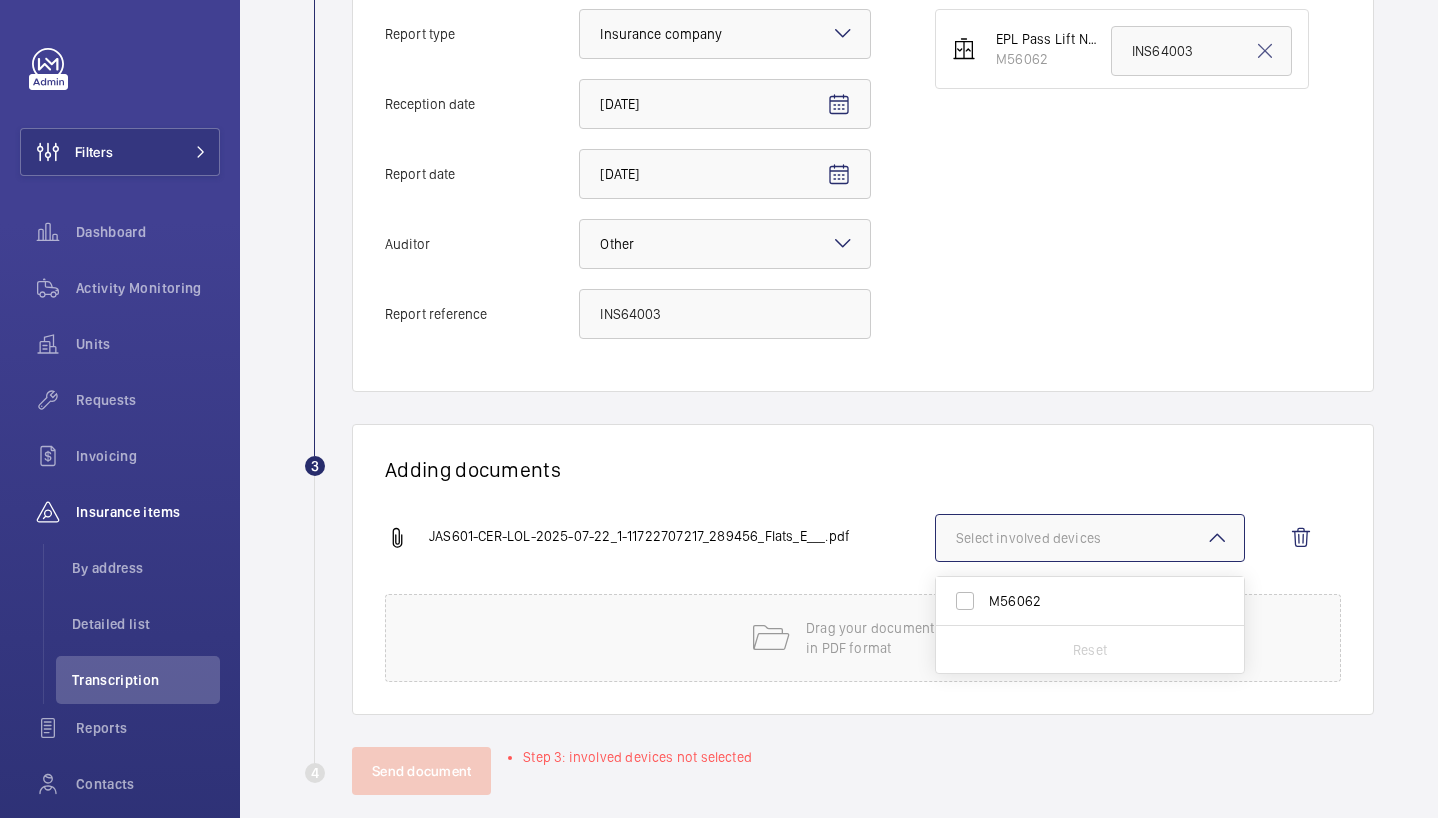 click on "M56062" at bounding box center (1091, 601) 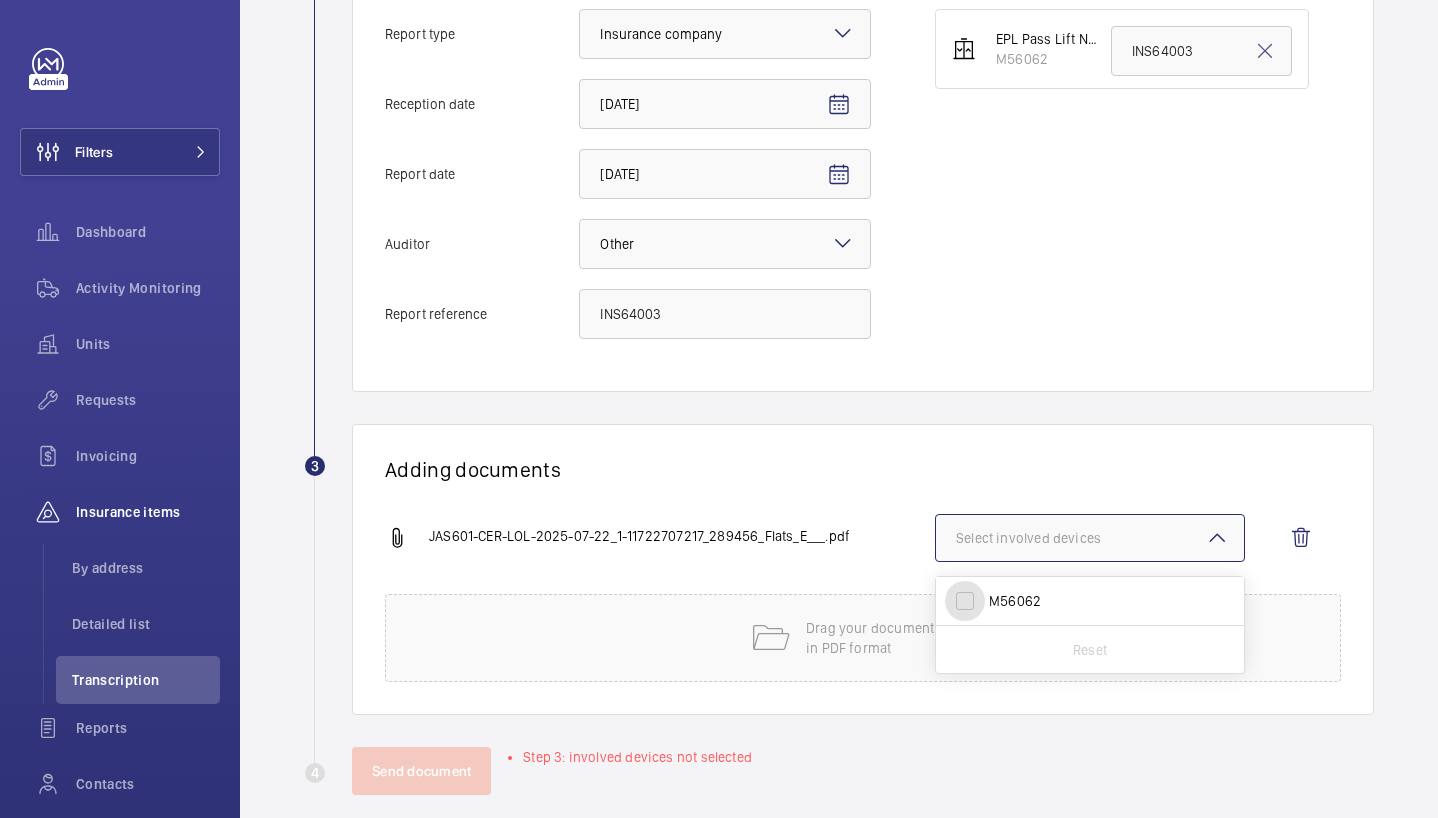 click on "M56062" at bounding box center (965, 601) 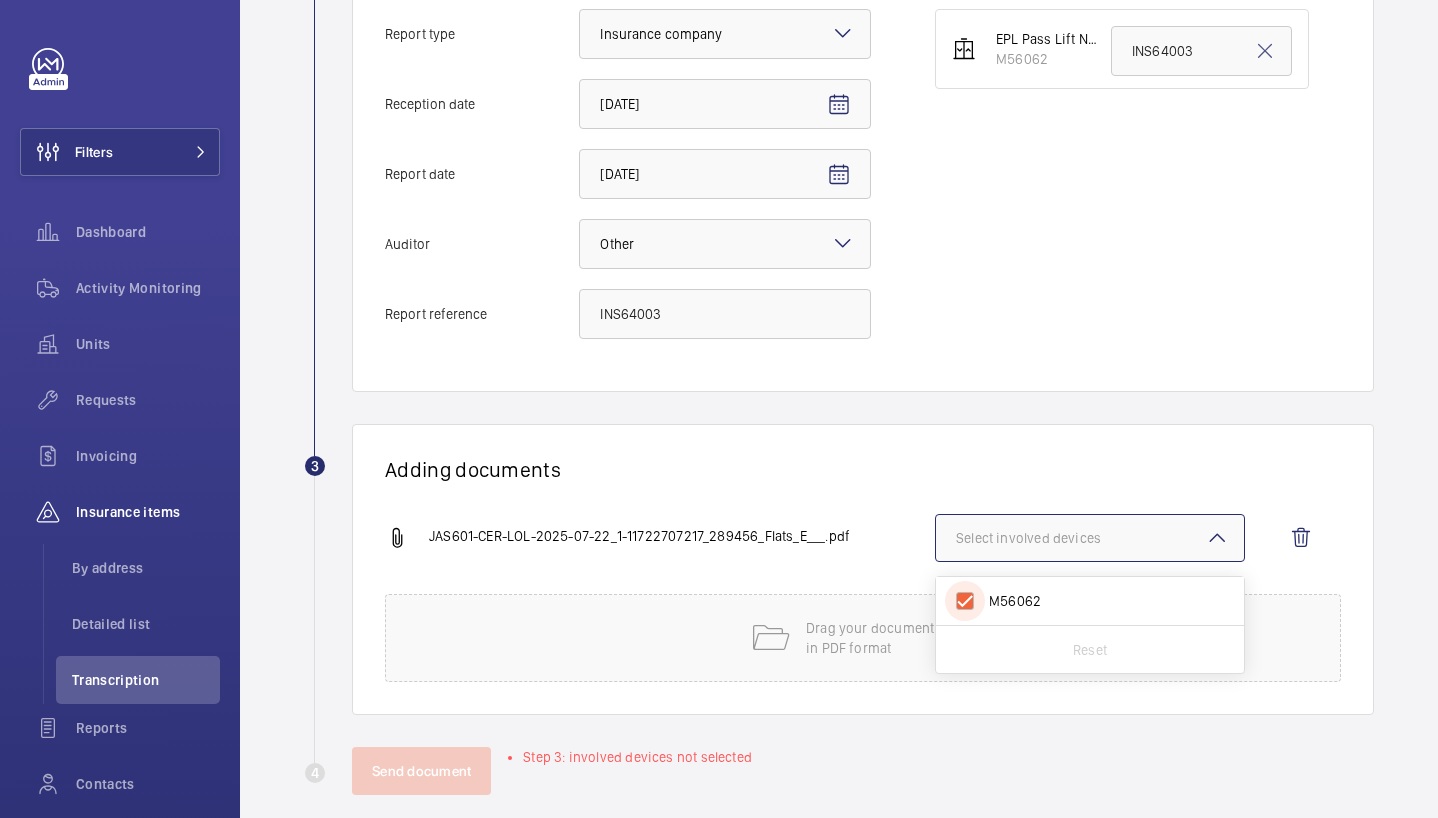 checkbox on "true" 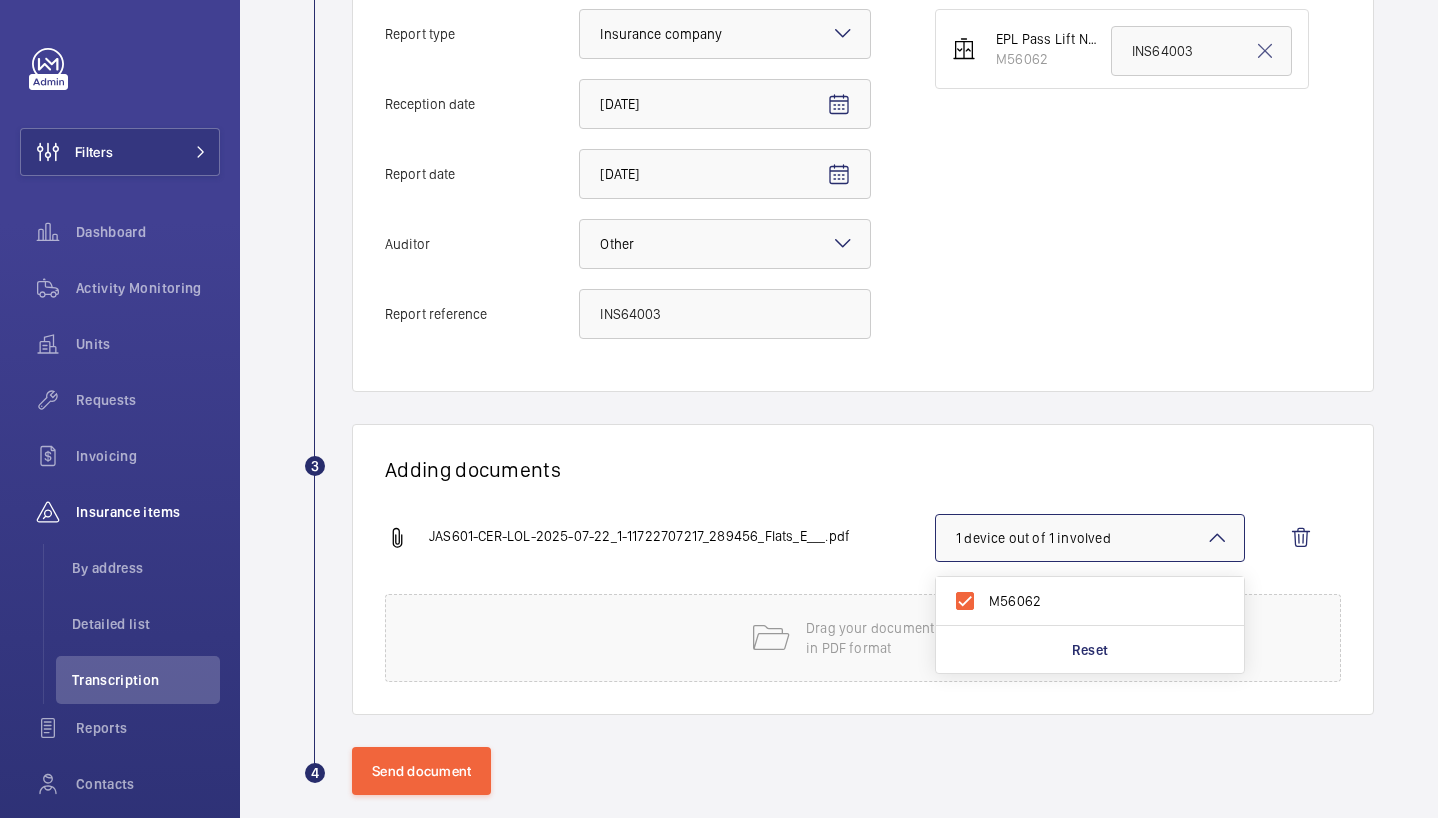click on "2 Information Details Report type Select an option × Insurance company × Reception date [DATE] Report date [DATE] Auditor Select an option × Other × Report reference INS64003  Device matching  EPL Pass Lift No 3 Block E   M56062  INS64003 3 Adding documents JAS601-CER-LOL-2025-07-22_1-11722707217_289456_Flats_E___.pdf 1 device out of 1 involved  M56062 Reset Drag your document here
in PDF format 4 Send document" 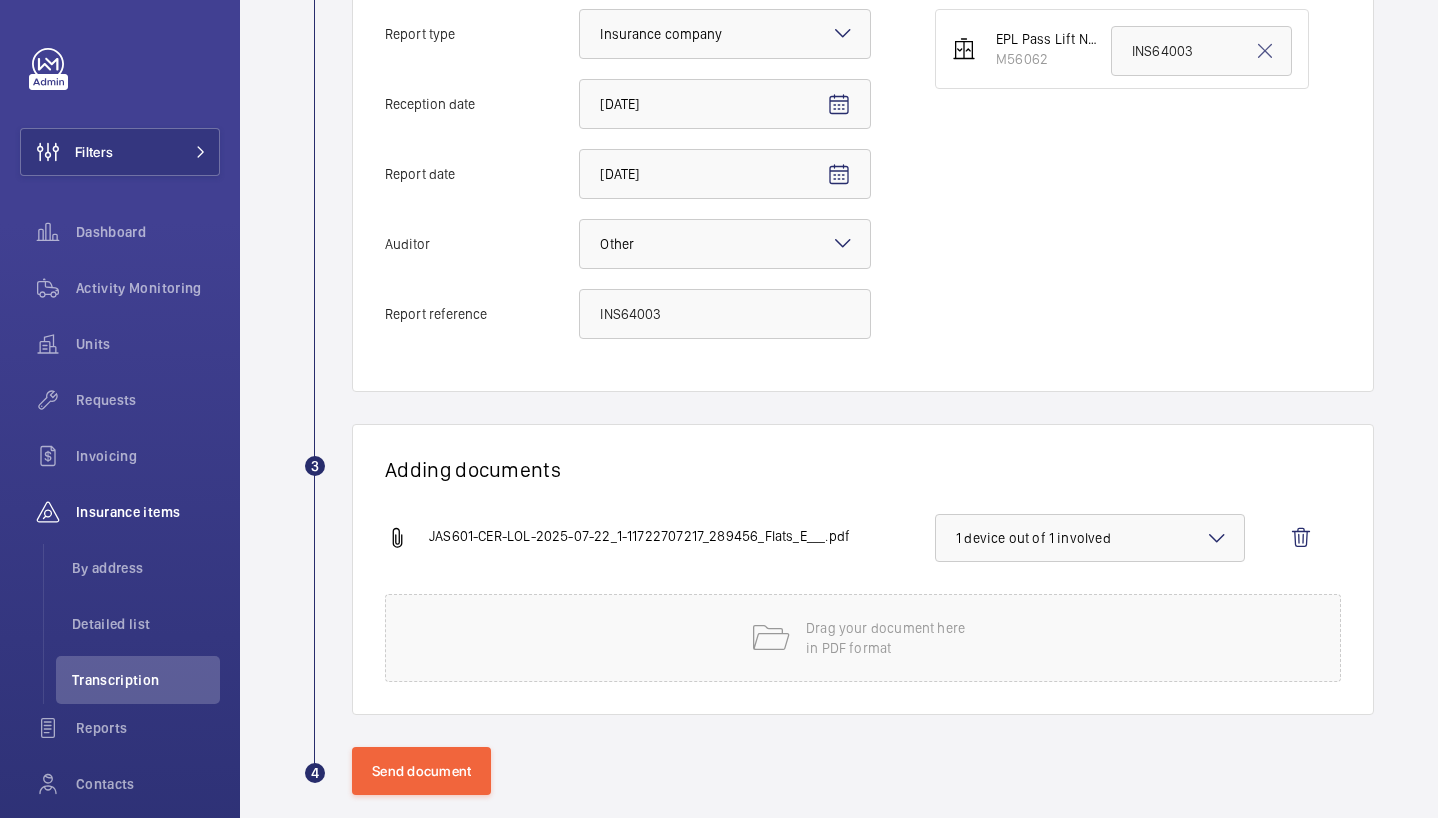 scroll, scrollTop: 537, scrollLeft: 0, axis: vertical 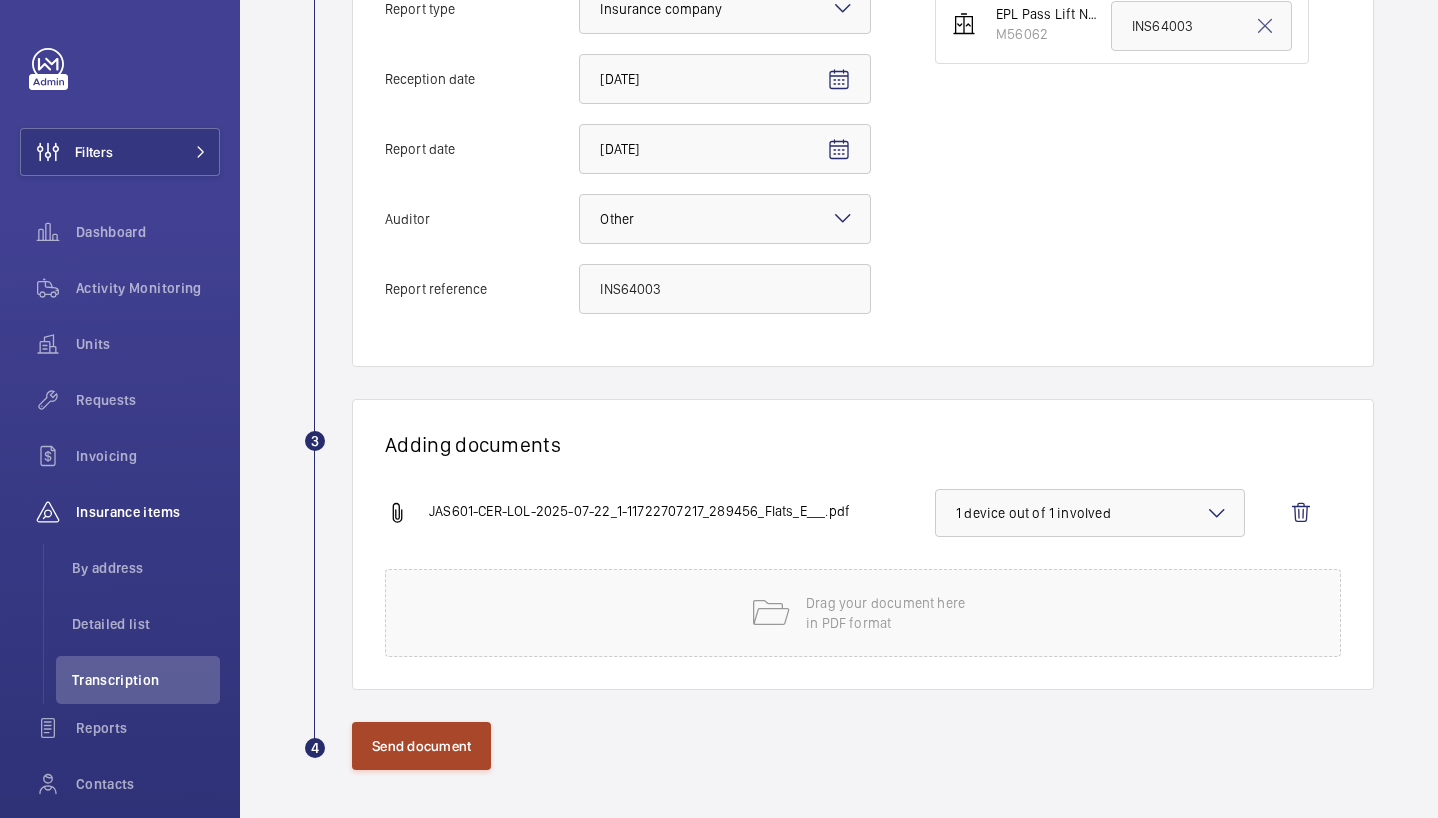 click on "Send document" 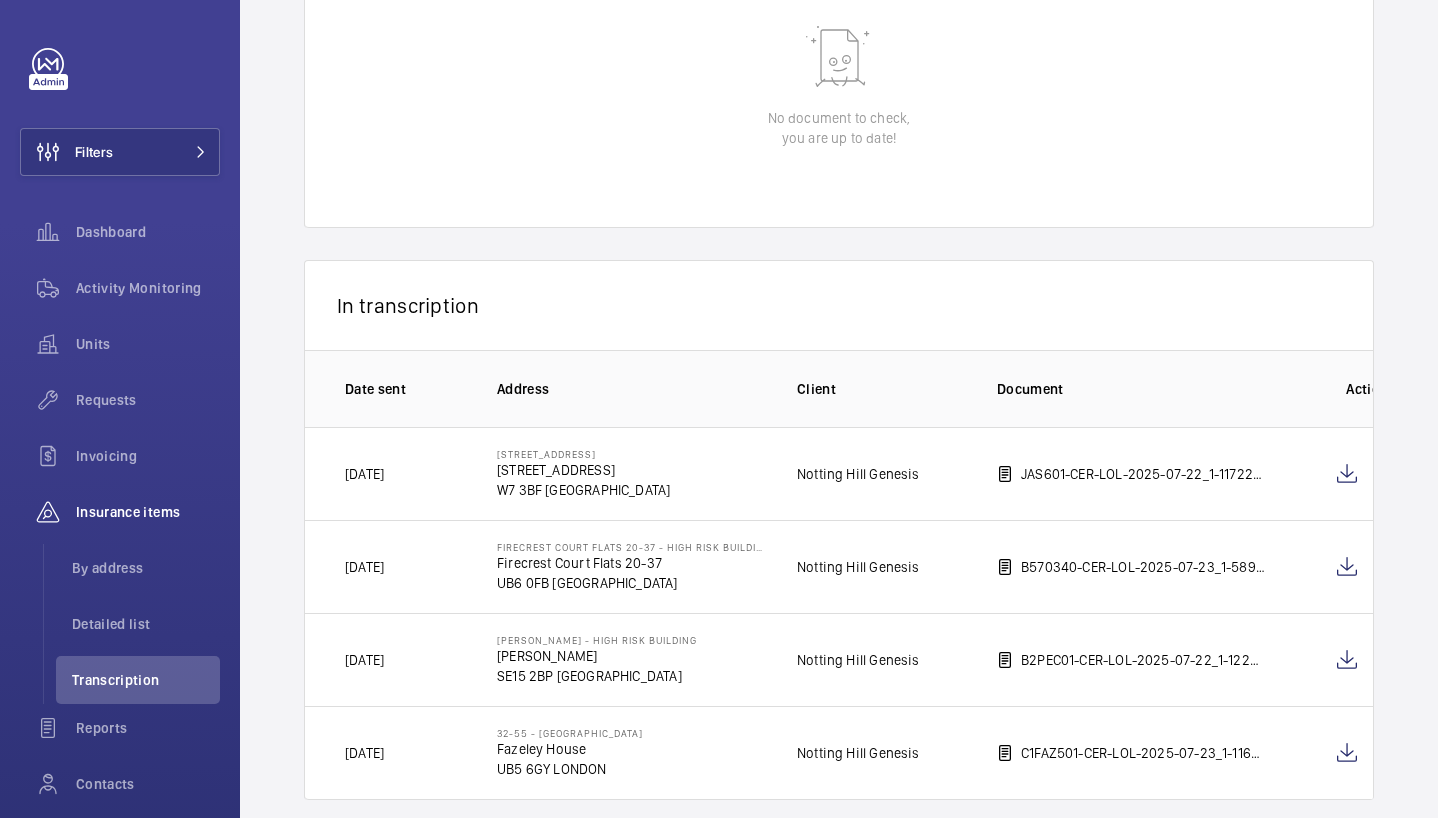scroll, scrollTop: 244, scrollLeft: 0, axis: vertical 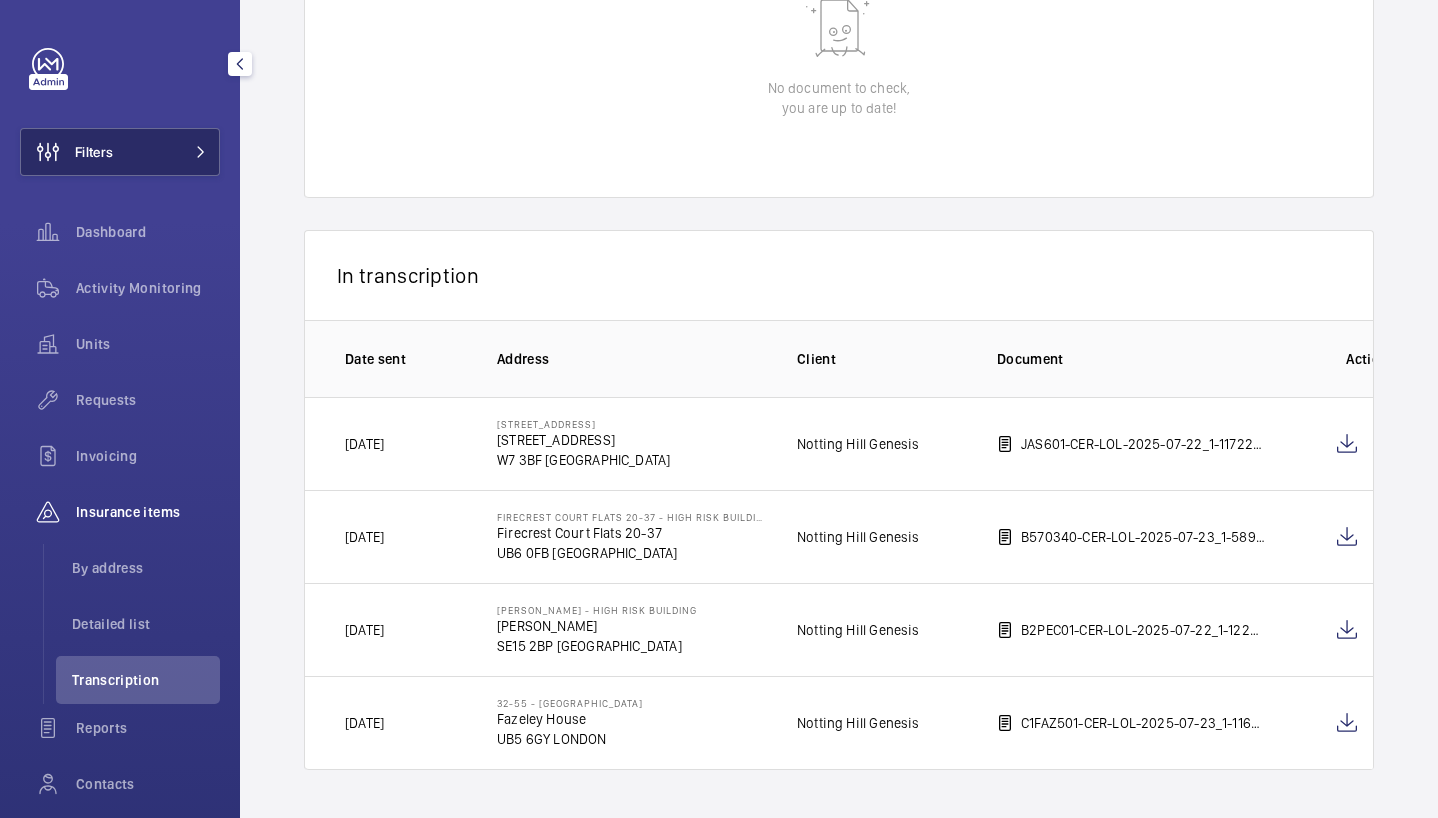 click 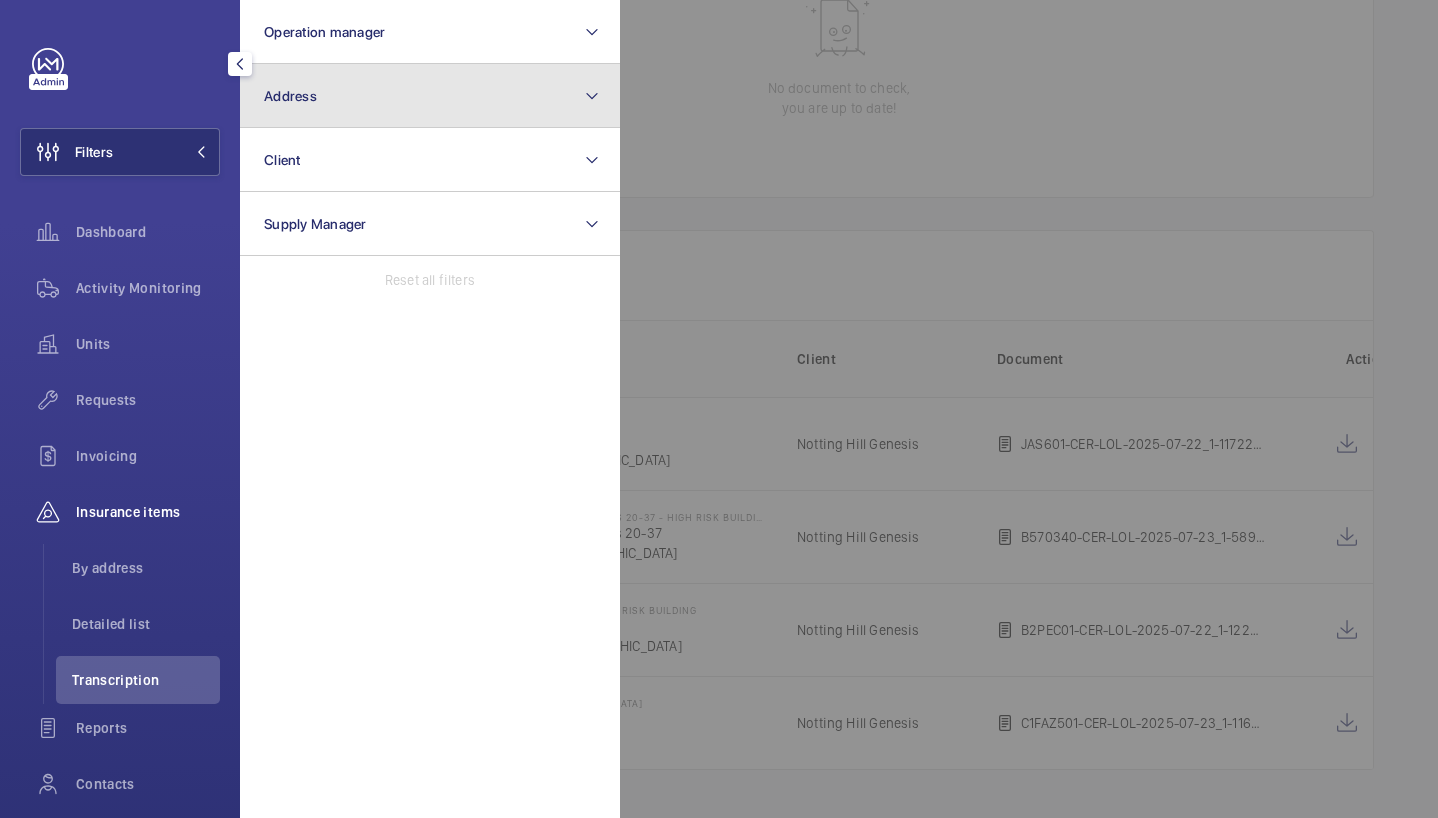 click on "Address" 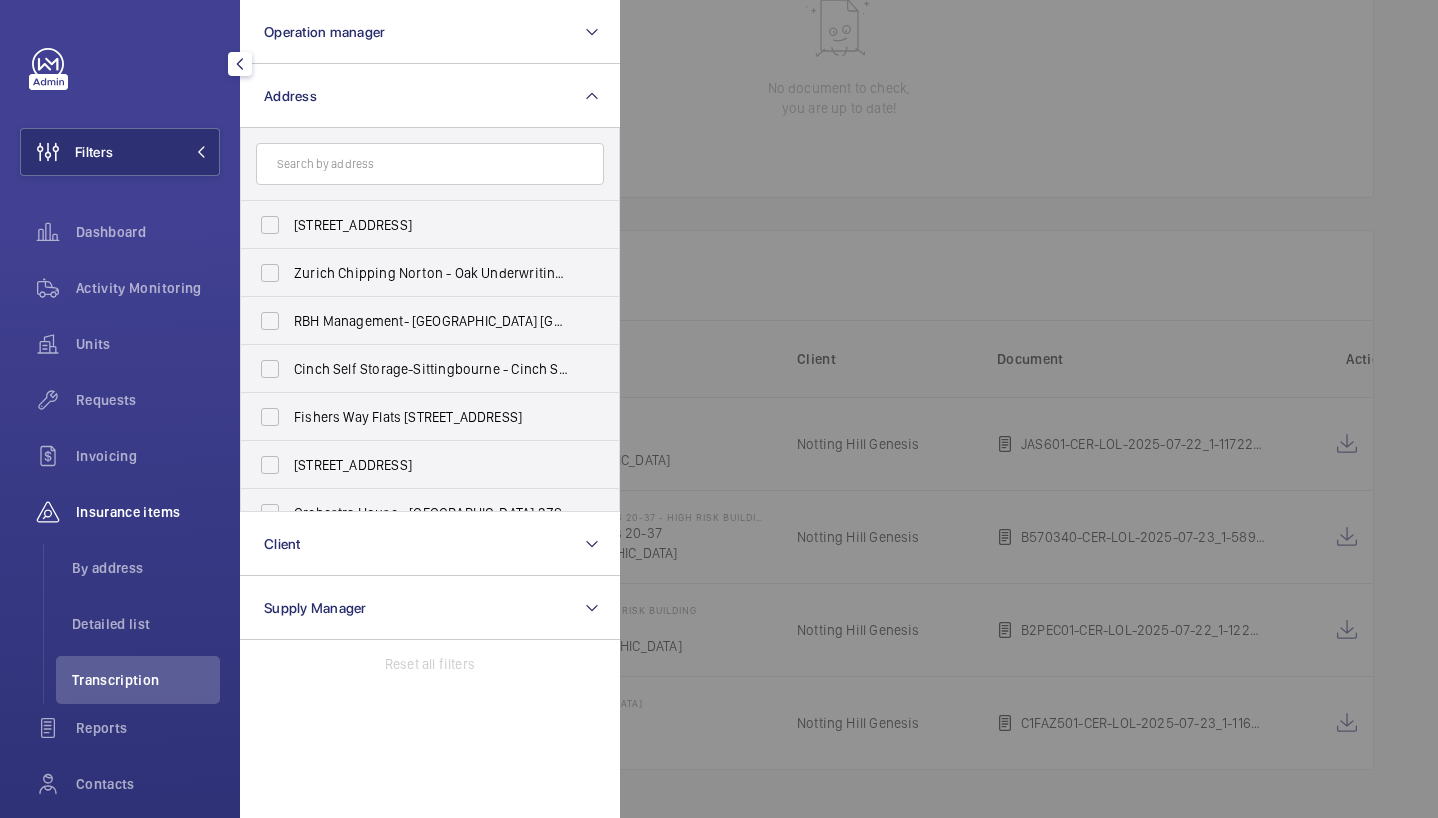 click 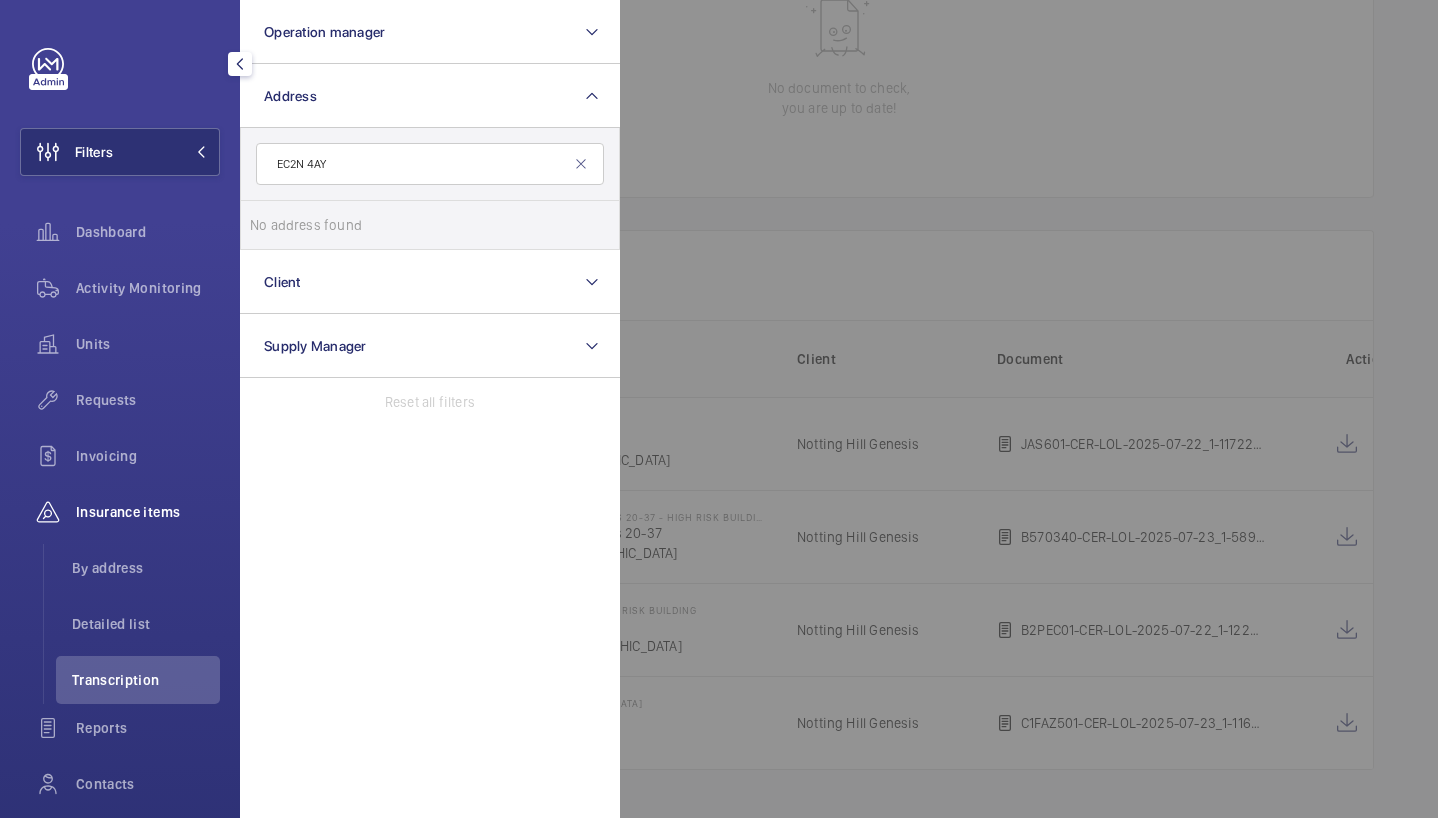 type on "EC2N 4AY" 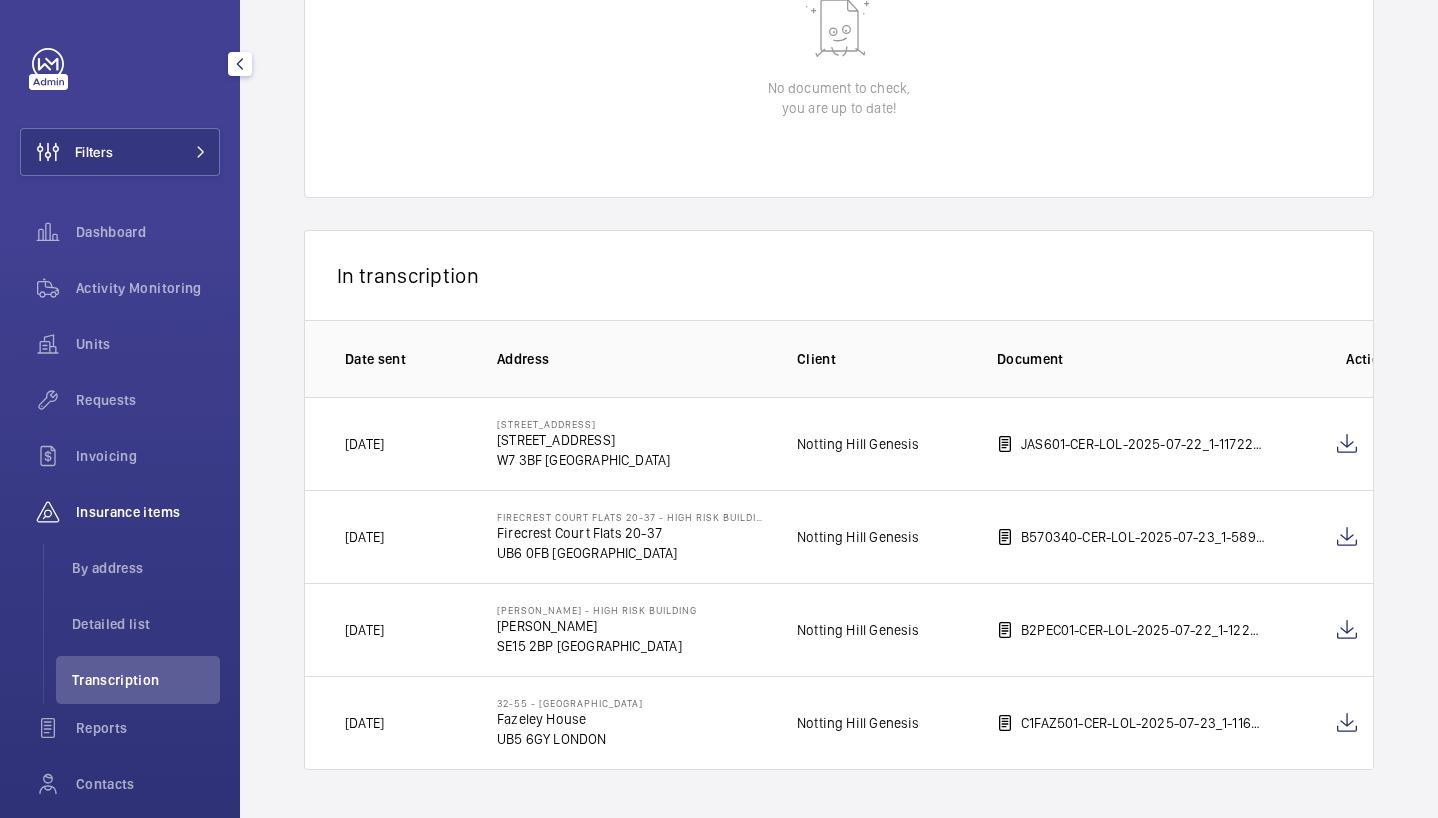 scroll, scrollTop: 0, scrollLeft: 0, axis: both 